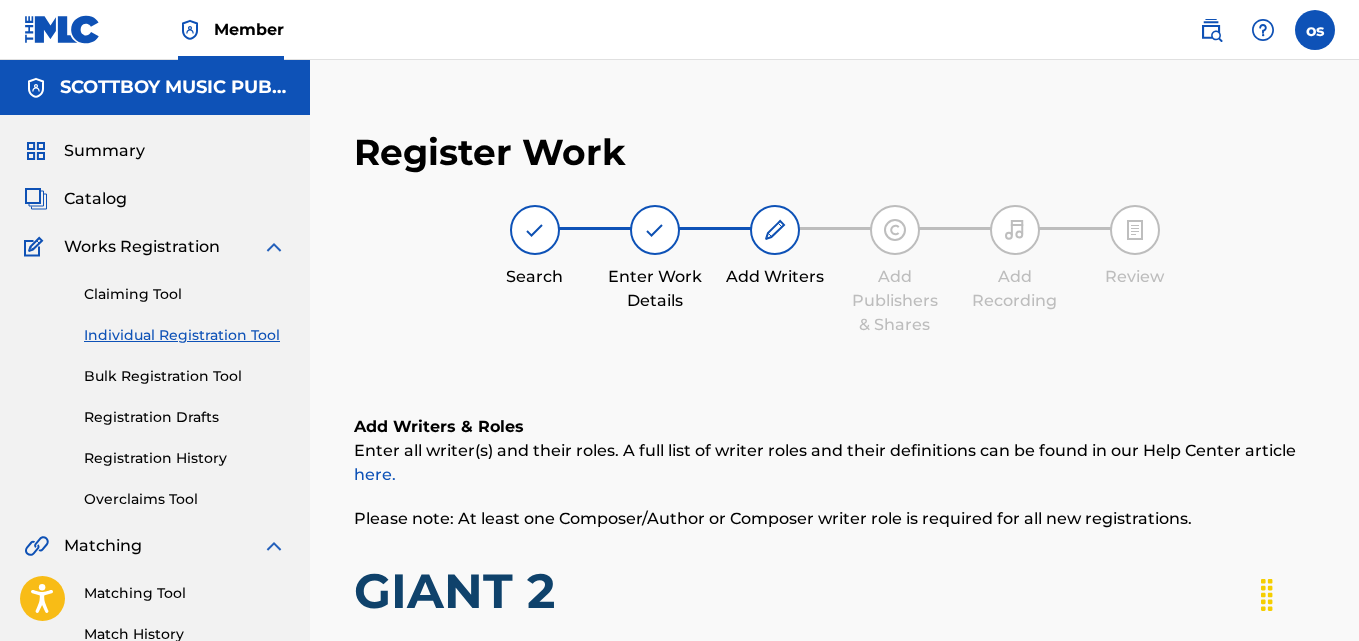 scroll, scrollTop: 389, scrollLeft: 0, axis: vertical 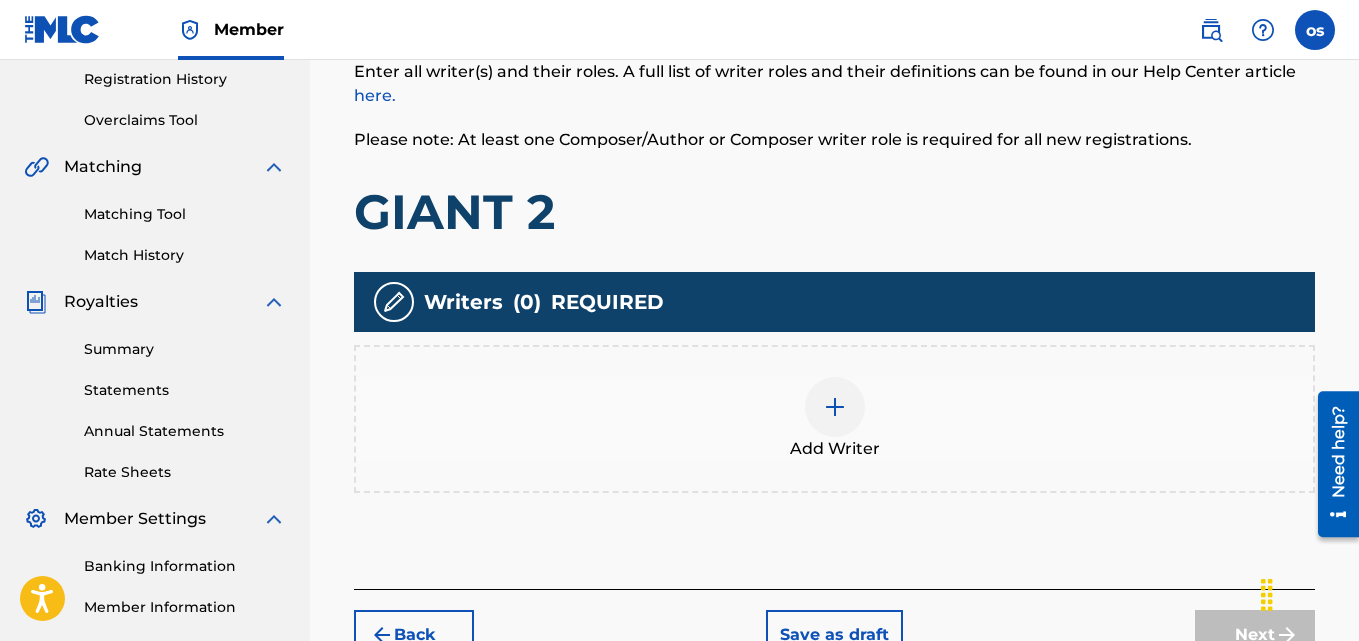 click at bounding box center [835, 407] 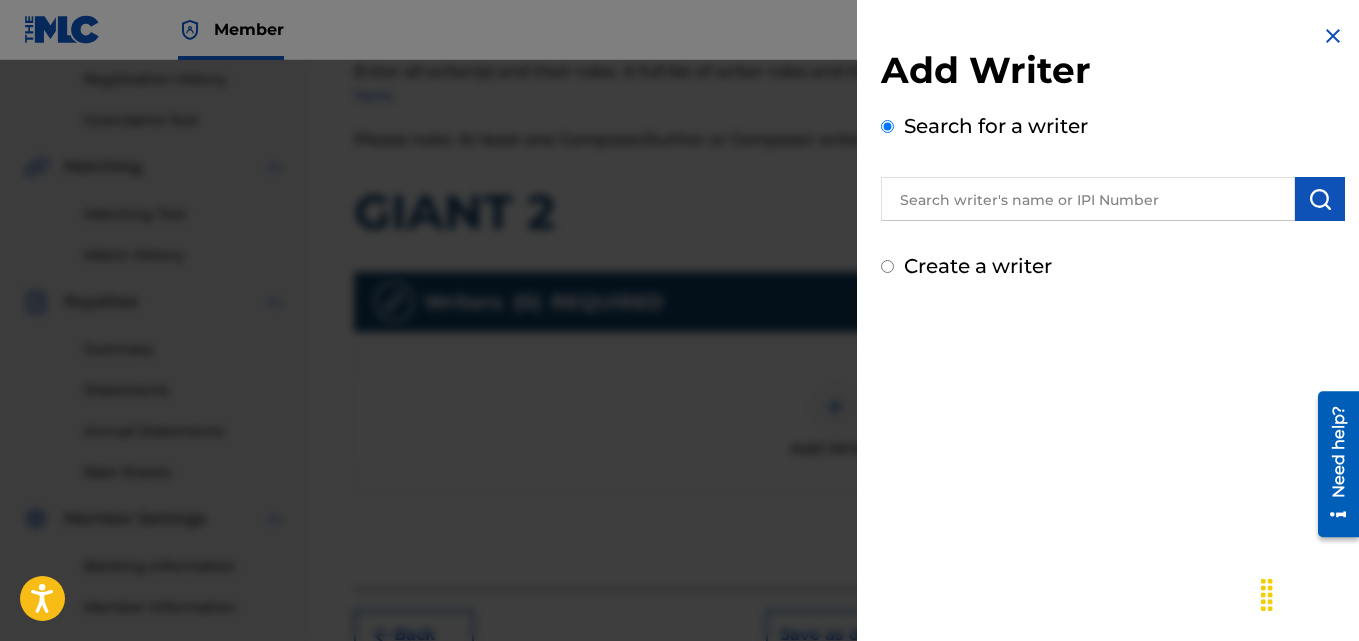 click at bounding box center (1088, 199) 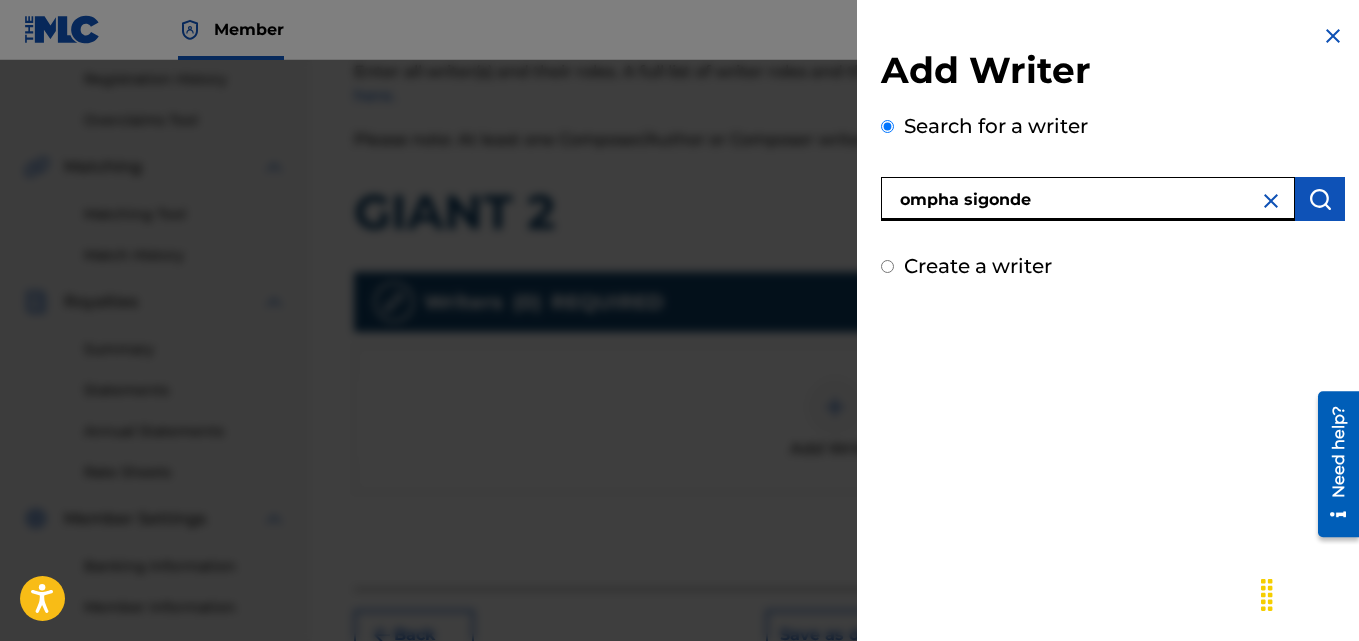 type on "ompha sigonde" 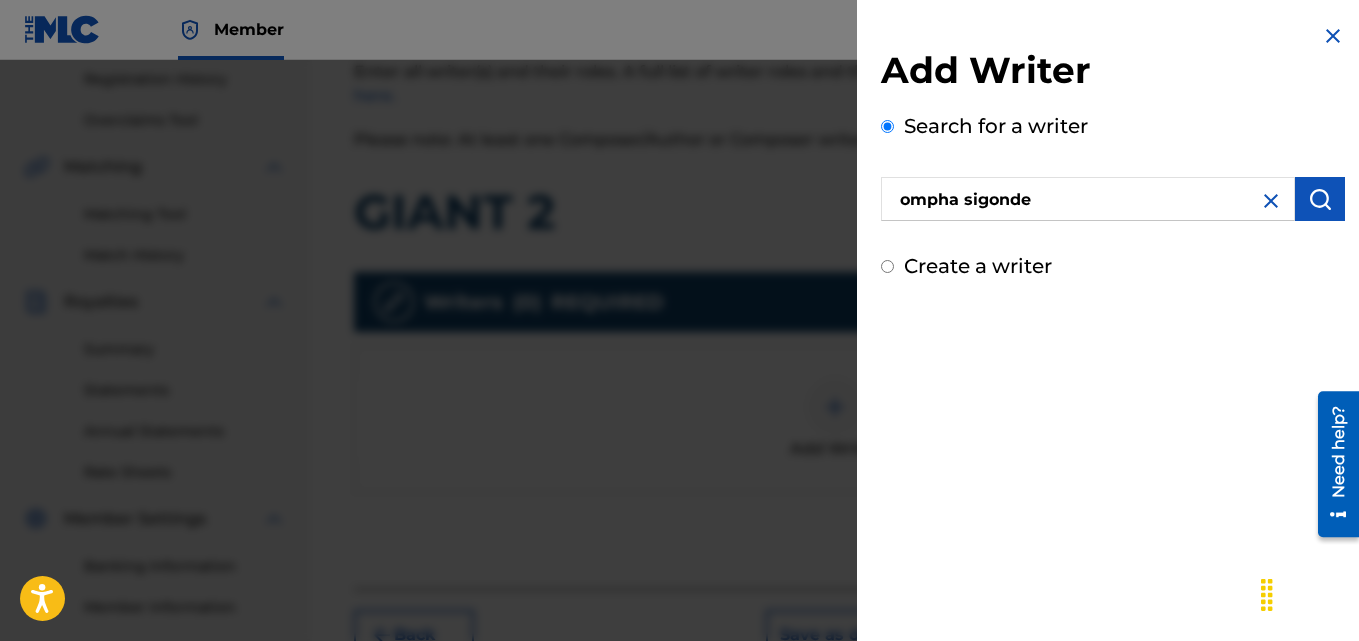 click at bounding box center (1320, 199) 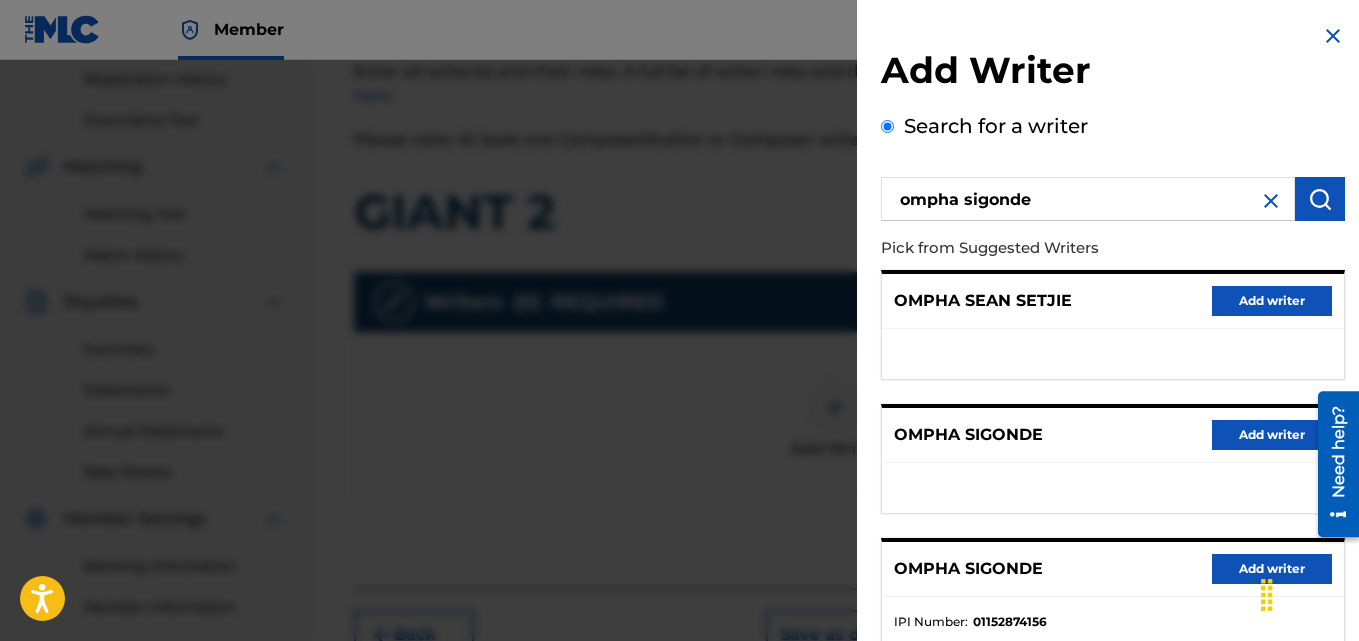 click on "Add writer" at bounding box center [1272, 569] 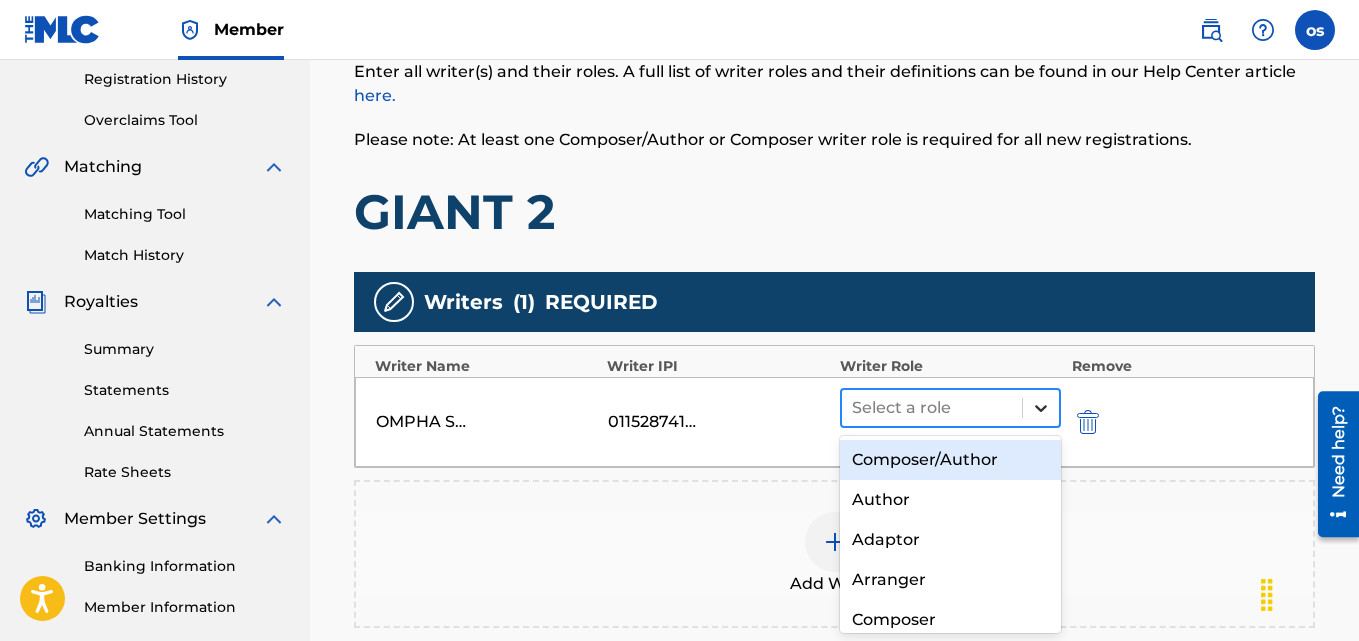 click 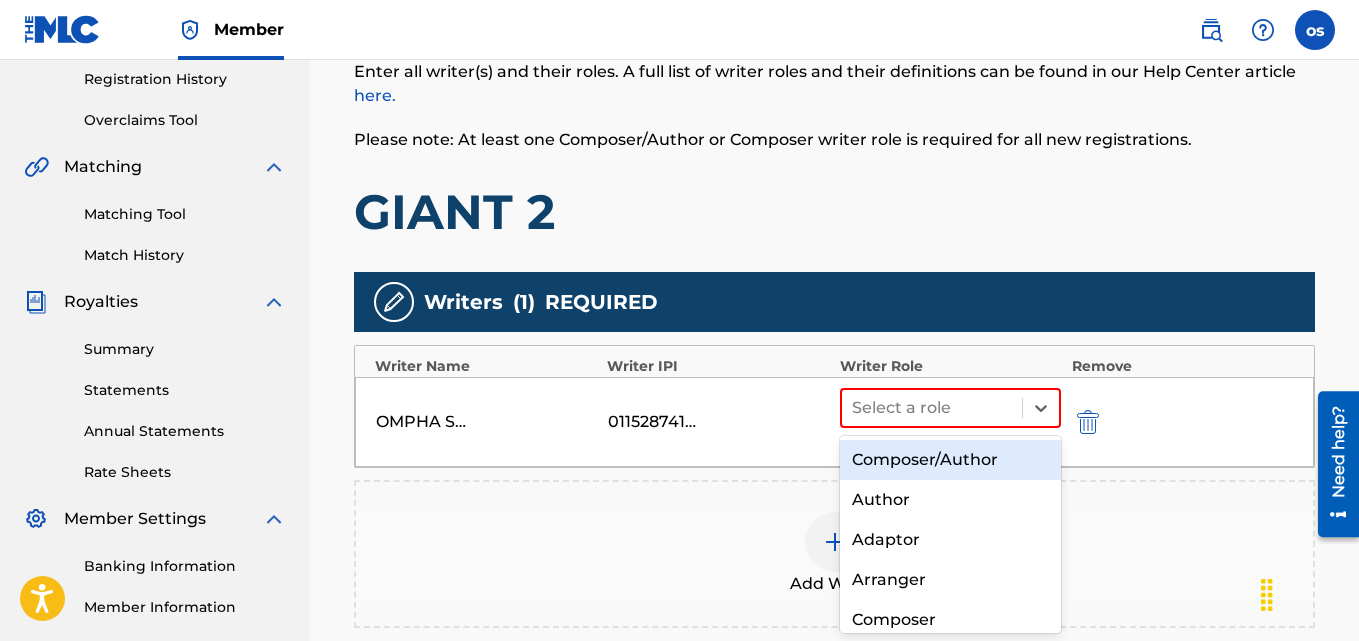 click on "Composer/Author" at bounding box center [951, 460] 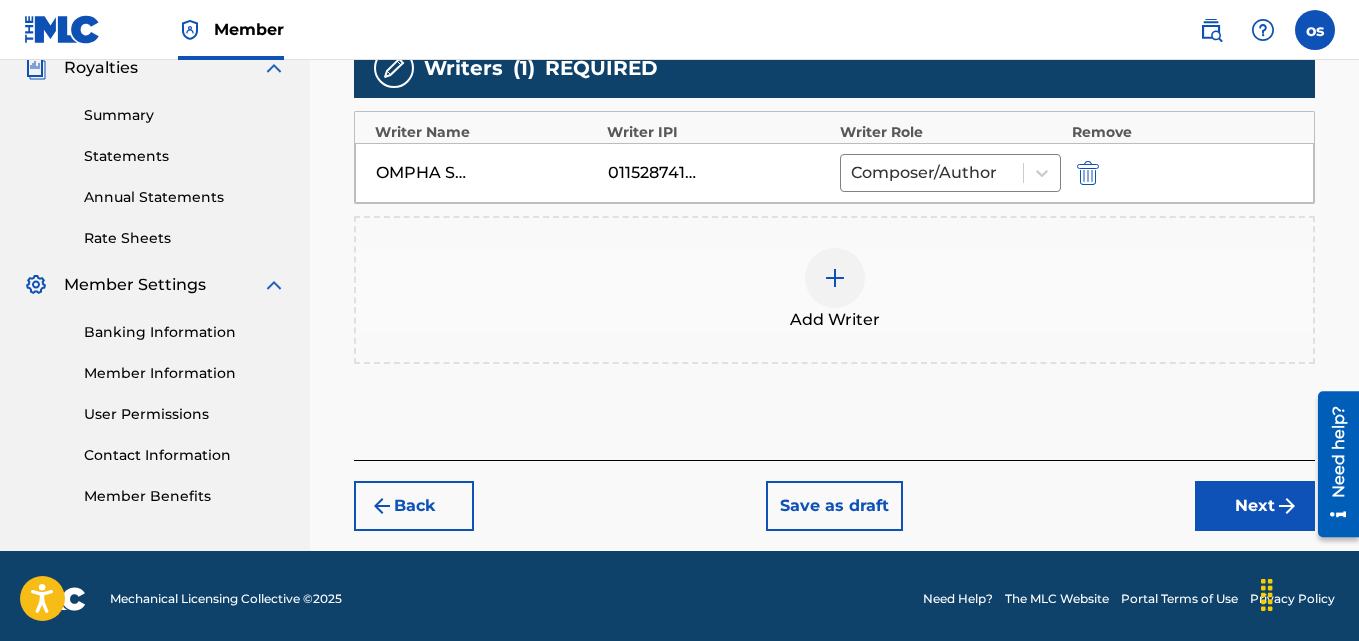 scroll, scrollTop: 619, scrollLeft: 0, axis: vertical 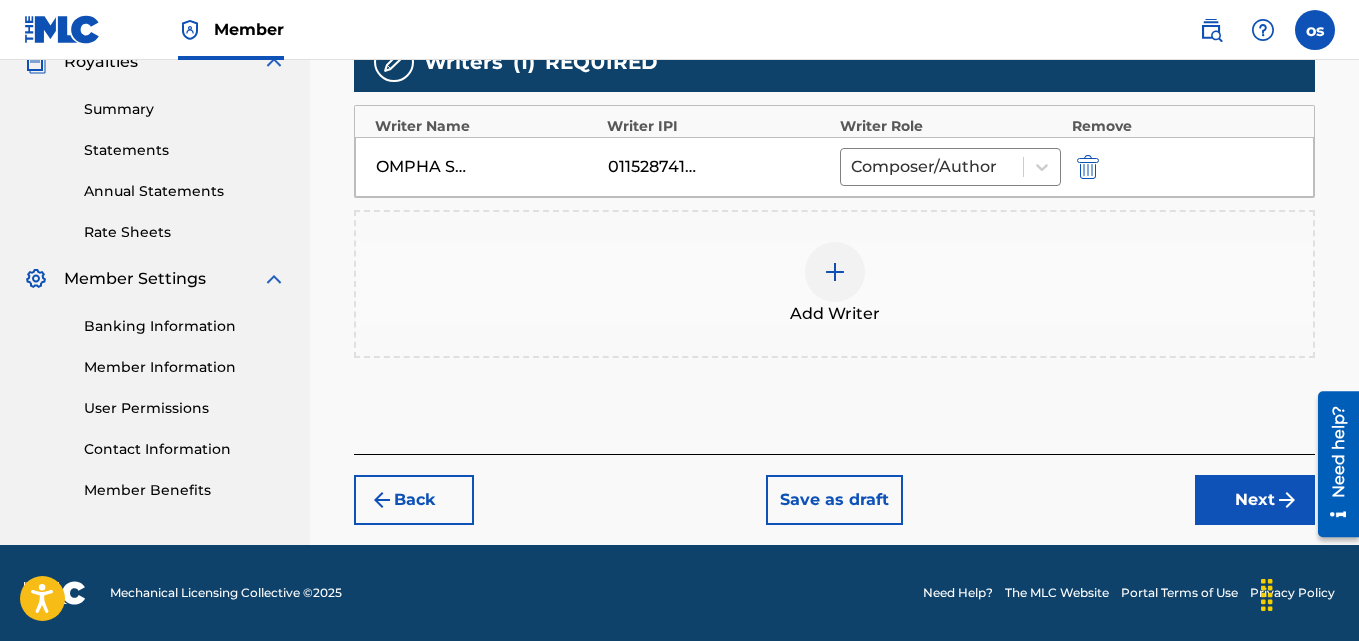 click on "Next" at bounding box center [1255, 500] 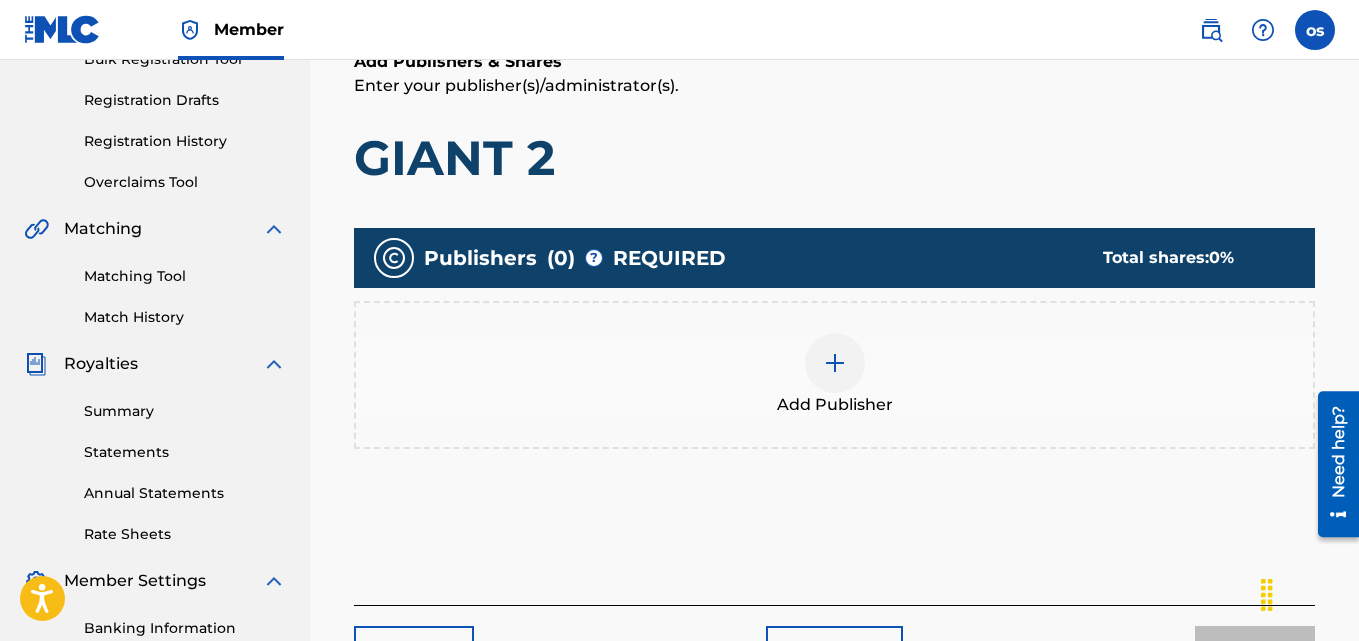 scroll, scrollTop: 90, scrollLeft: 0, axis: vertical 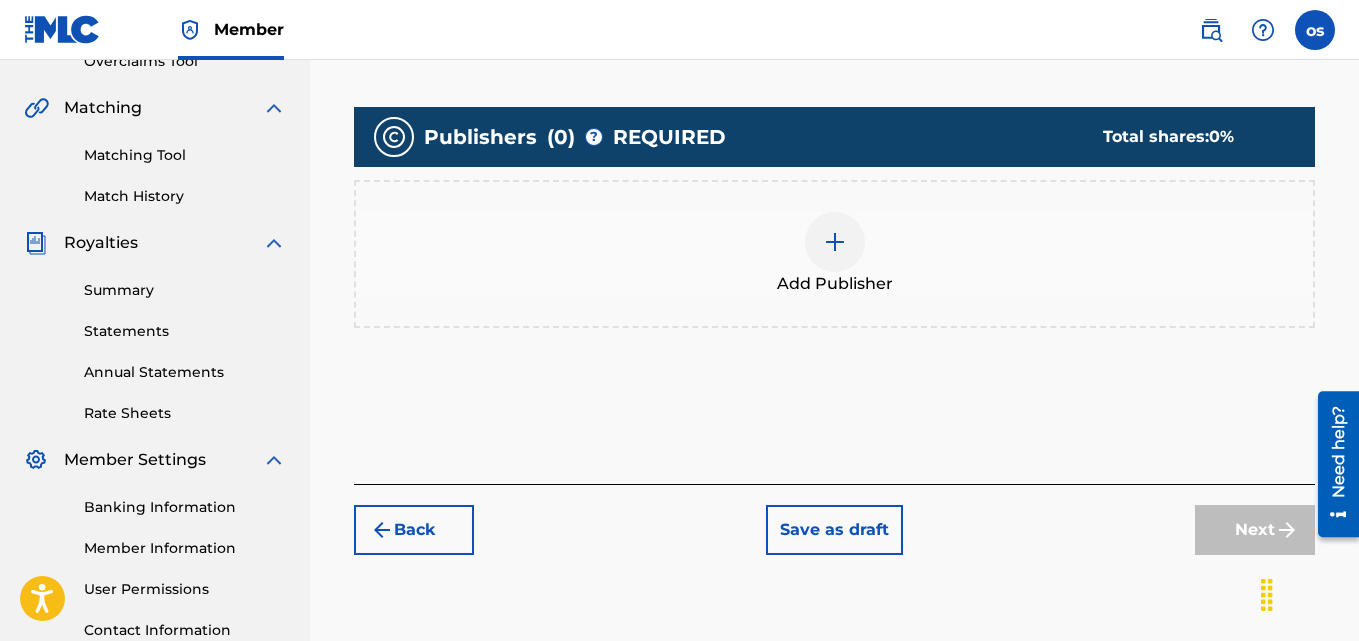 click at bounding box center (835, 242) 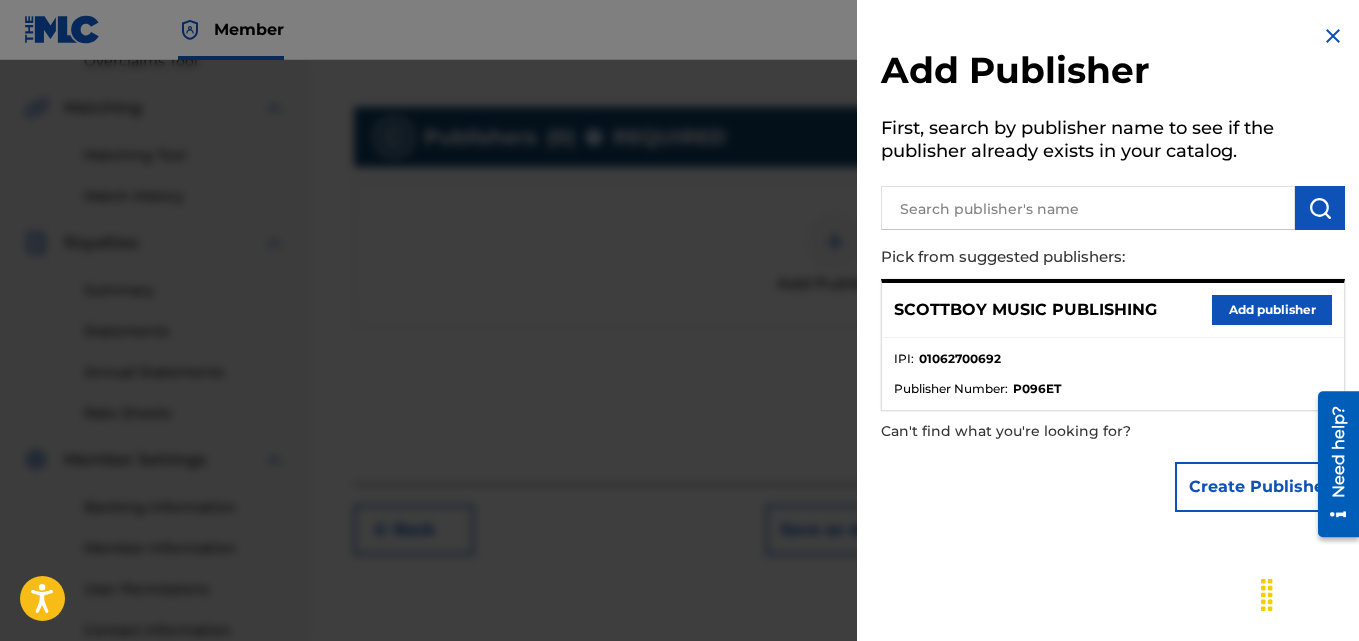 click on "Add publisher" at bounding box center [1272, 310] 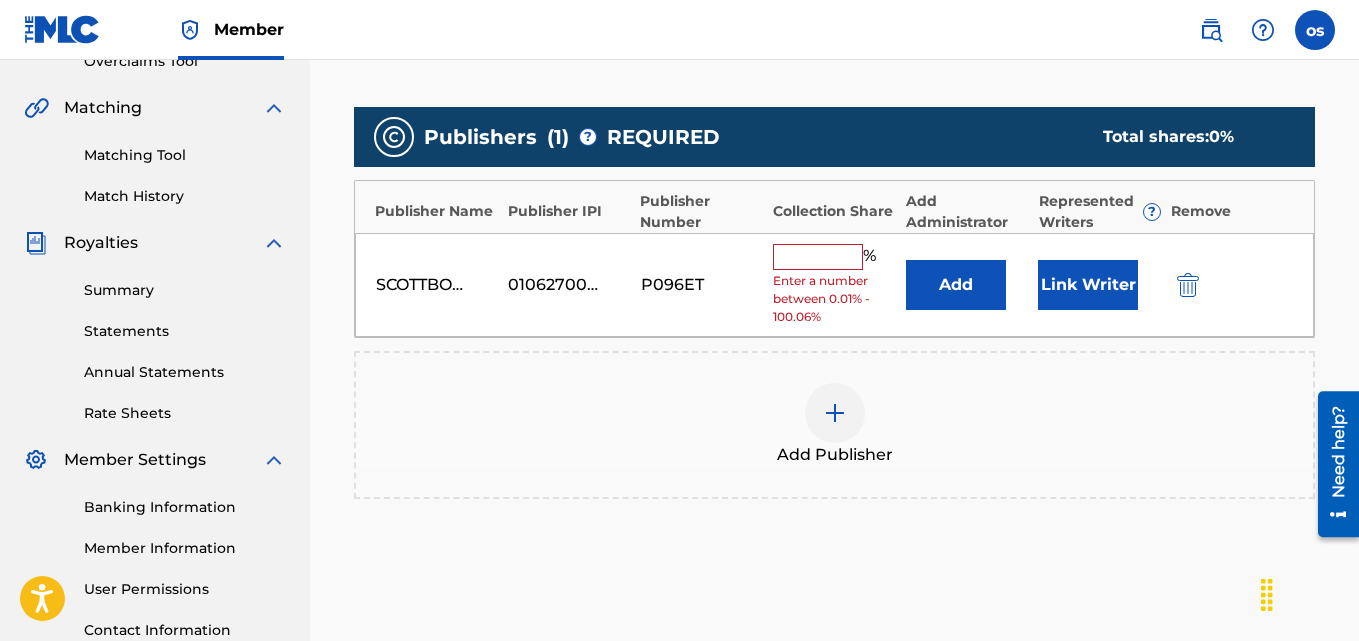 click at bounding box center (818, 257) 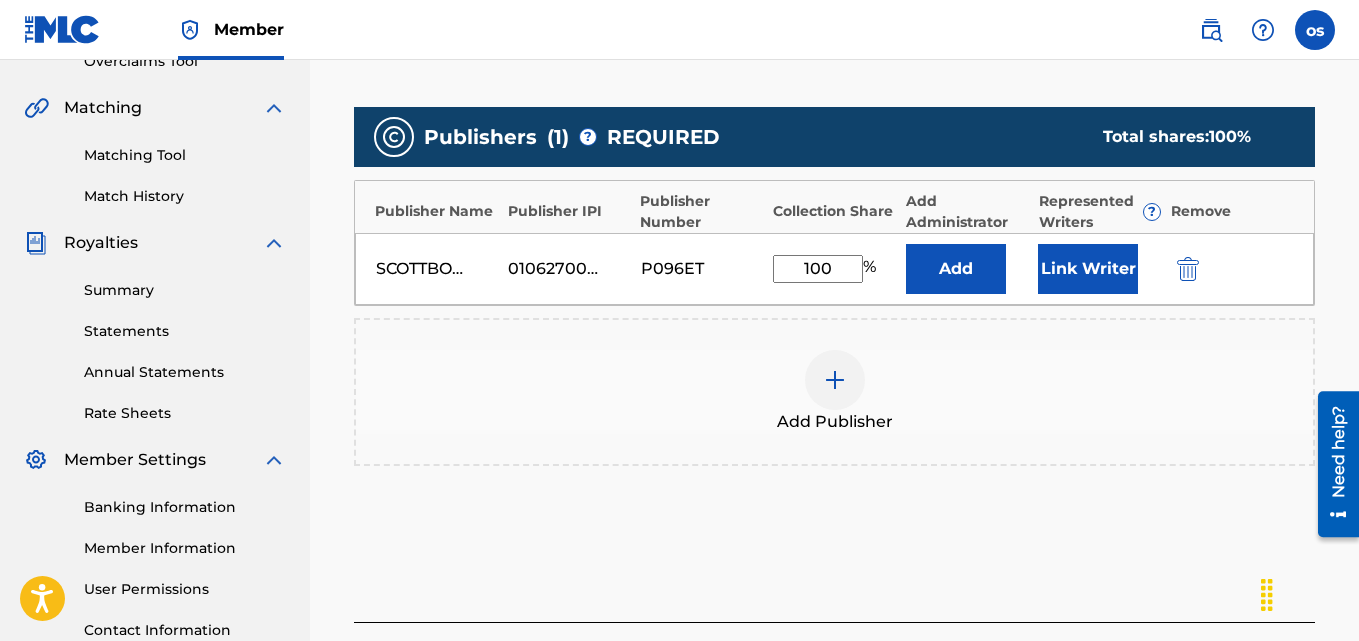 click on "Link Writer" at bounding box center [1088, 269] 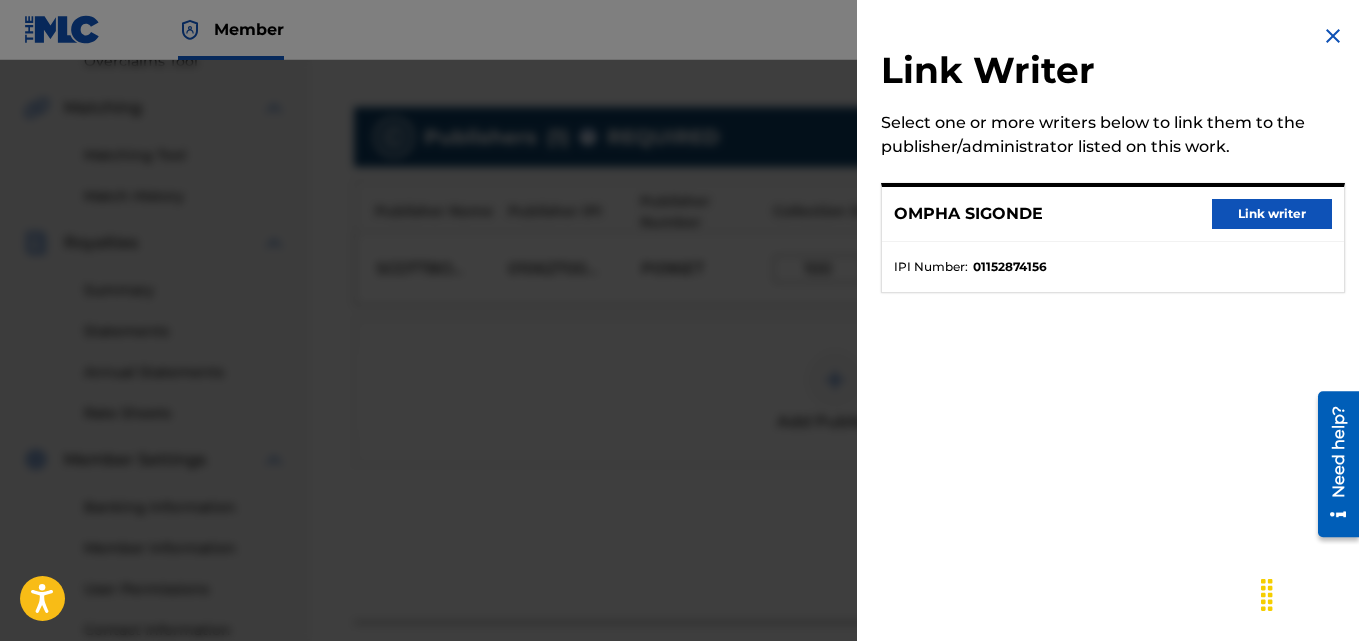 click on "Link writer" at bounding box center [1272, 214] 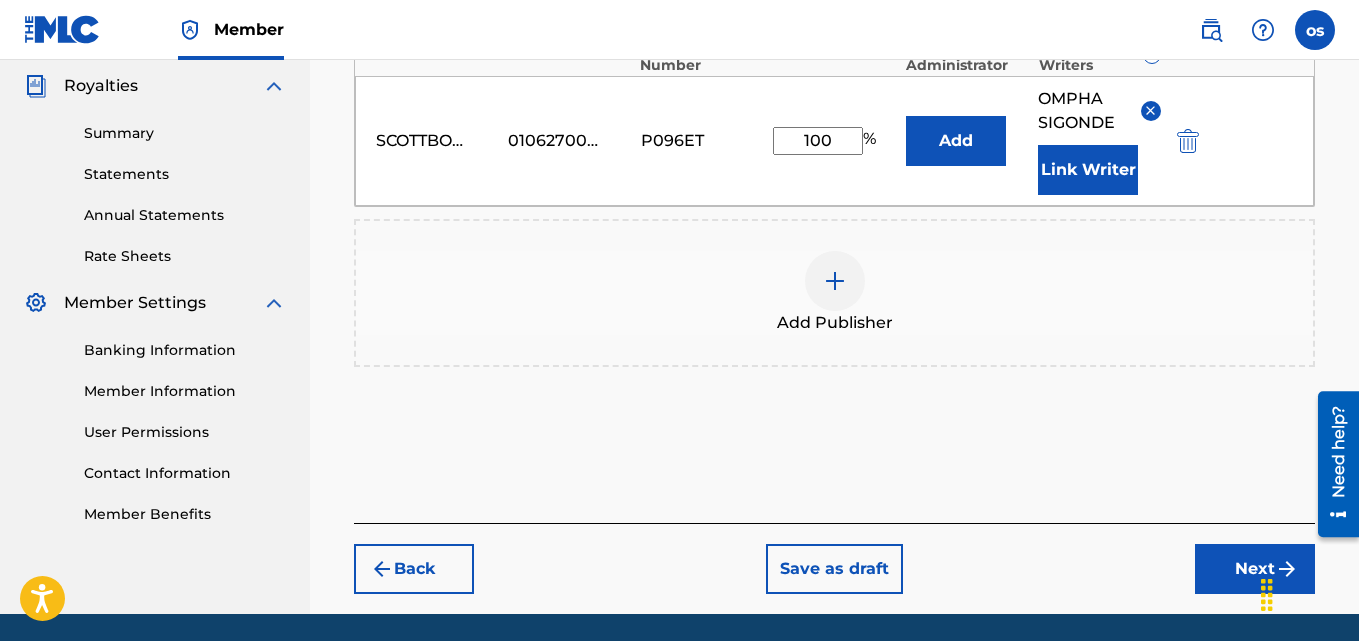 scroll, scrollTop: 664, scrollLeft: 0, axis: vertical 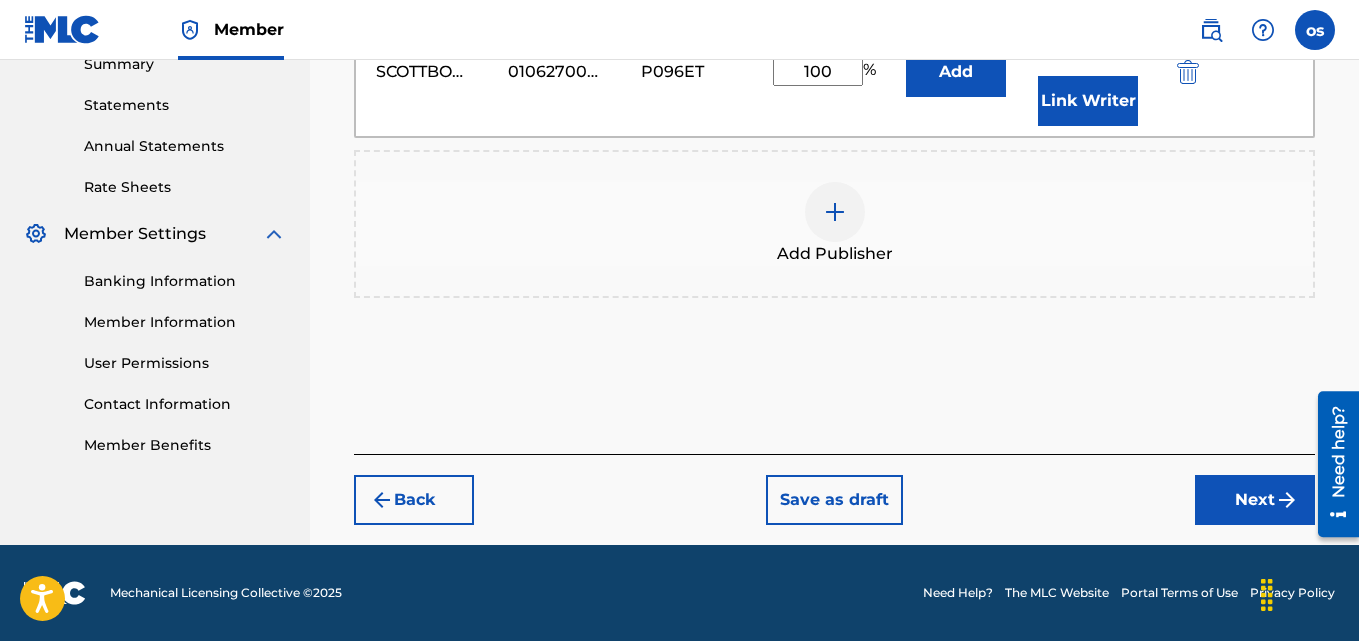 drag, startPoint x: 1360, startPoint y: 274, endPoint x: 55, endPoint y: 44, distance: 1325.1132 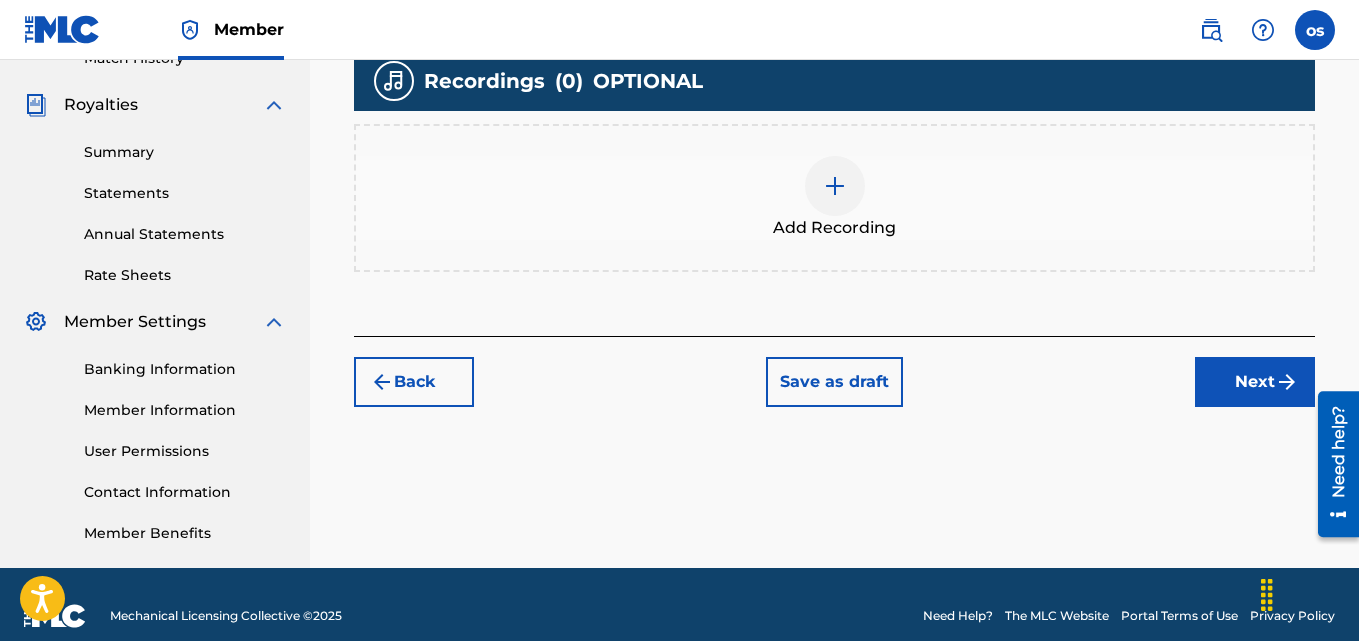 scroll, scrollTop: 586, scrollLeft: 0, axis: vertical 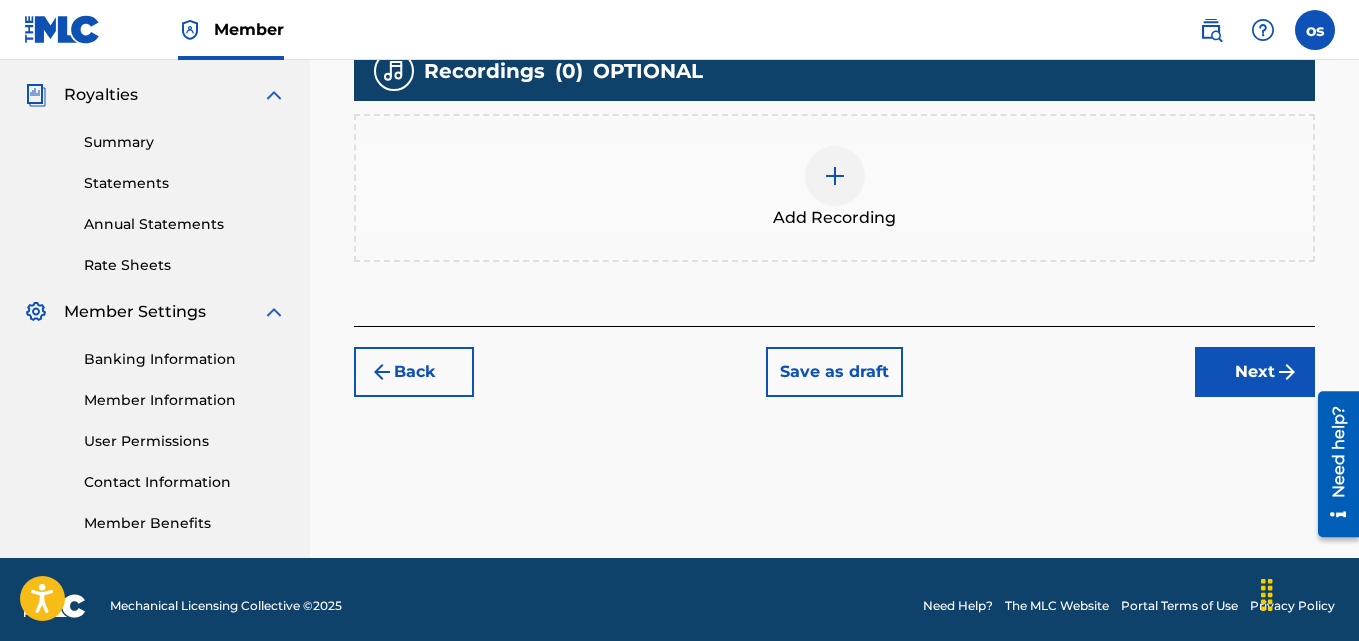 click at bounding box center [835, 176] 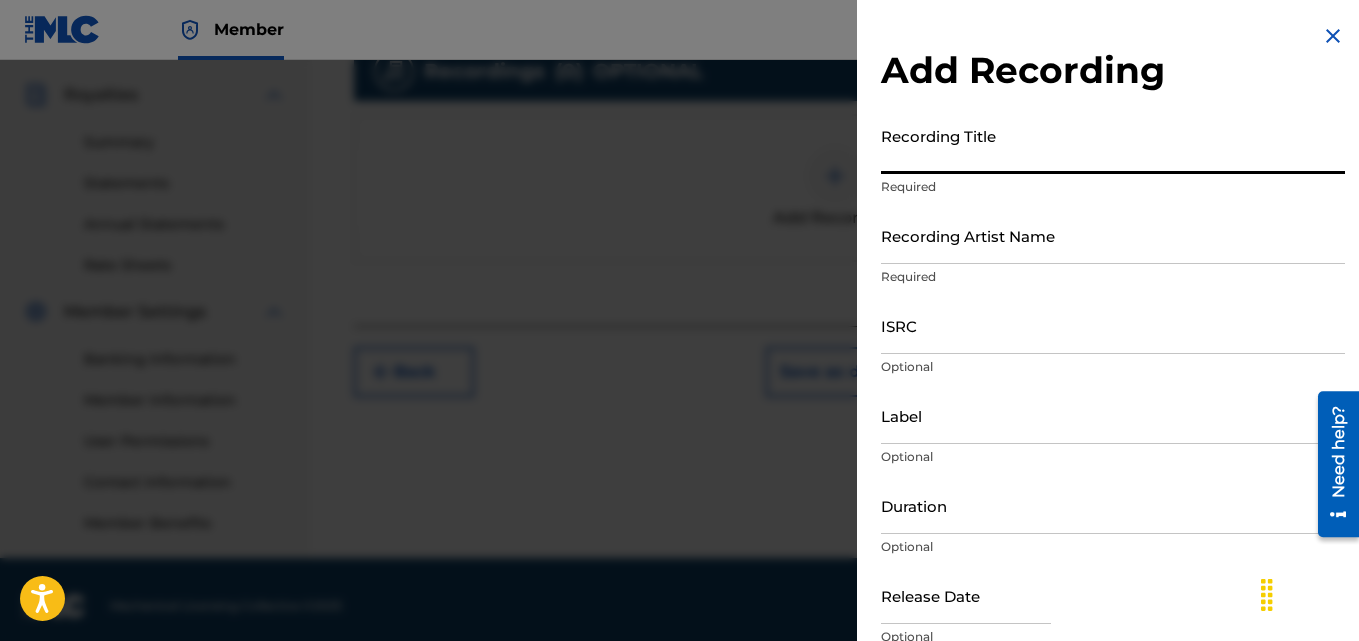 click on "Recording Title" at bounding box center (1113, 145) 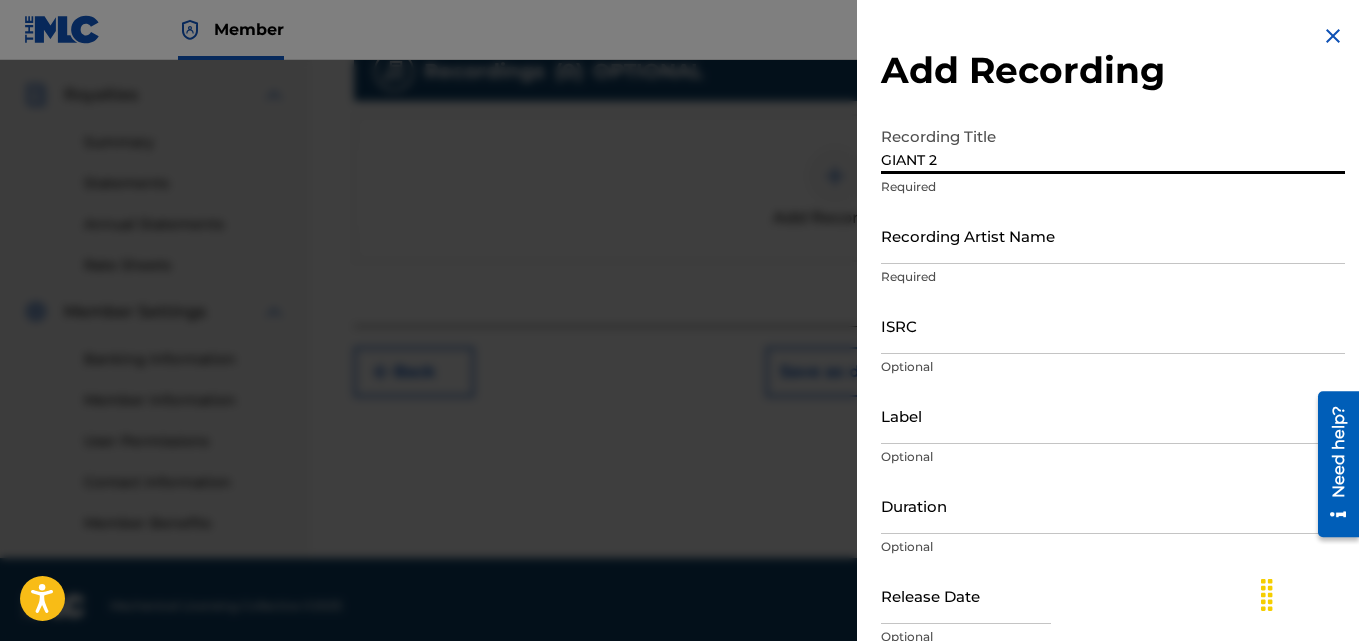 type on "GIANT 2" 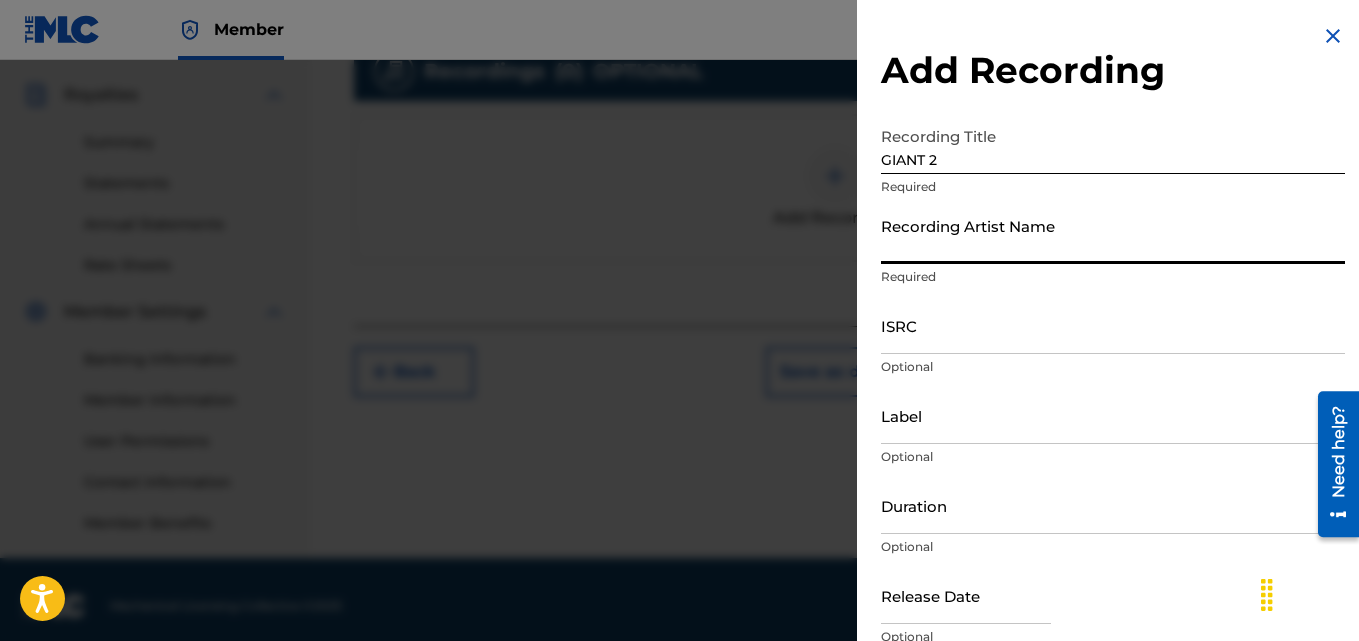 click on "Recording Artist Name" at bounding box center (1113, 235) 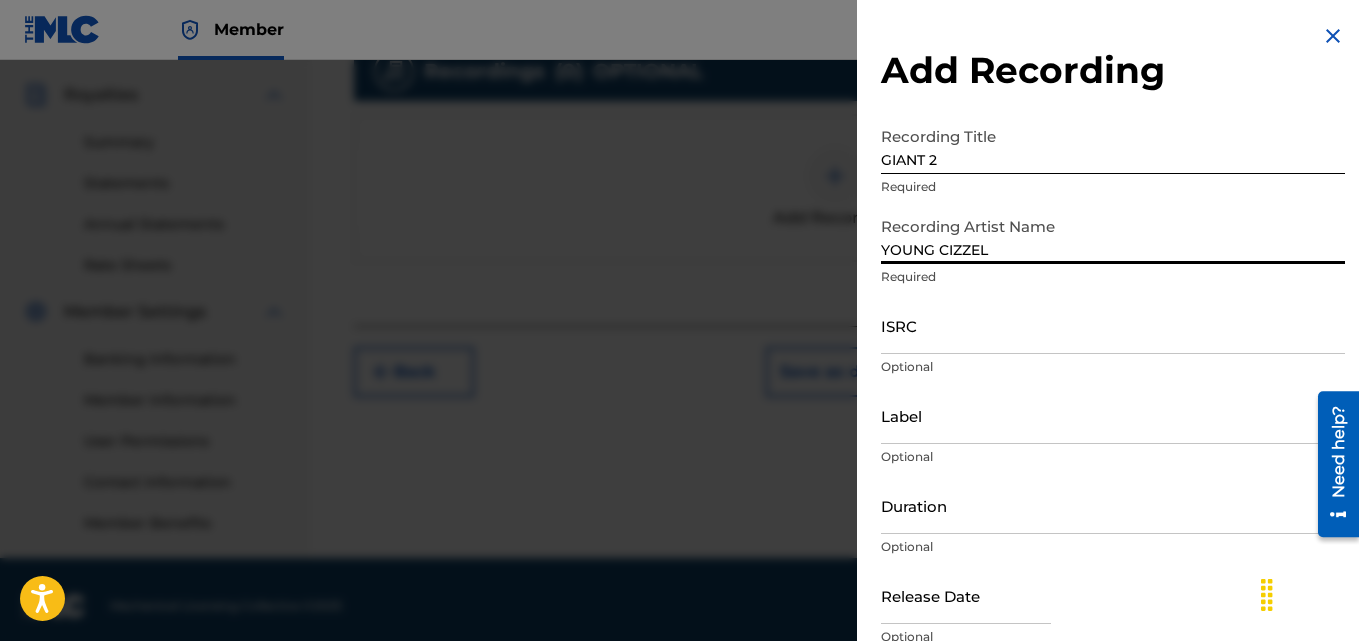 type on "YOUNG CIZZEL" 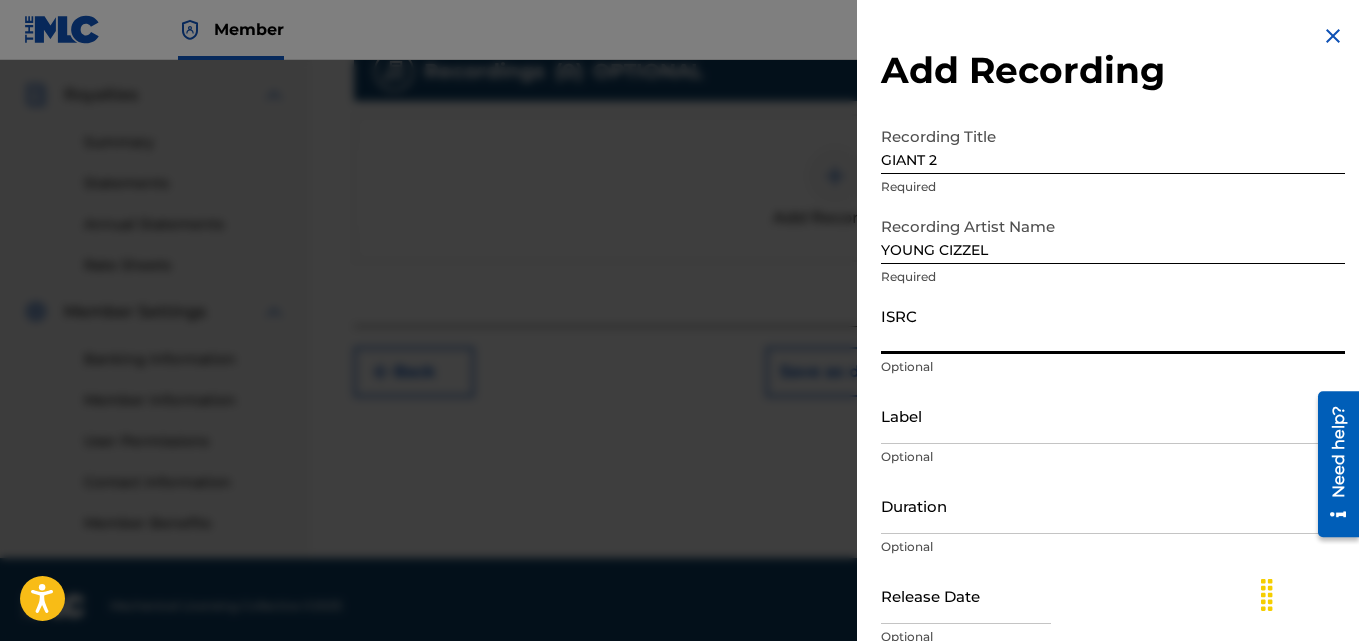 click on "ISRC" at bounding box center (1113, 325) 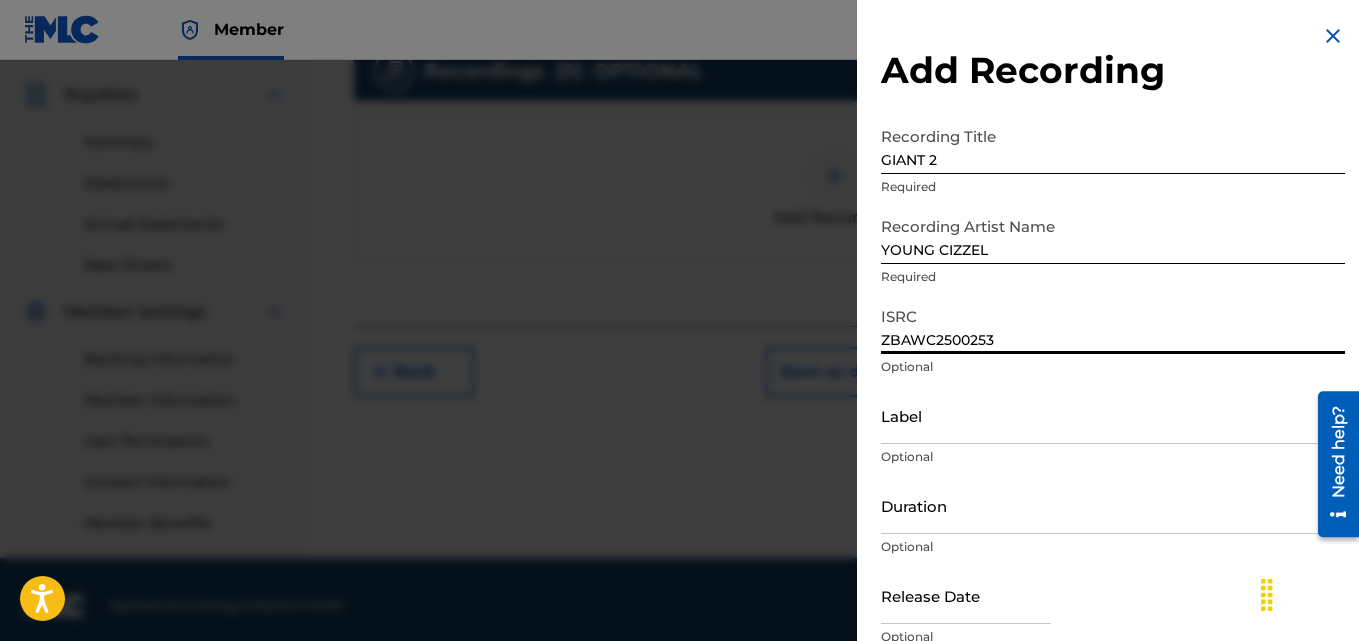 type on "ZBAWC2500253" 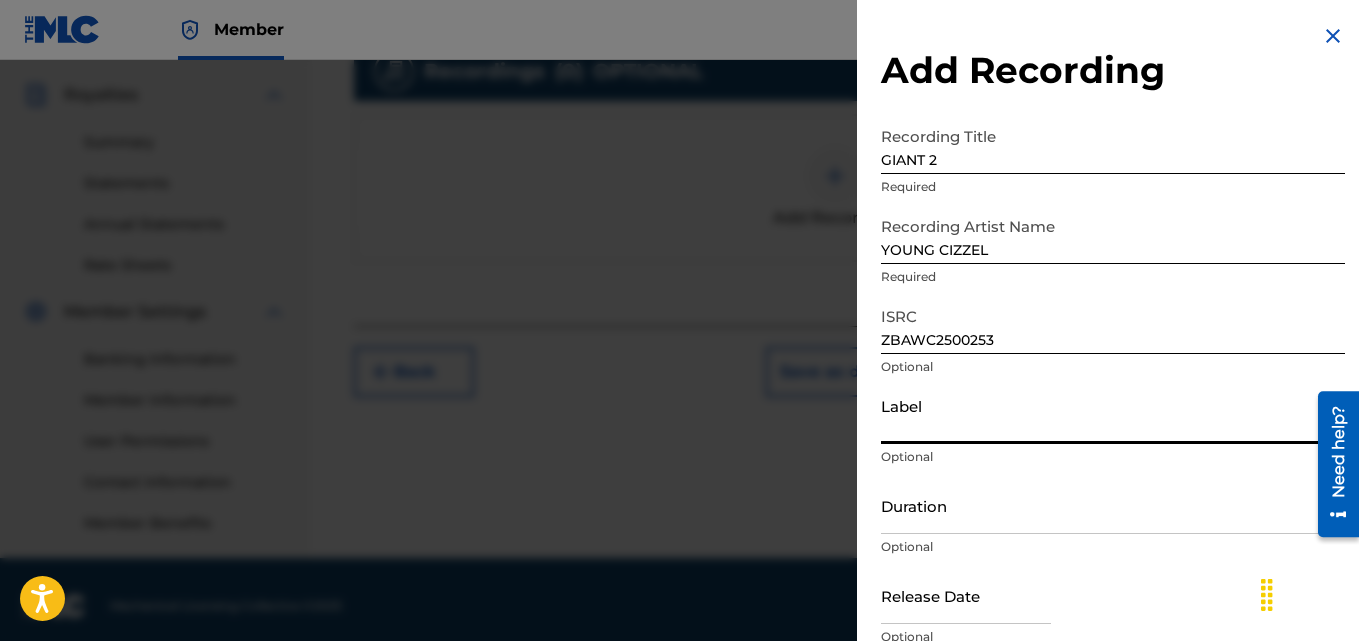 click on "Label" at bounding box center (1113, 415) 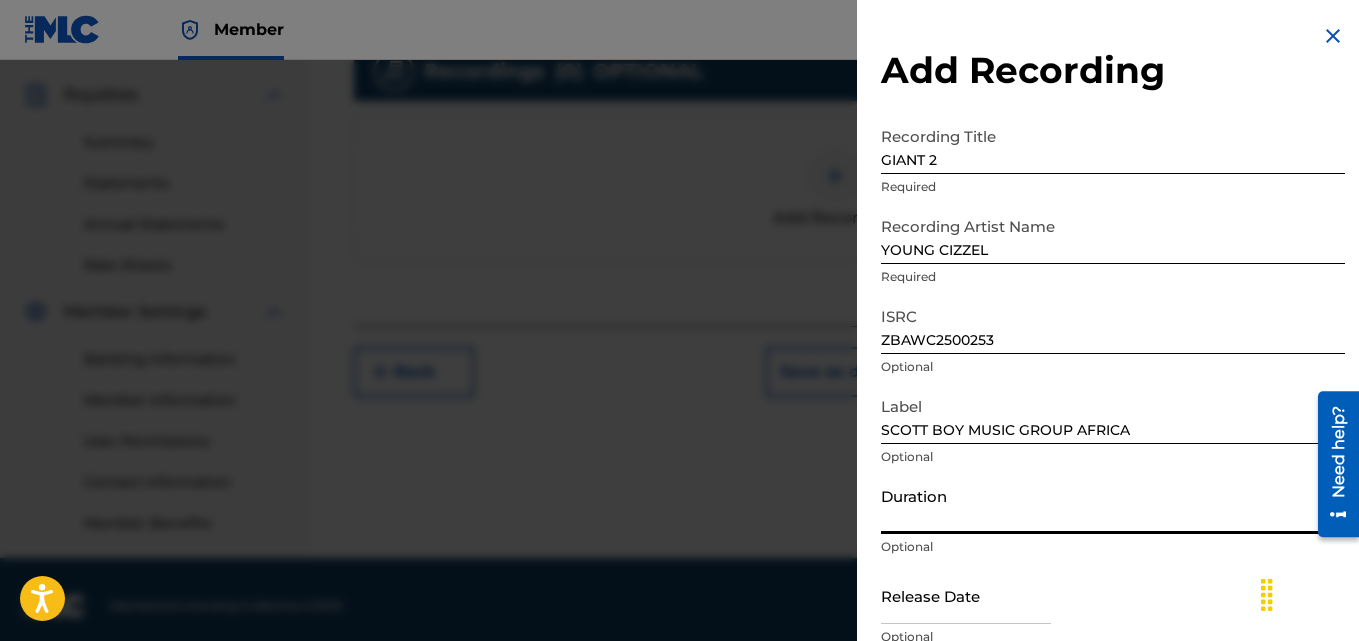 click on "Duration" at bounding box center [1113, 505] 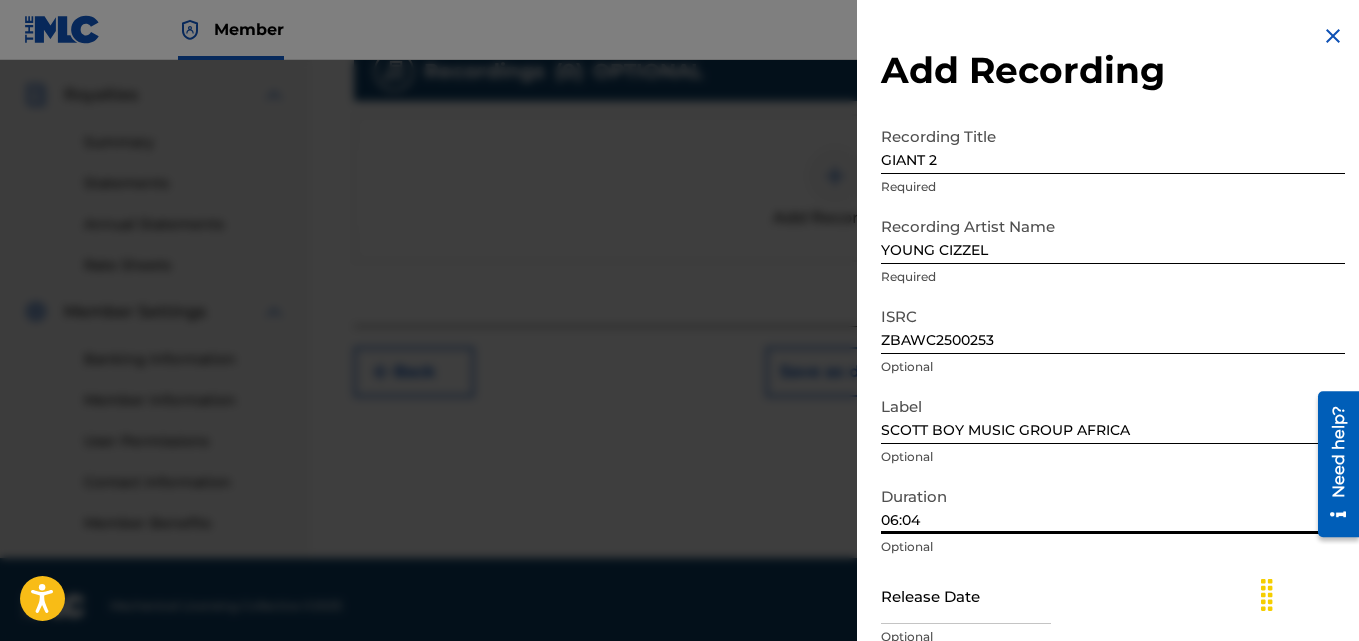 type on "06:04" 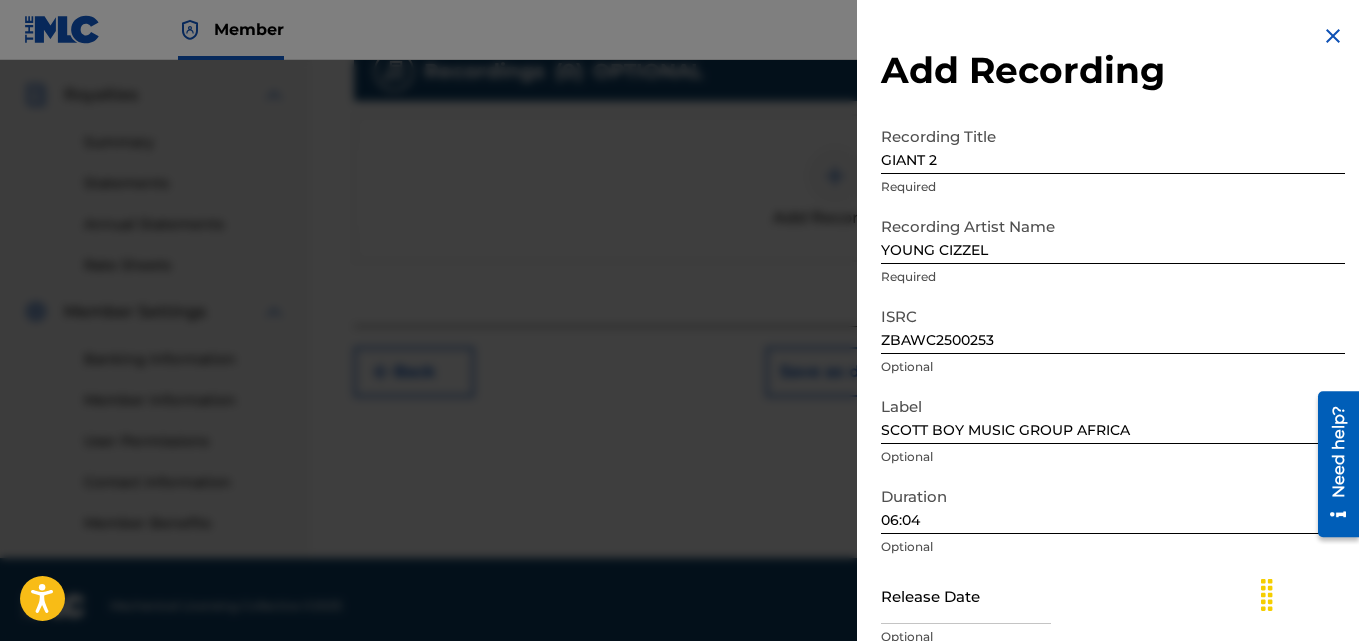 click at bounding box center [966, 595] 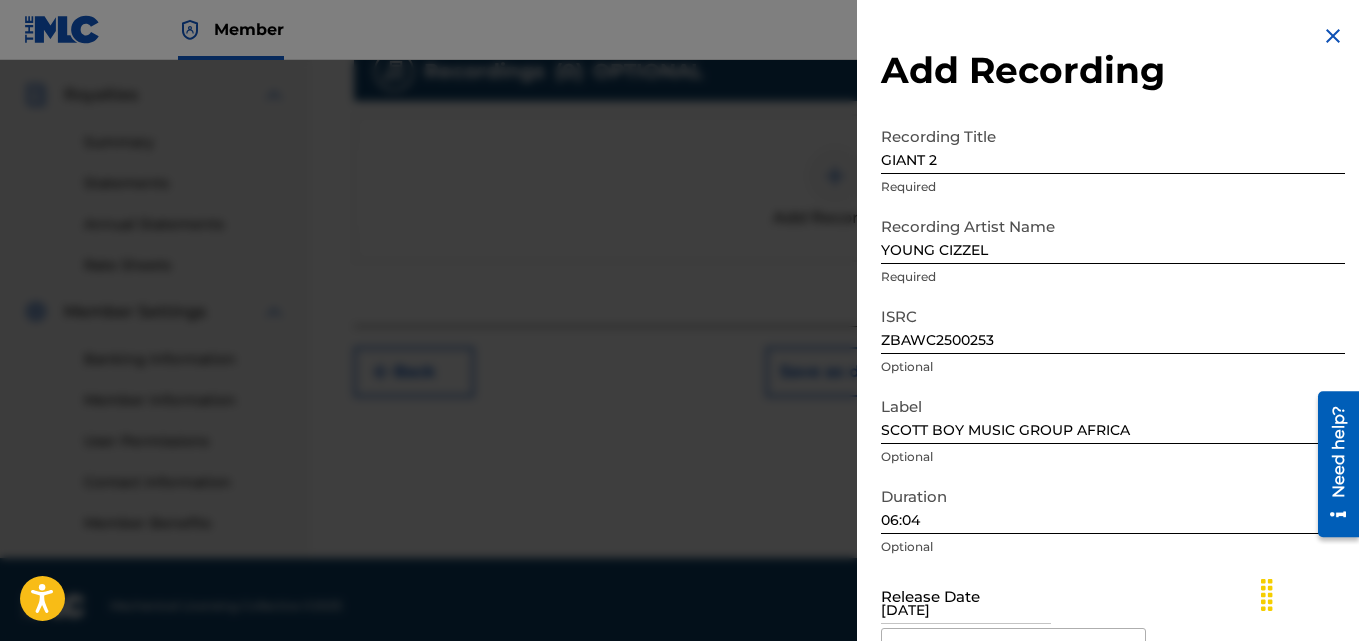 type on "[DATE]" 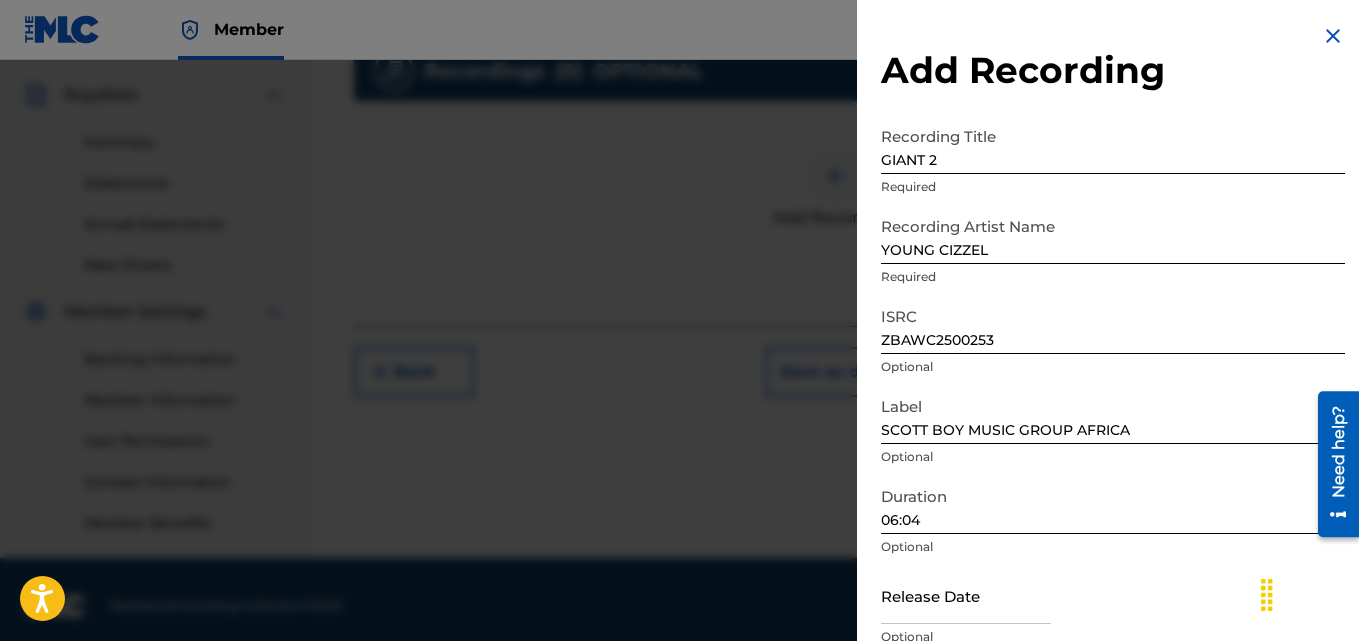 select on "7" 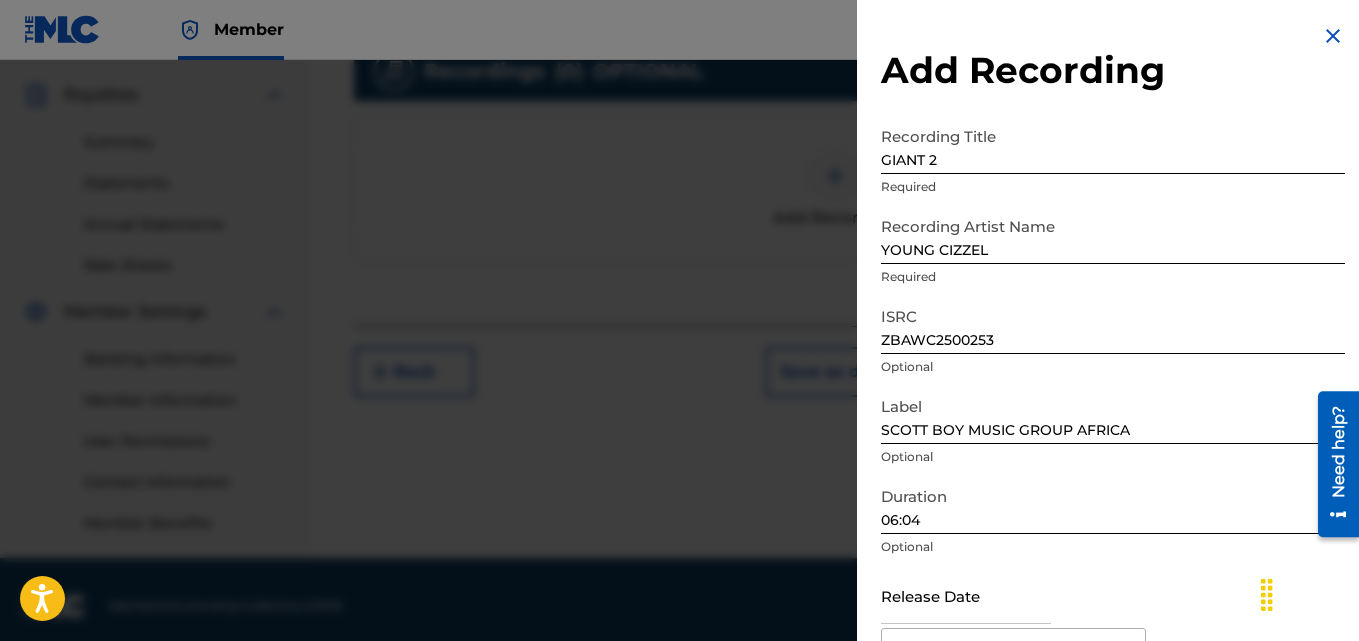click at bounding box center (966, 595) 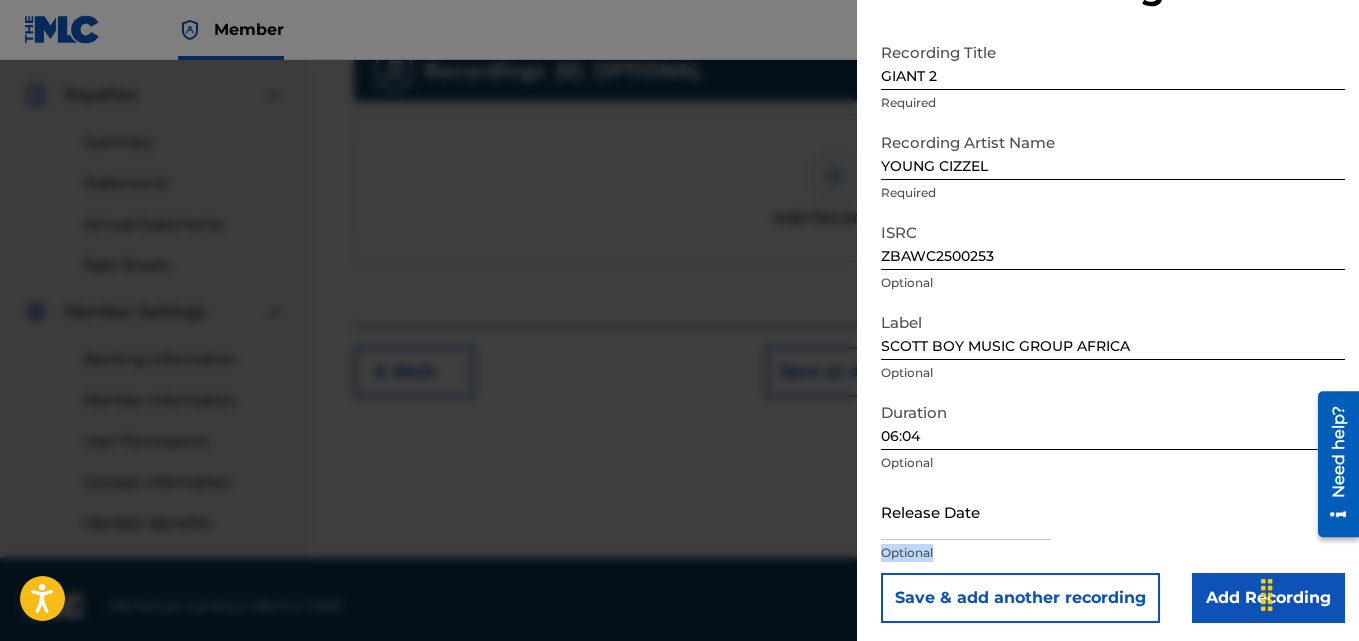 drag, startPoint x: 1184, startPoint y: 590, endPoint x: 1180, endPoint y: 634, distance: 44.181442 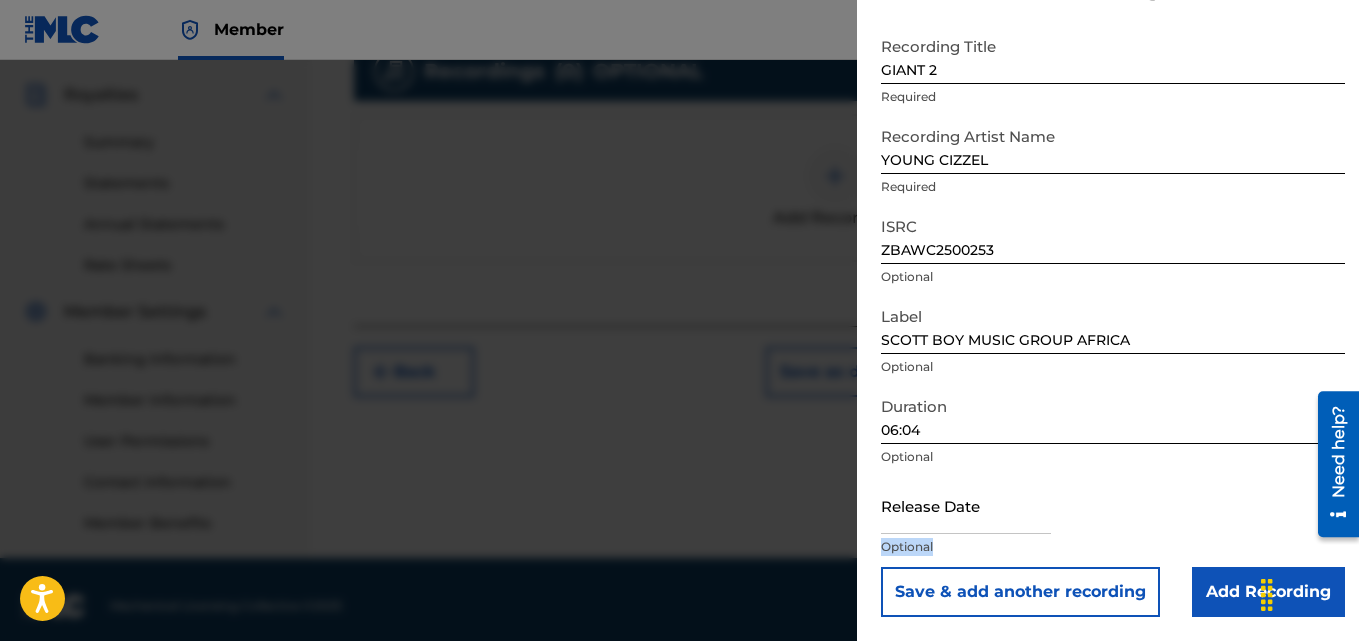 select on "7" 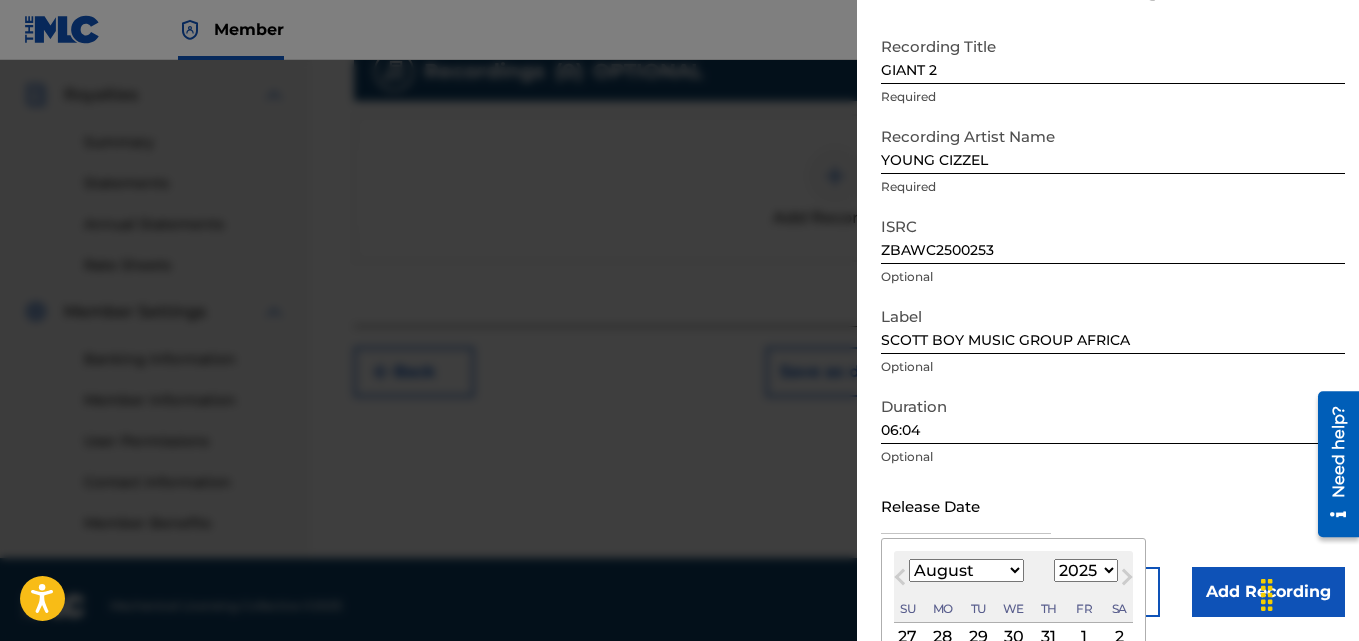 click at bounding box center [966, 505] 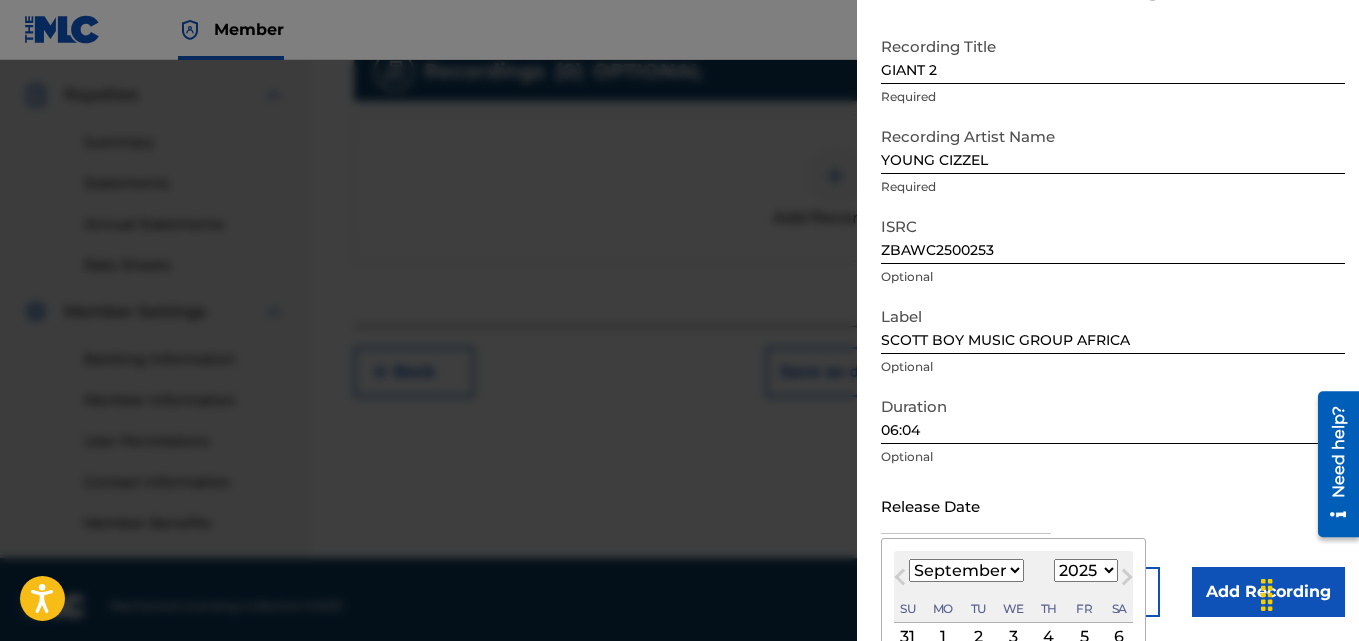 click on "September [YEAR] Previous Month Next Month September [YEAR] January February March April May June July August September October November December 1899 1900 1901 1902 1903 1904 1905 1906 1907 1908 1909 1910 1911 1912 1913 1914 1915 1916 1917 1918 1919 1920 1921 1922 1923 1924 1925 1926 1927 1928 1929 1930 1931 1932 1933 1934 1935 1936 1937 1938 1939 1940 1941 1942 1943 1944 1945 1946 1947 1948 1949 1950 1951 1952 1953 1954 1955 1956 1957 1958 1959 1960 1961 1962 1963 1964 1965 1966 1967 1968 1969 1970 1971 1972 1973 1974 1975 1976 1977 1978 1979 1980 1981 1982 1983 1984 1985 1986 1987 1988 1989 1990 1991 1992 1993 1994 1995 1996 1997 1998 1999 2000 2001 2002 2003 2004 2005 2006 2007 2008 2009 2010 2011 2012 2013 2014 2015 2016 2017 2018 2019 2020 2021 2022 2023 2024 2025 2026 2027 2028 2029 2030 2031 2032 2033 2034 2035 2036 2037 2038 2039 2040 2041 2042 2043 2044 2045 2046 2047 2048 2049 2050 2051 2052 2053 2054 2055 2056 2057 2058 2059 2060 2061 2062 2063 2064 2065 2066 2067 2068 2069 2070 2071 2072 2073 2074 Su" at bounding box center (1013, 669) 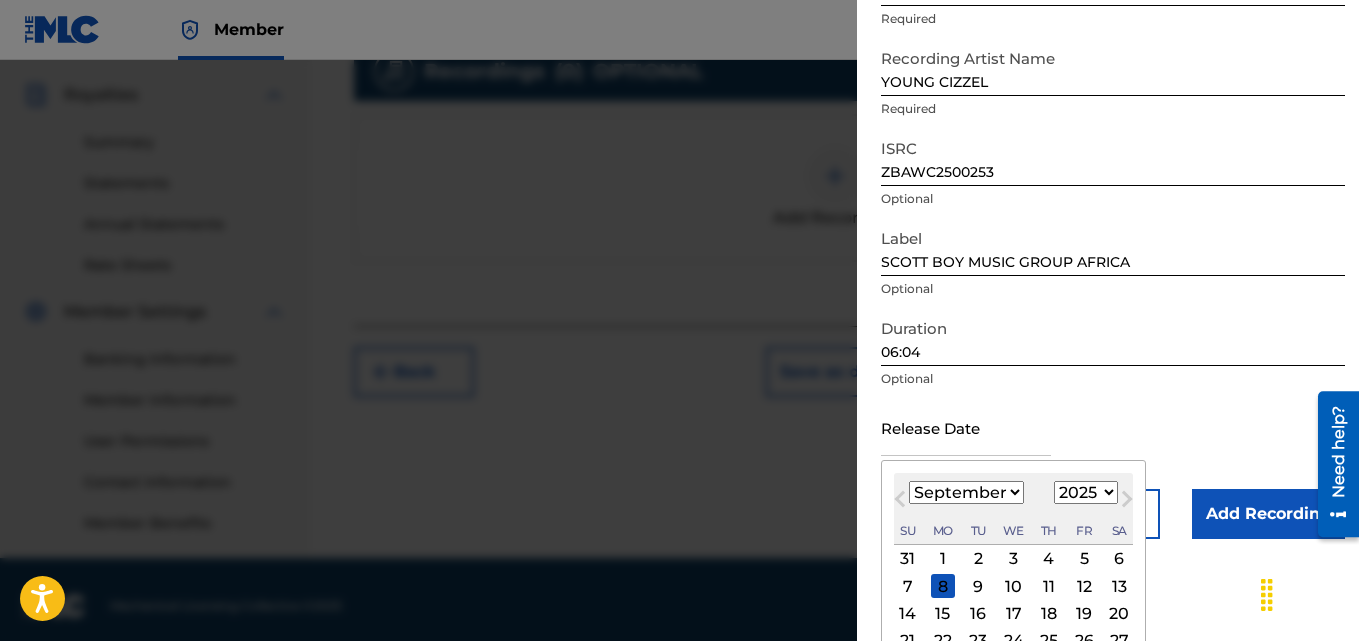 scroll, scrollTop: 170, scrollLeft: 0, axis: vertical 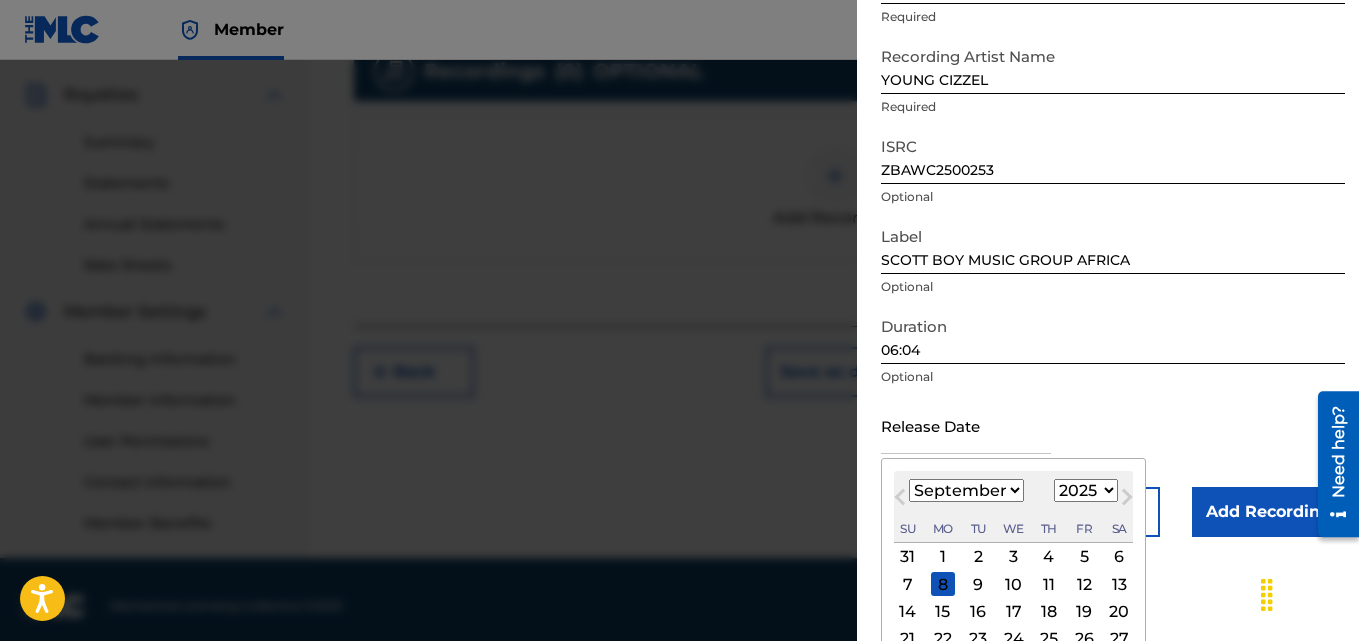 click on "January February March April May June July August September October November December" at bounding box center (966, 490) 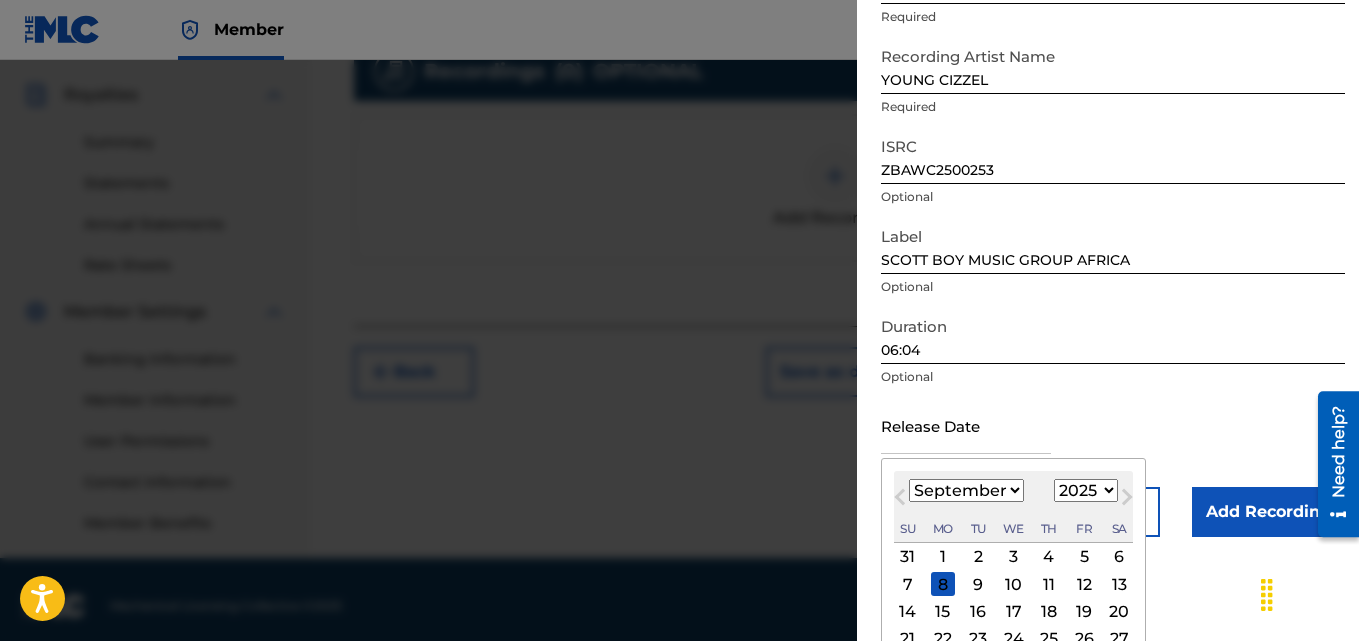 select on "7" 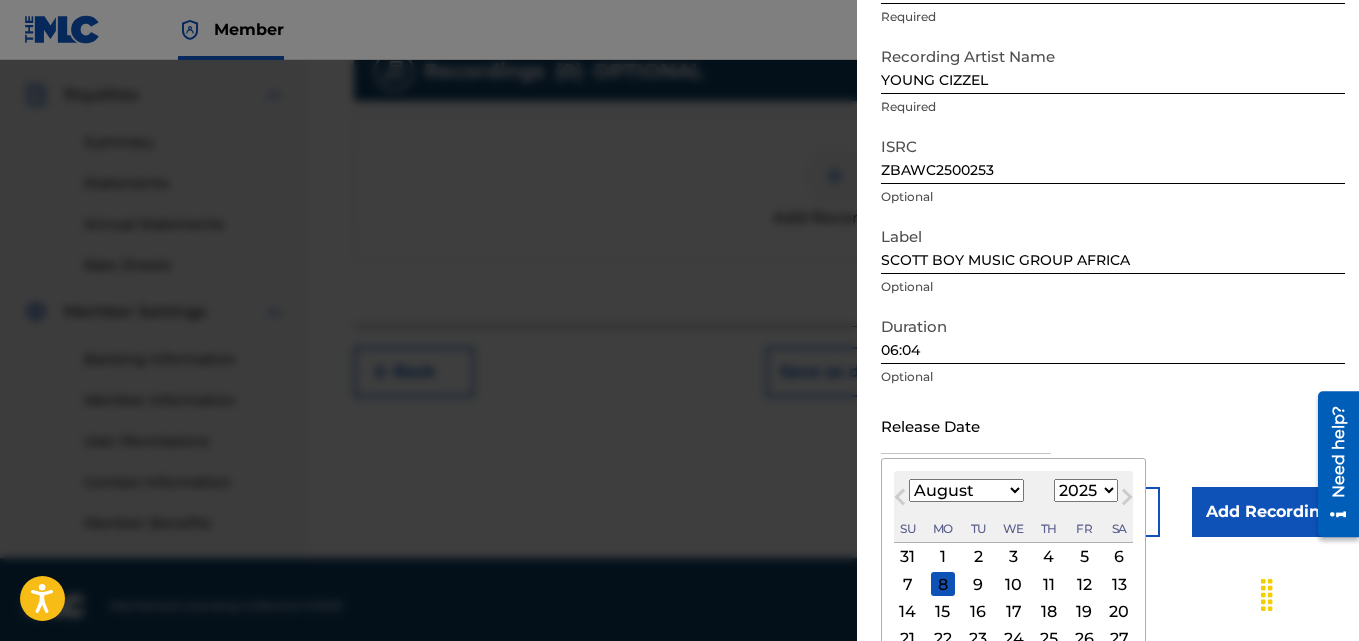 click on "January February March April May June July August September October November December" at bounding box center [966, 490] 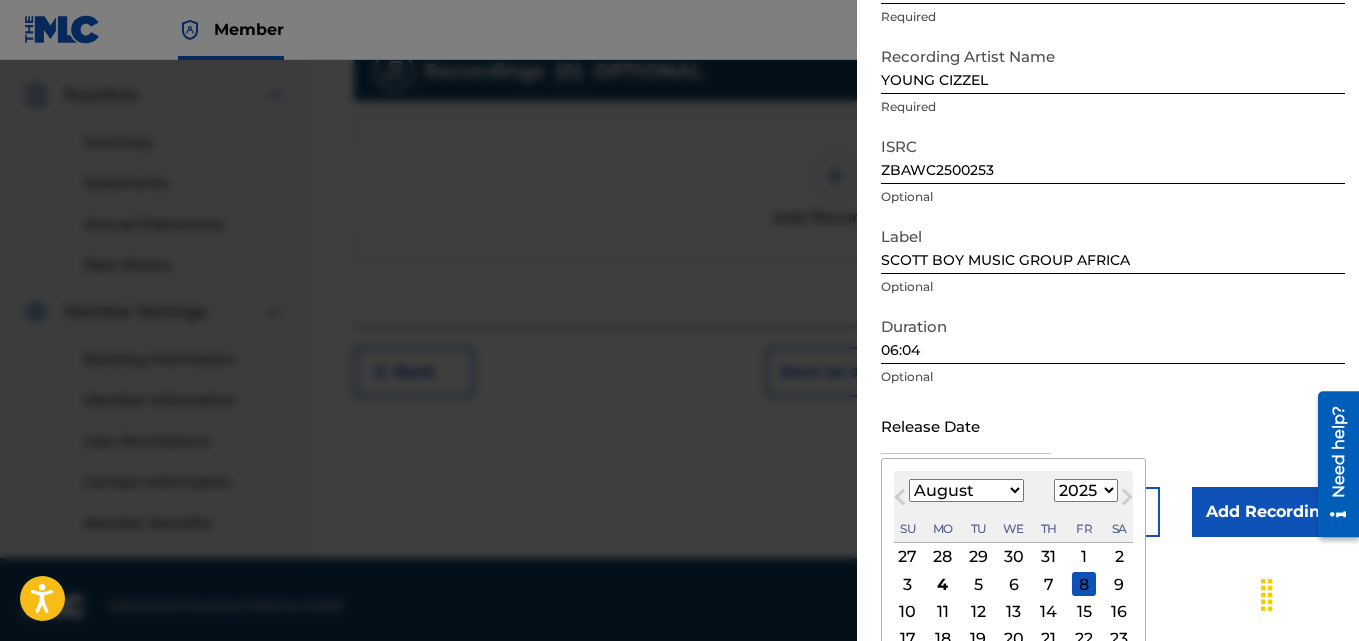 click on "8" at bounding box center (1084, 584) 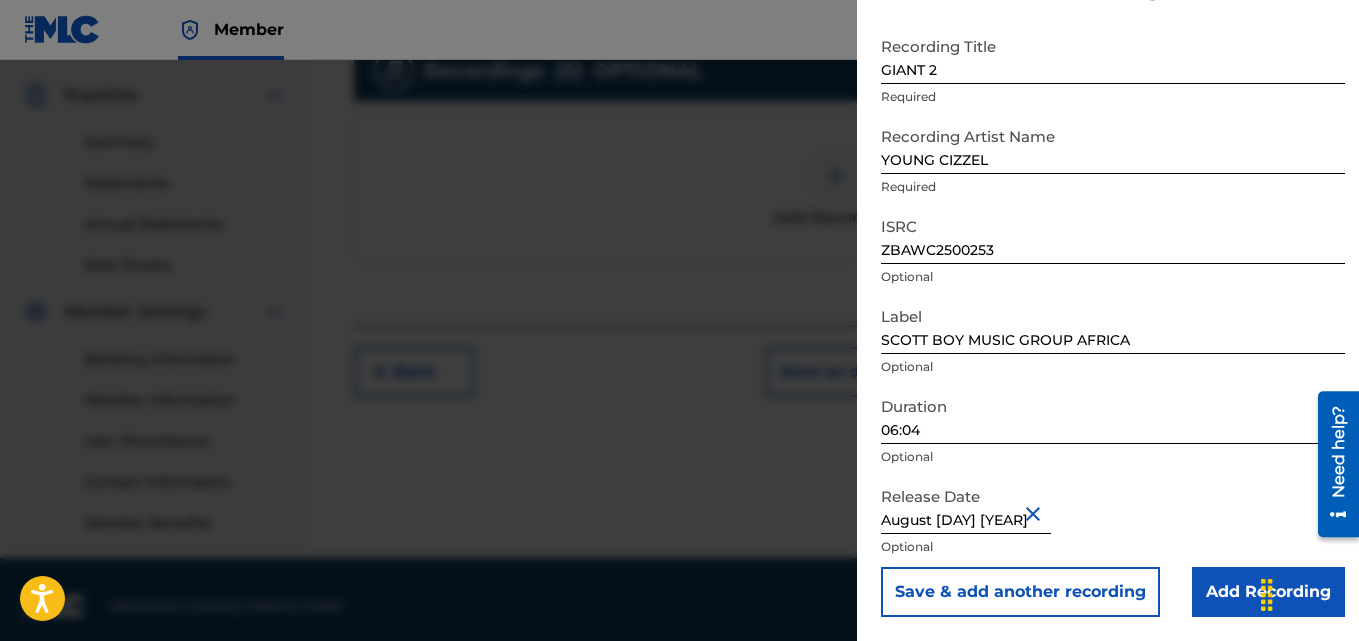 scroll, scrollTop: 90, scrollLeft: 0, axis: vertical 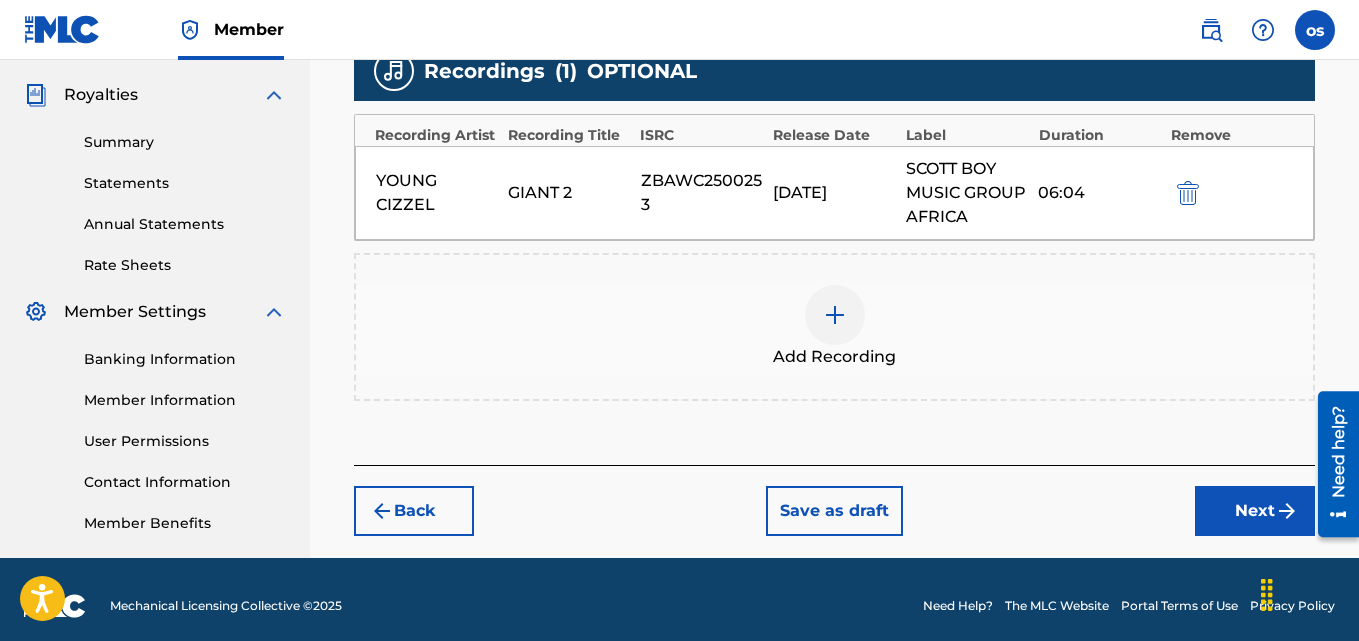 click on "Next" at bounding box center [1255, 511] 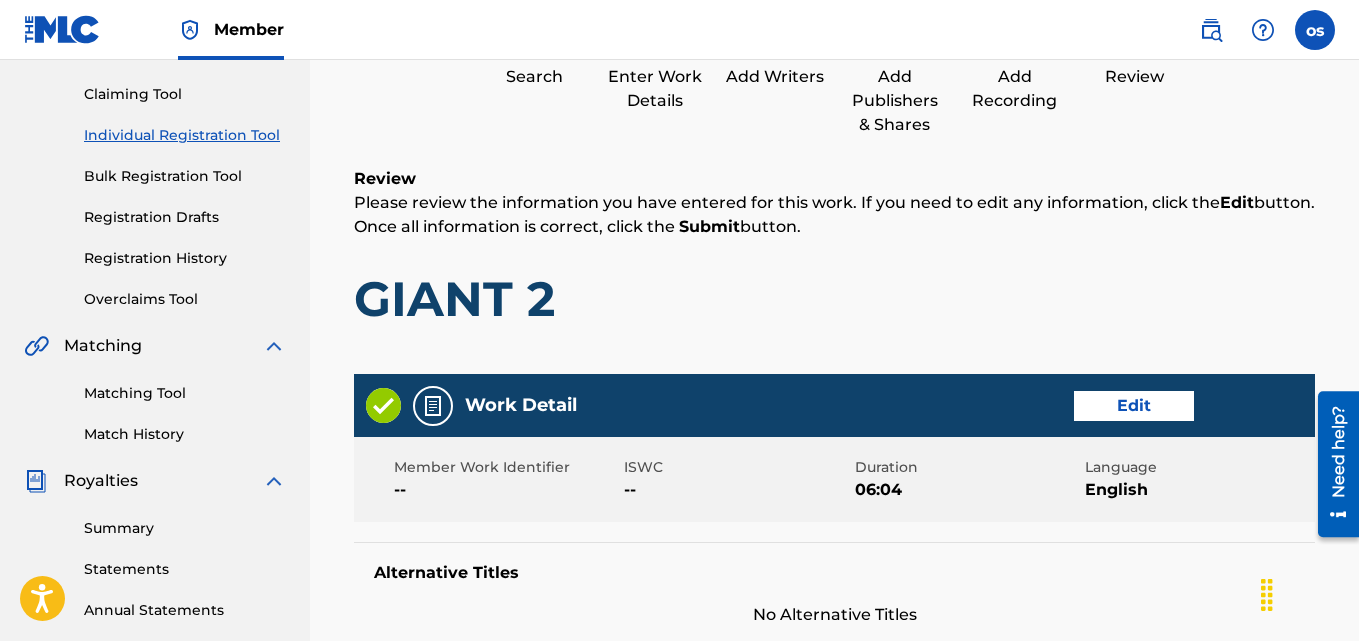 scroll, scrollTop: 90, scrollLeft: 0, axis: vertical 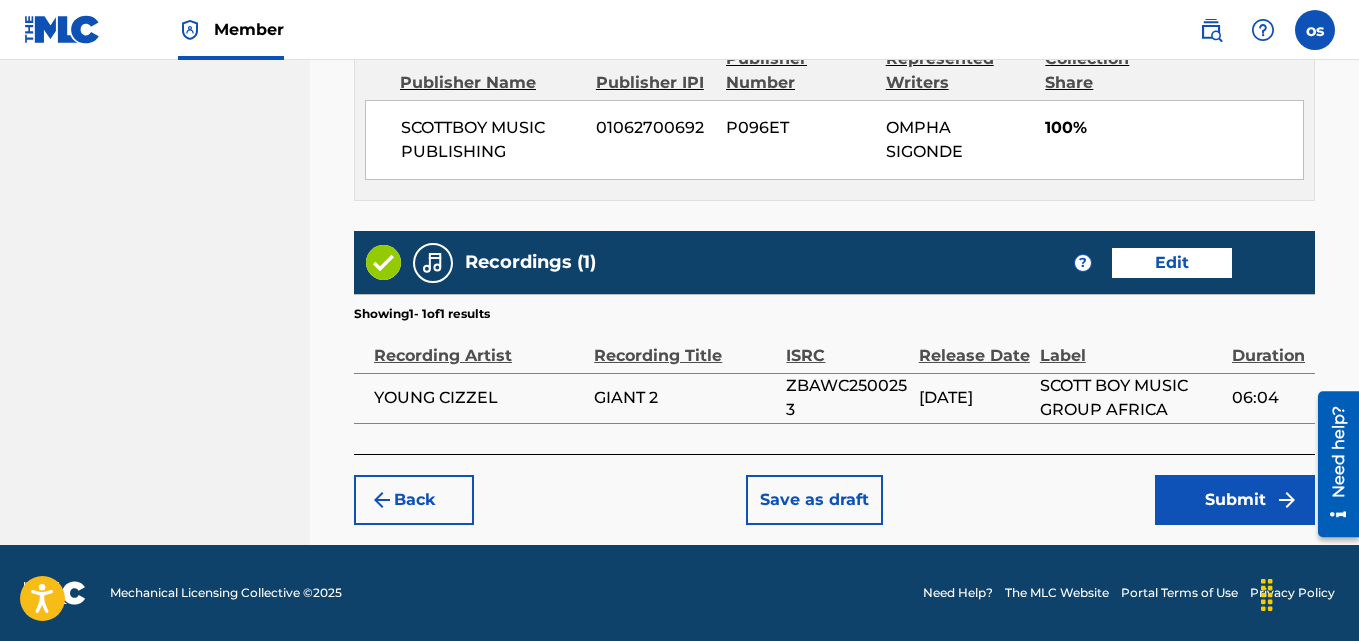 click on "Submit" at bounding box center (1235, 500) 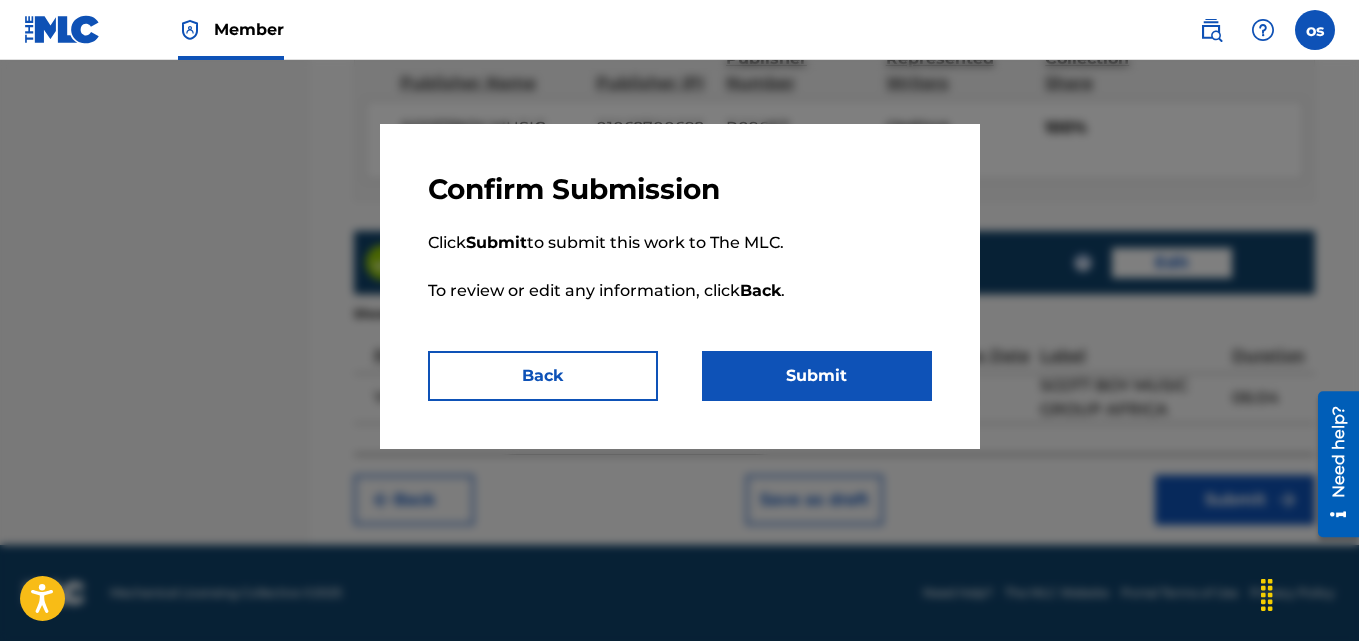 click on "Submit" at bounding box center [817, 376] 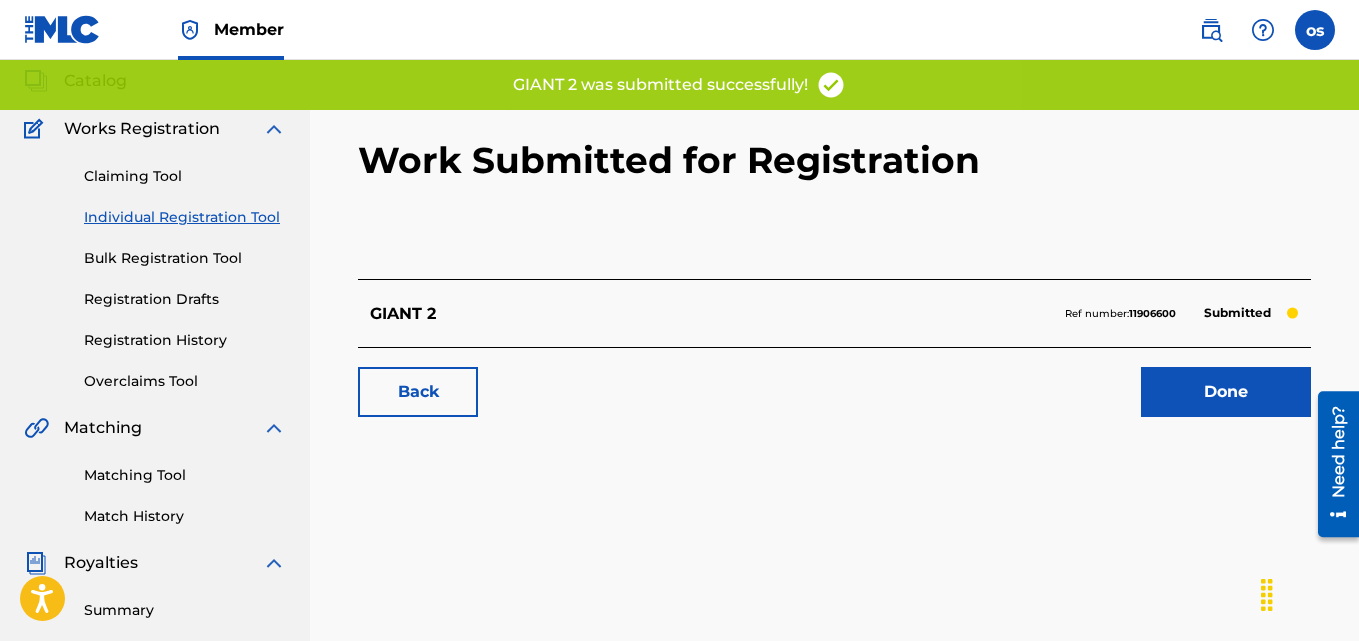 scroll, scrollTop: 136, scrollLeft: 0, axis: vertical 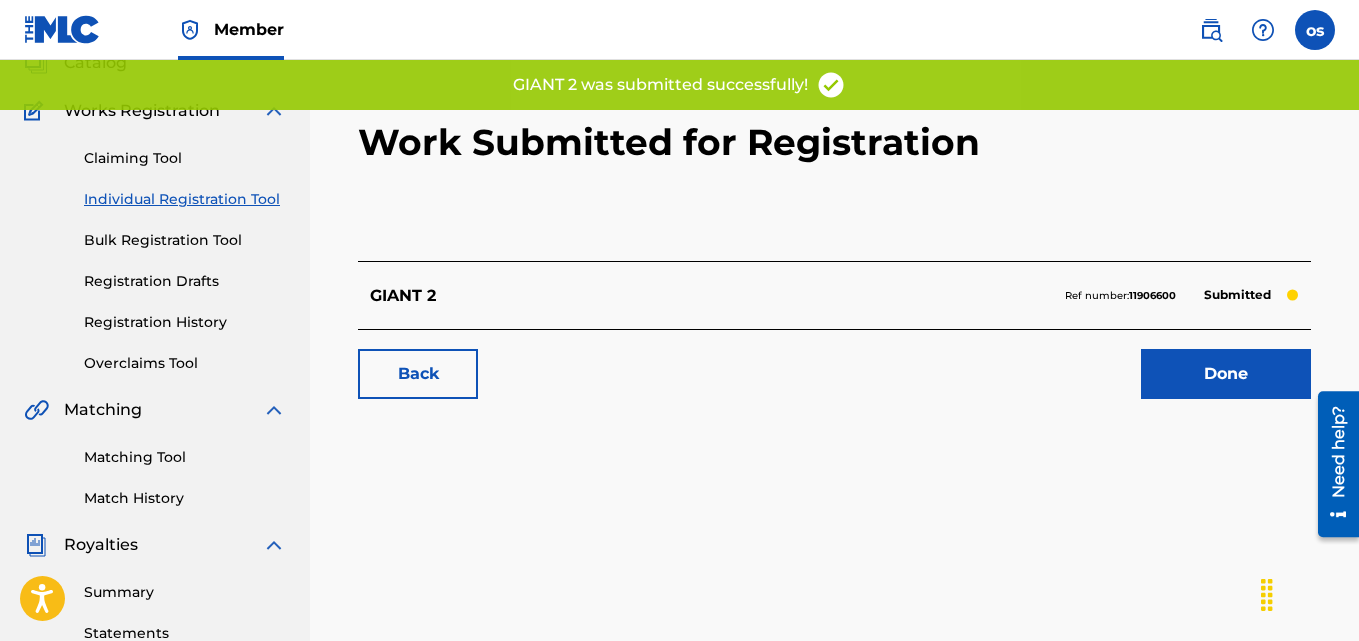 click on "Done" at bounding box center [1226, 374] 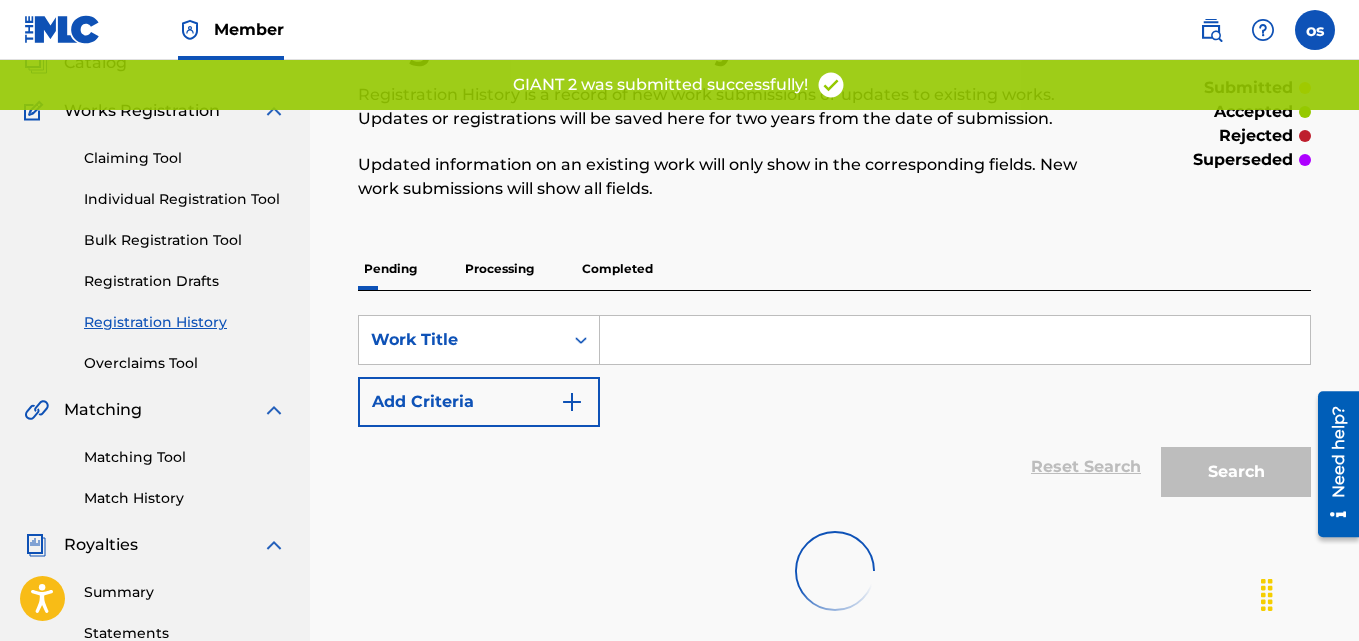 scroll, scrollTop: 0, scrollLeft: 0, axis: both 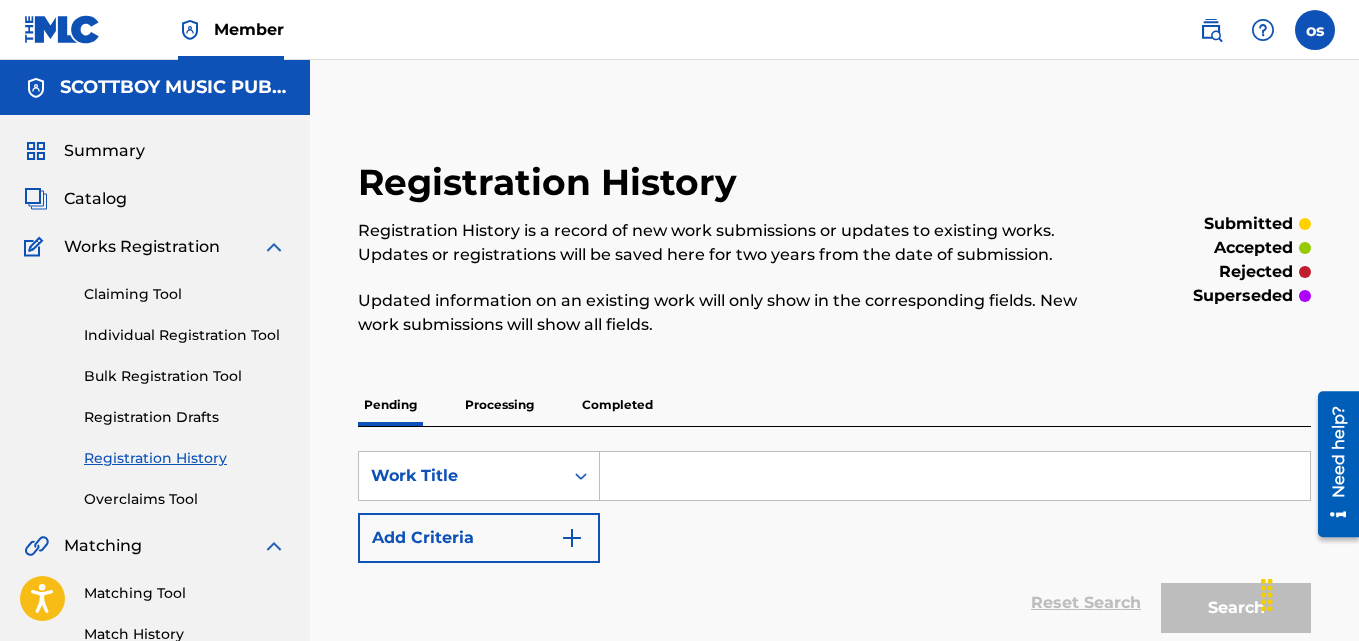 click at bounding box center [955, 476] 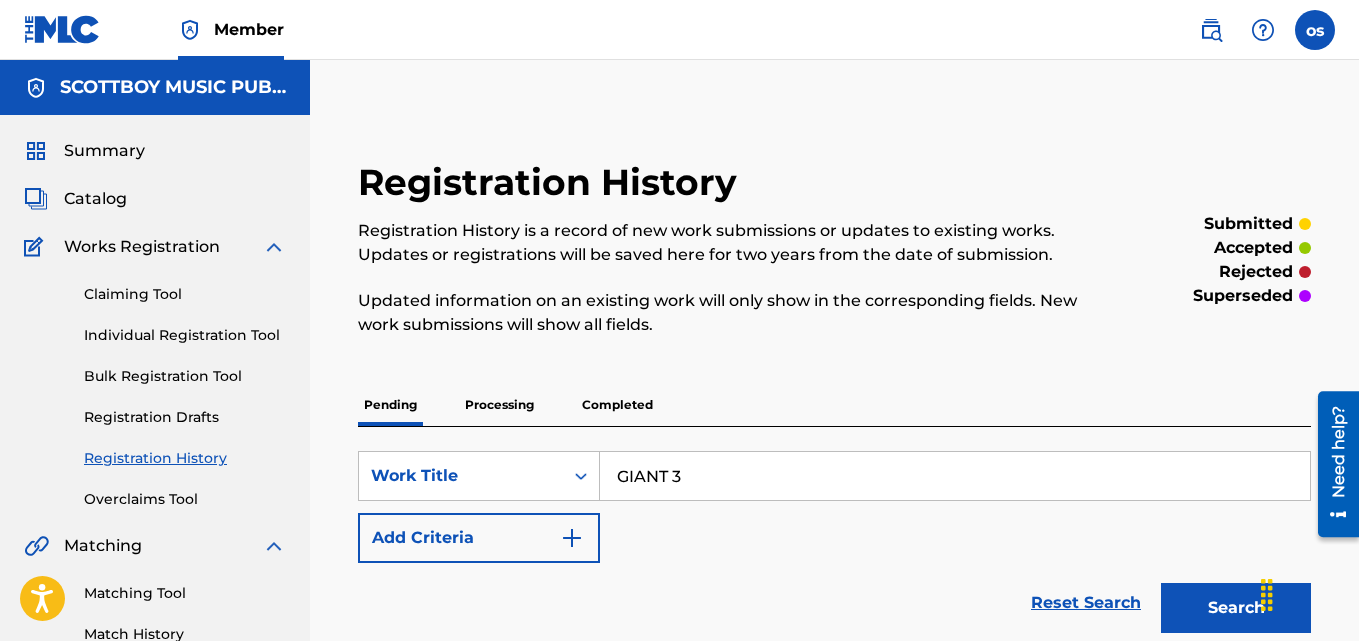 type on "GIANT 3" 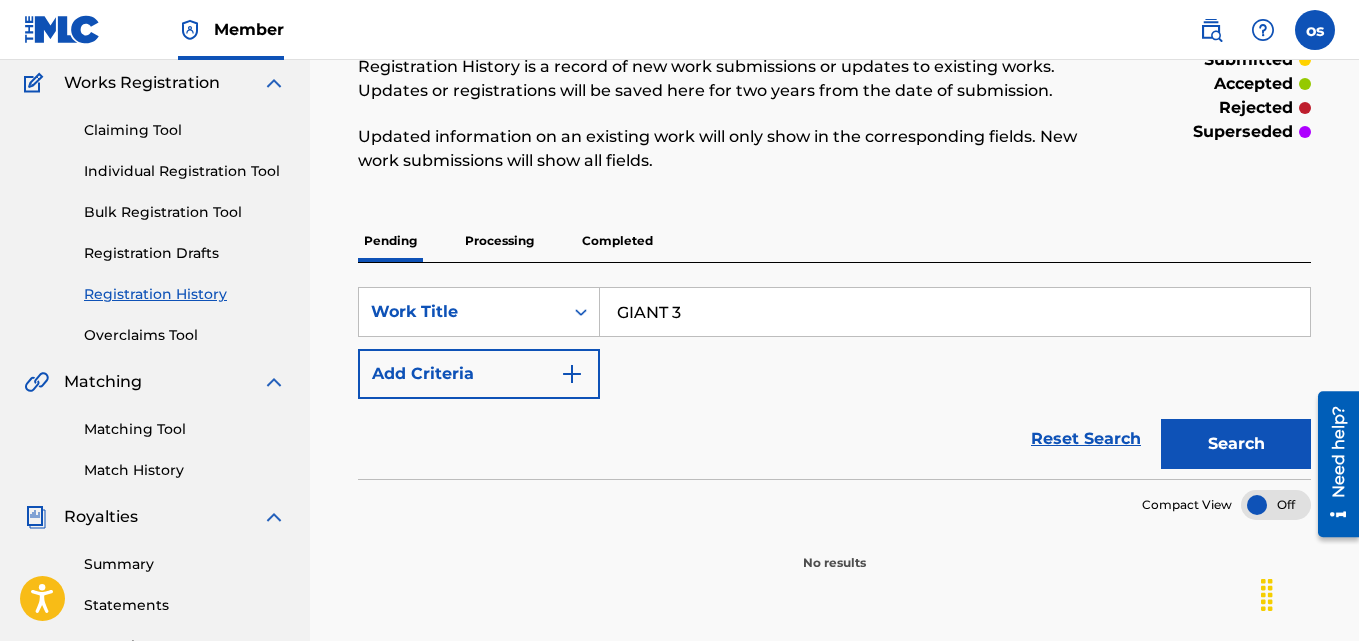 scroll, scrollTop: 147, scrollLeft: 0, axis: vertical 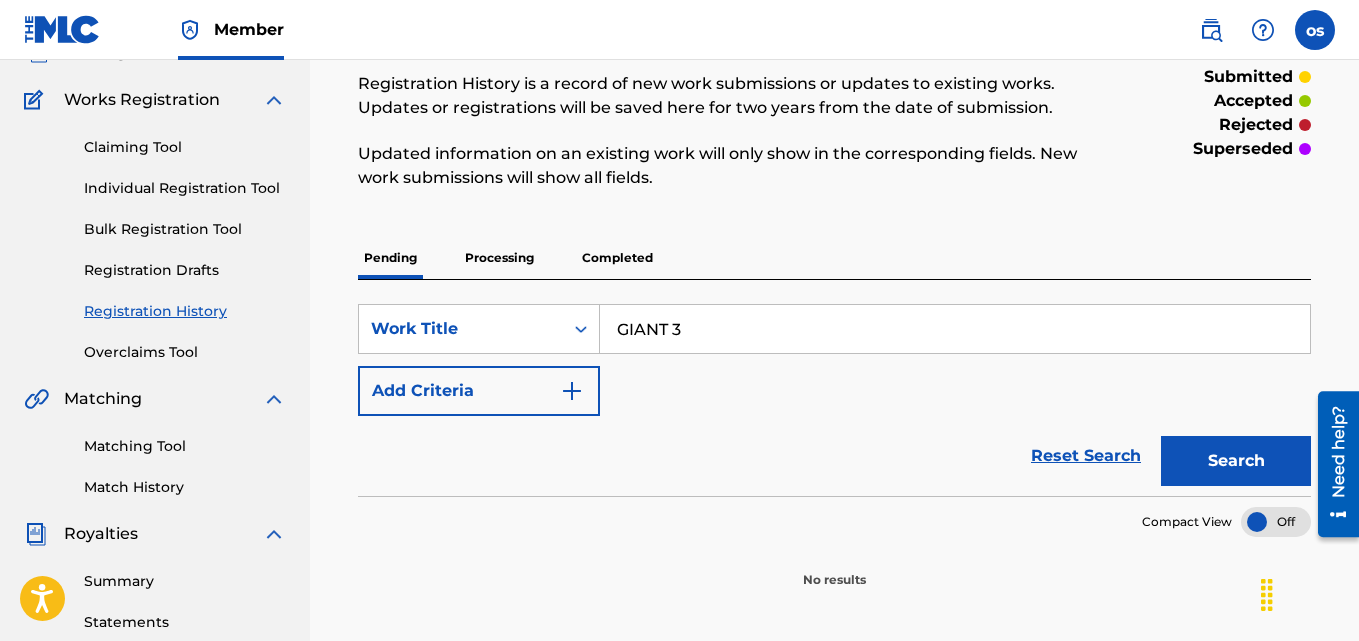 click on "Add Criteria" at bounding box center [479, 391] 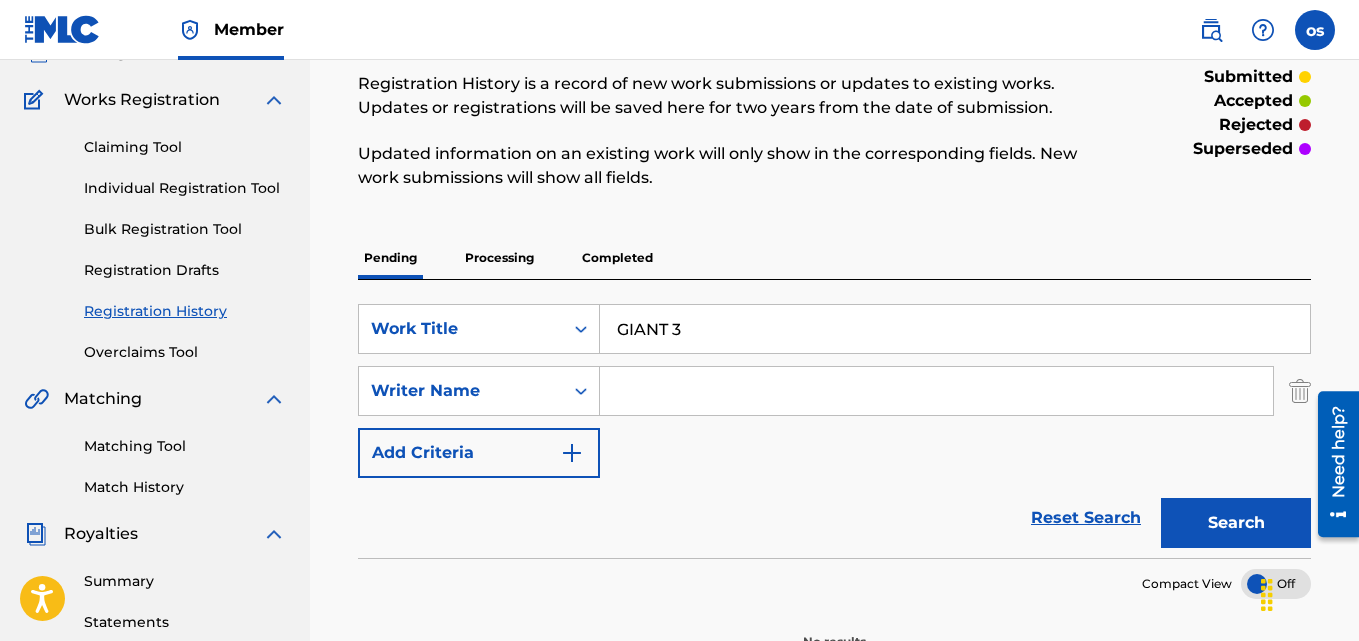 click at bounding box center (936, 391) 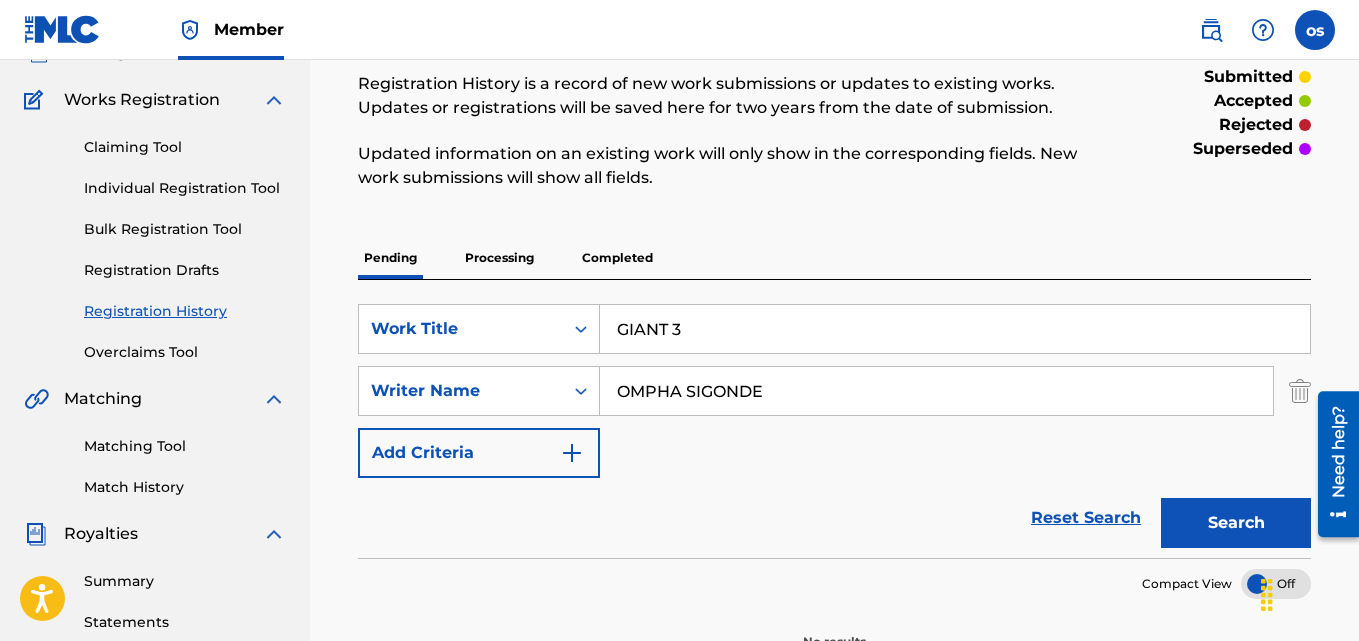 click on "Search" at bounding box center (1236, 523) 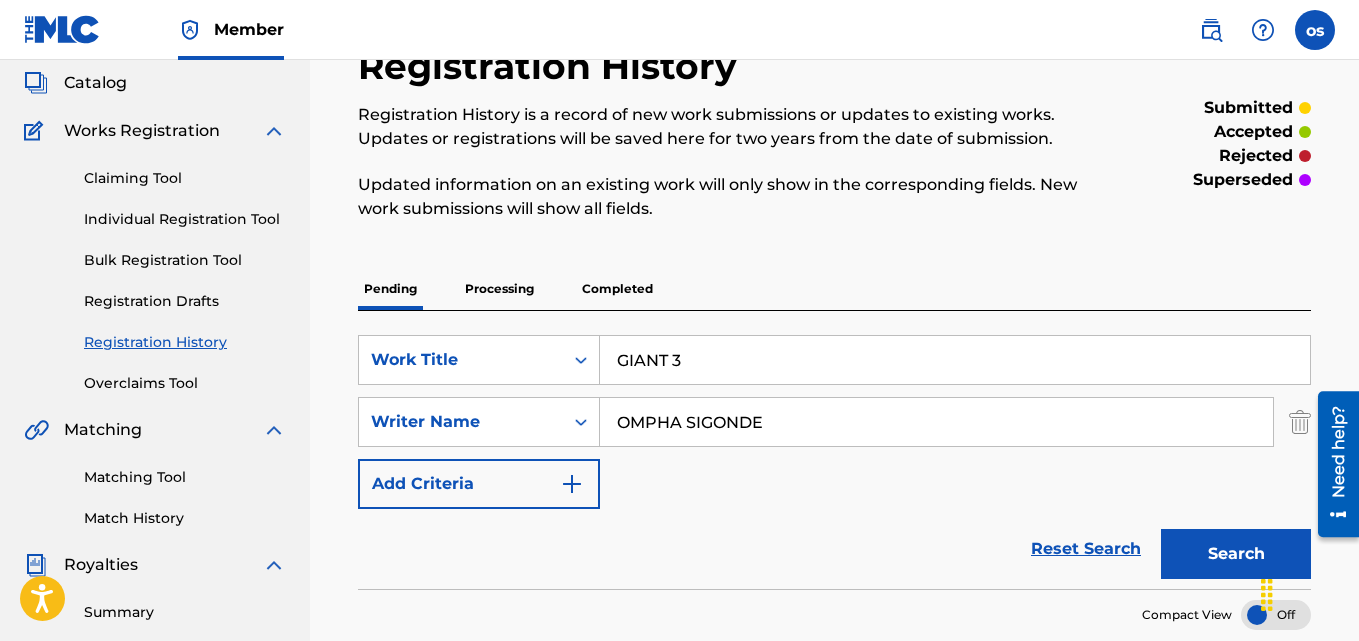scroll, scrollTop: 114, scrollLeft: 0, axis: vertical 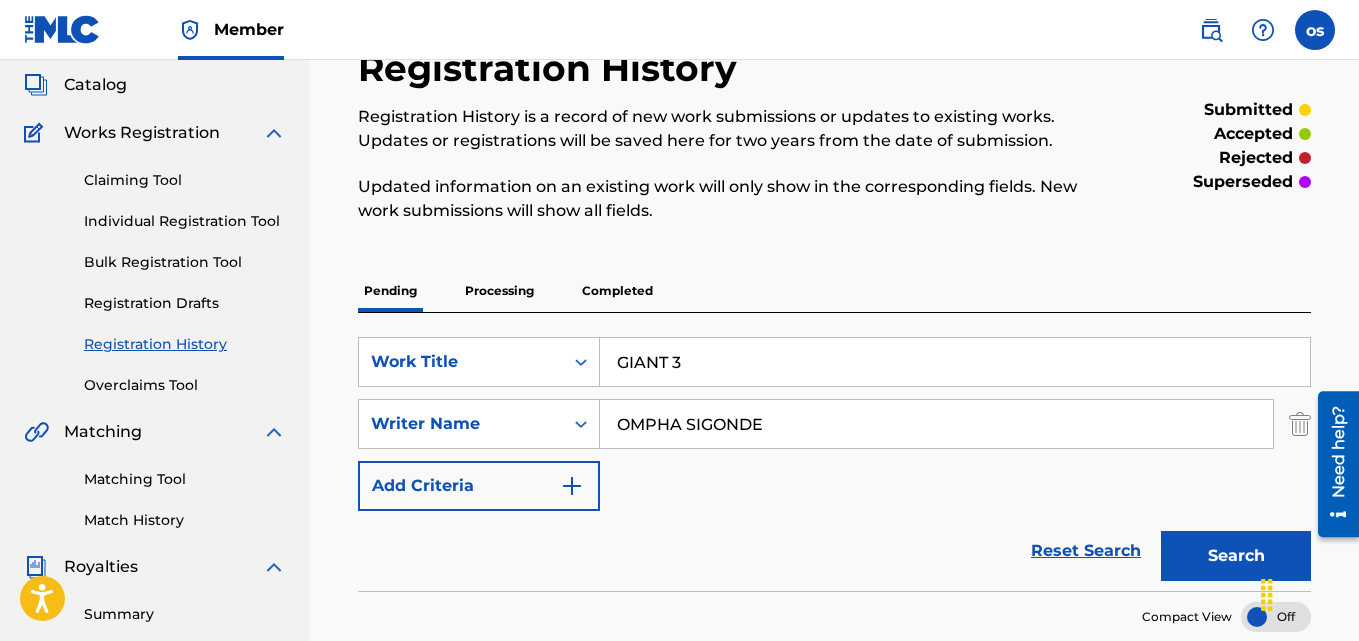 click on "OMPHA SIGONDE" at bounding box center (936, 424) 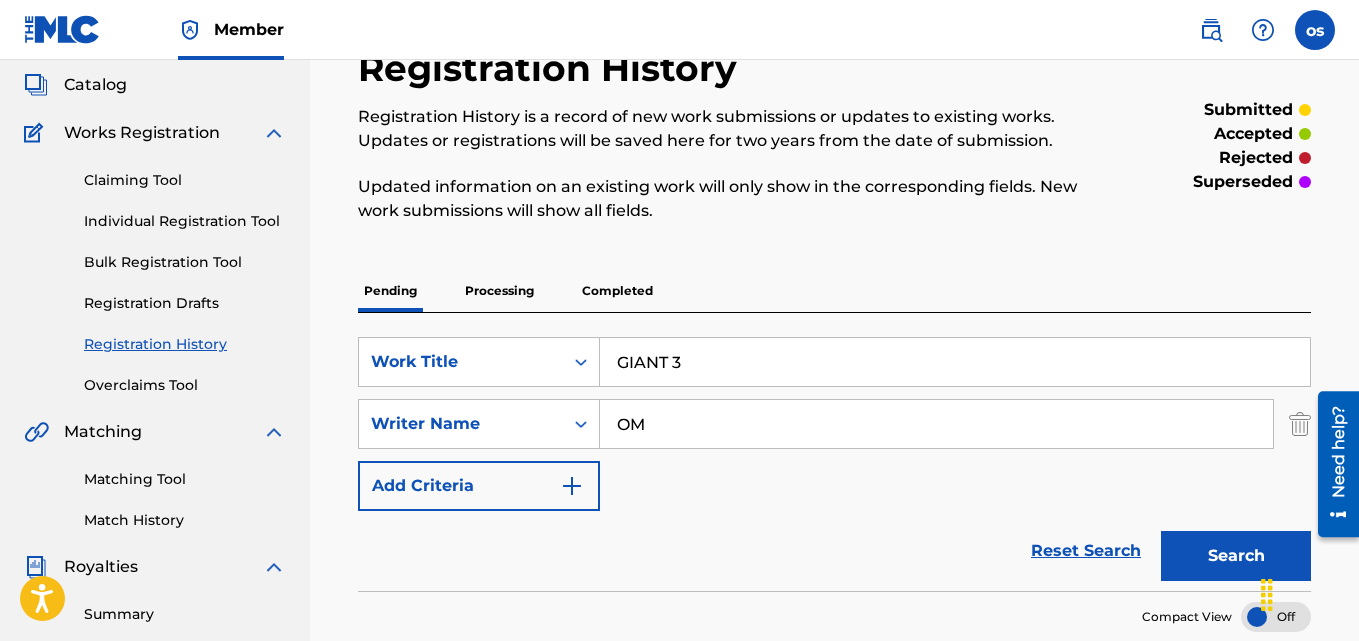 type on "O" 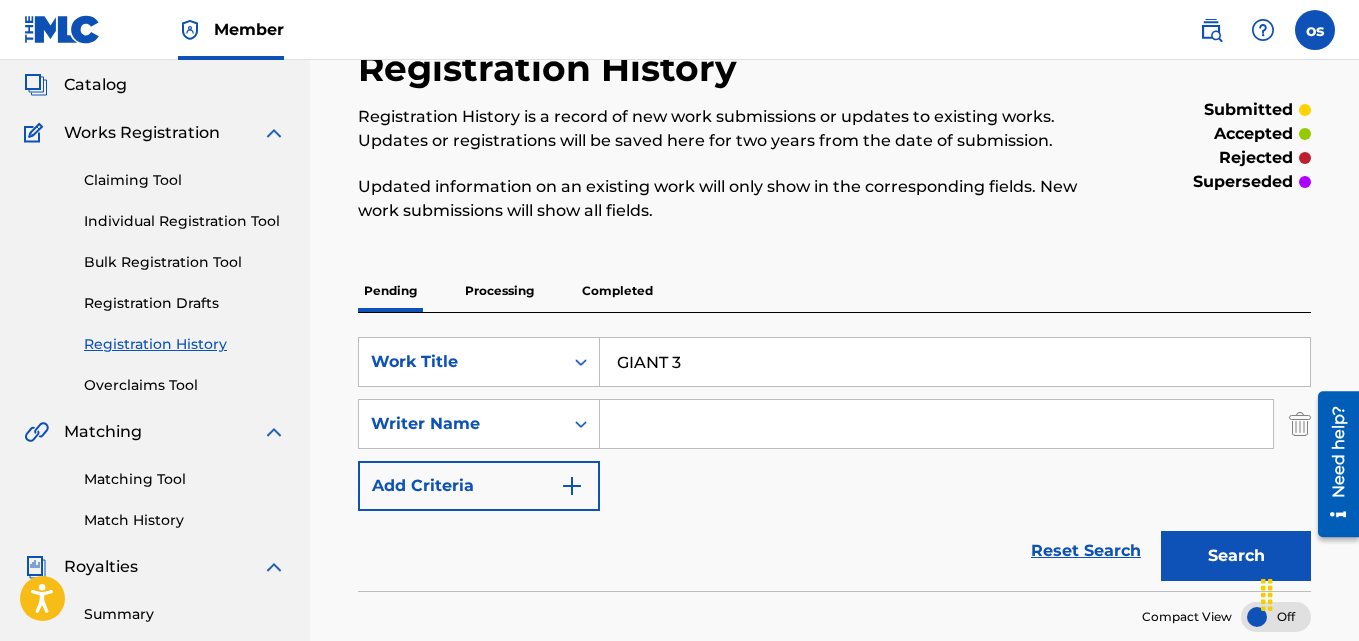 click at bounding box center (936, 424) 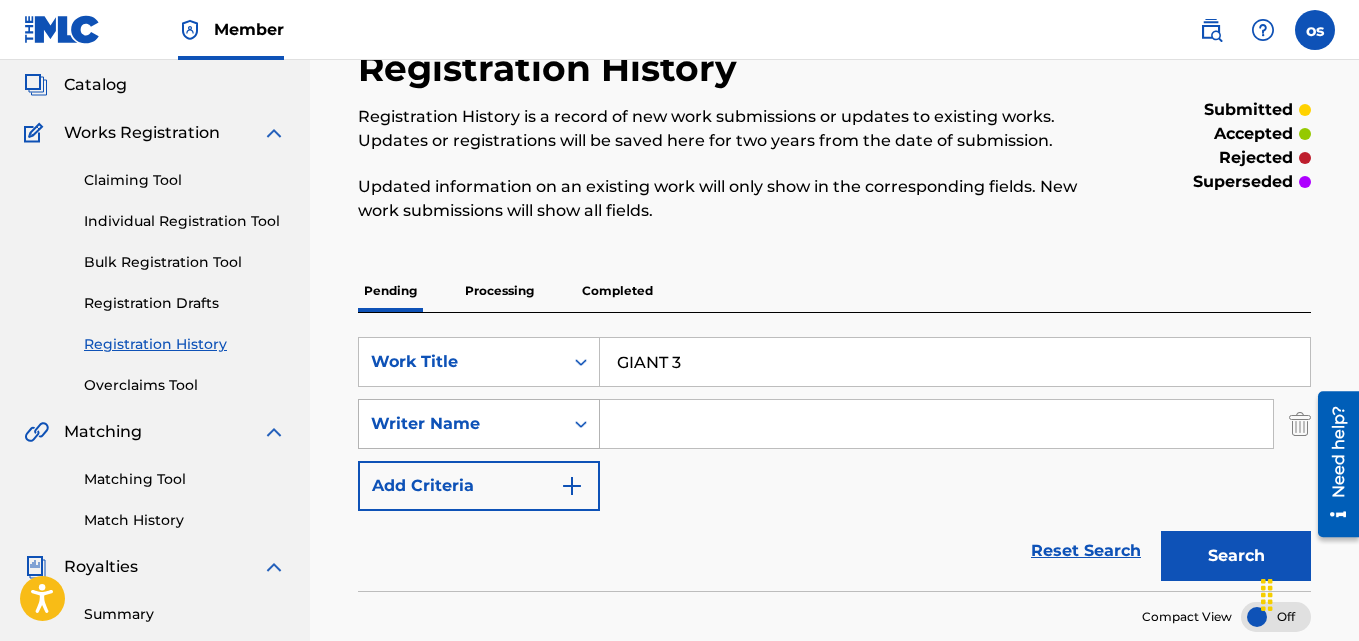 type 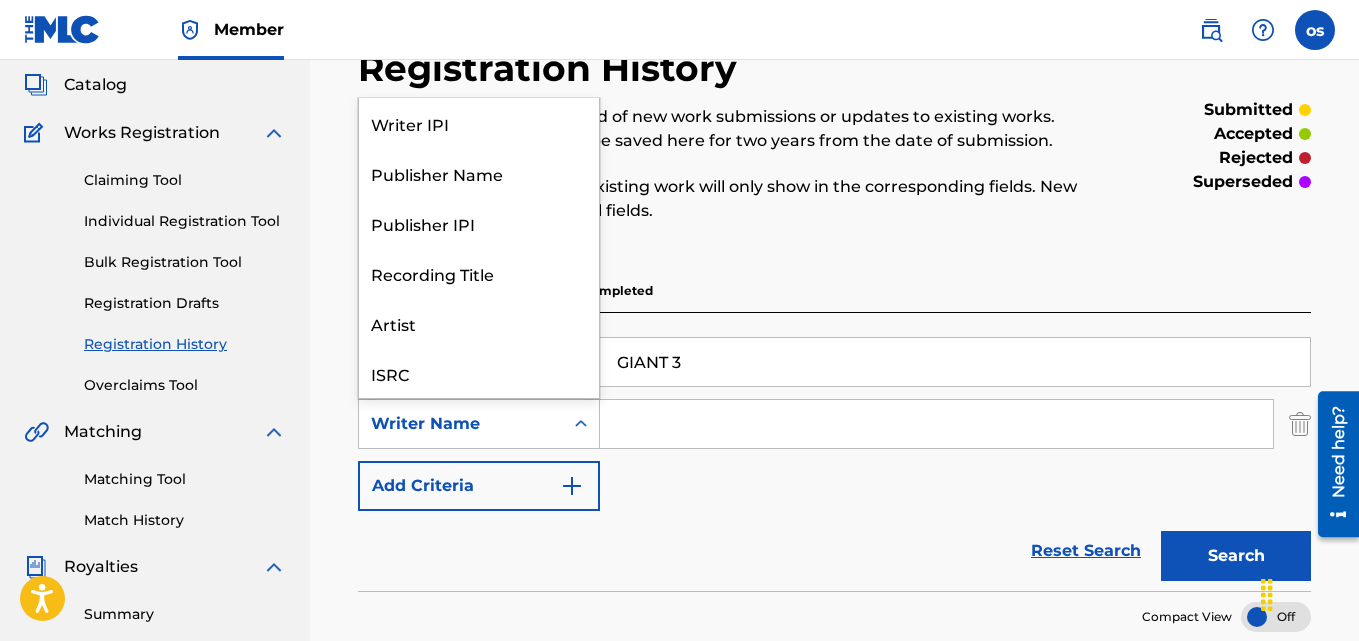 click on "Writer Name" at bounding box center [461, 424] 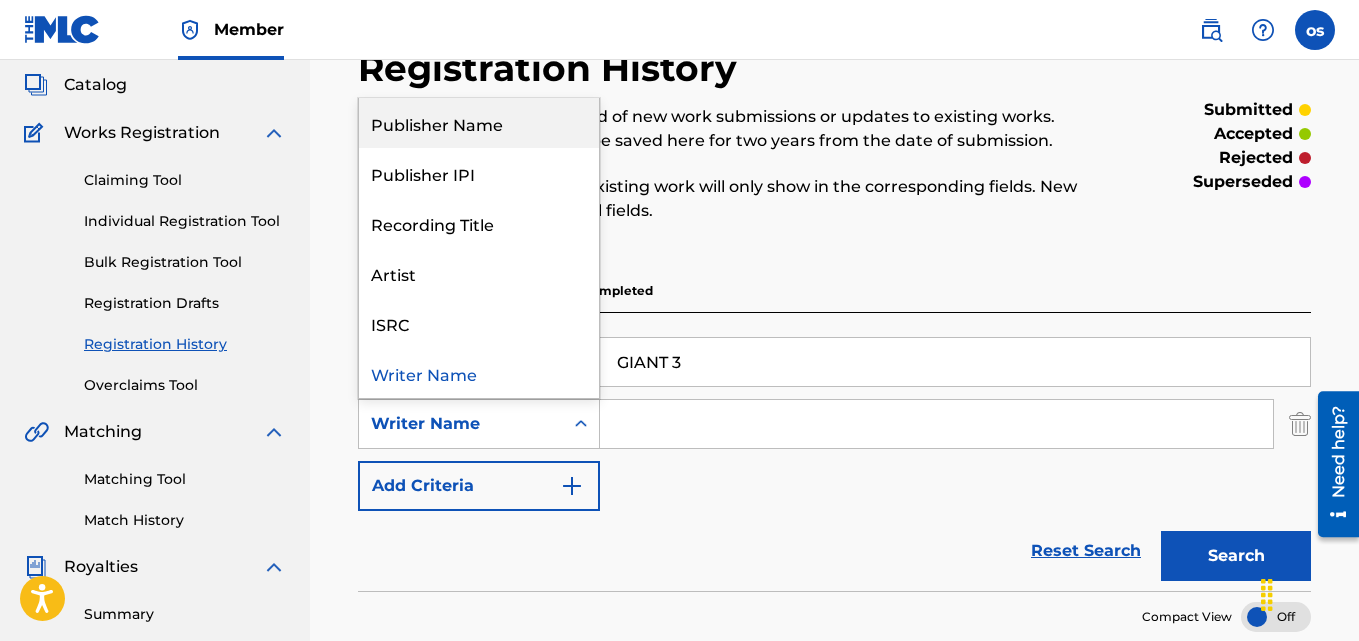click on "Publisher Name" at bounding box center [479, 123] 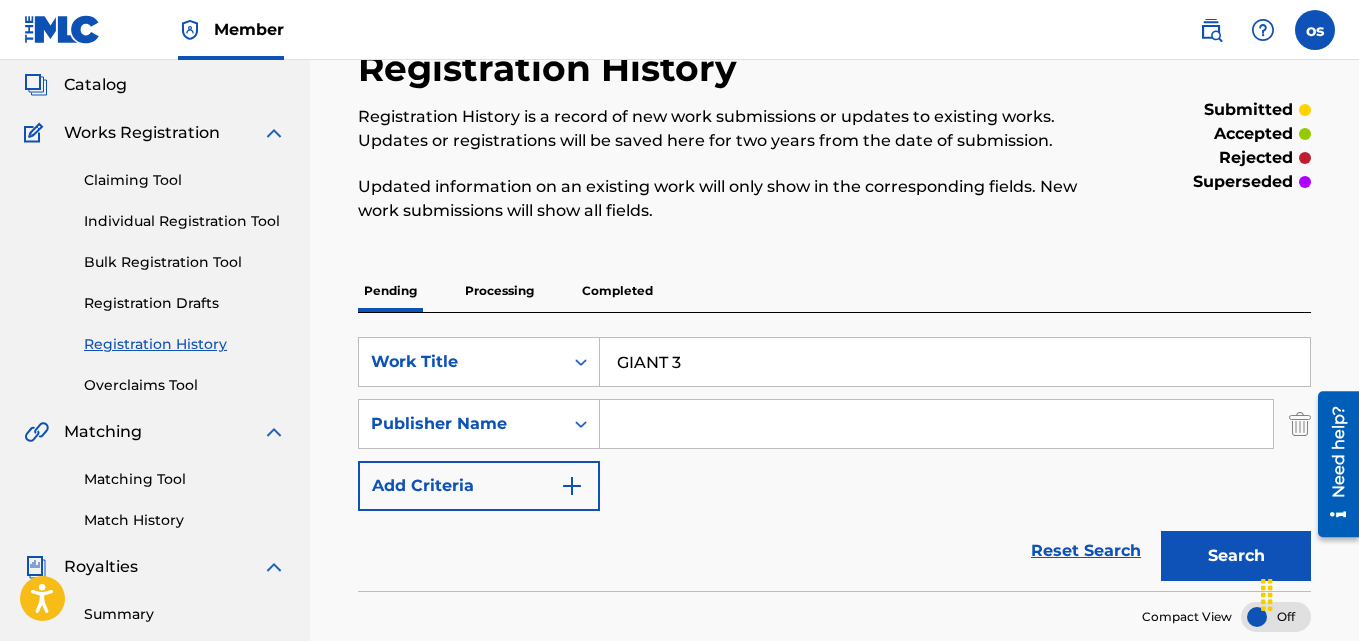 click at bounding box center (936, 424) 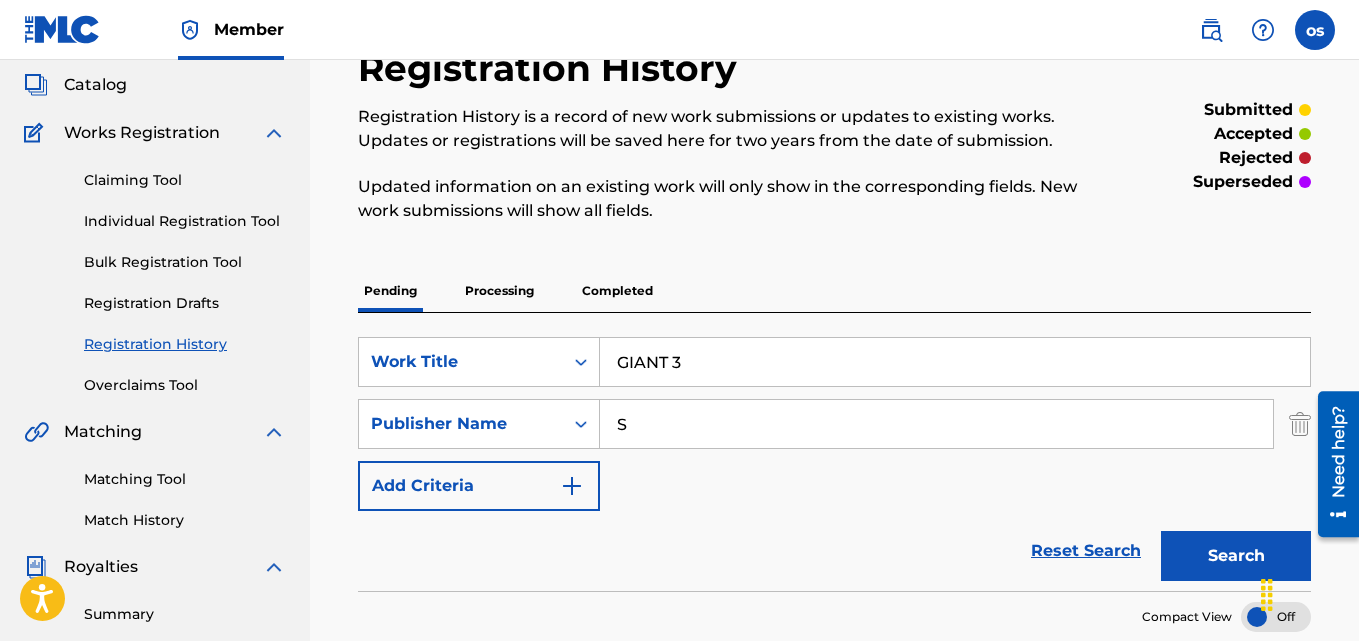 type on "SCOTTBOY MUSIC PUBLISHING" 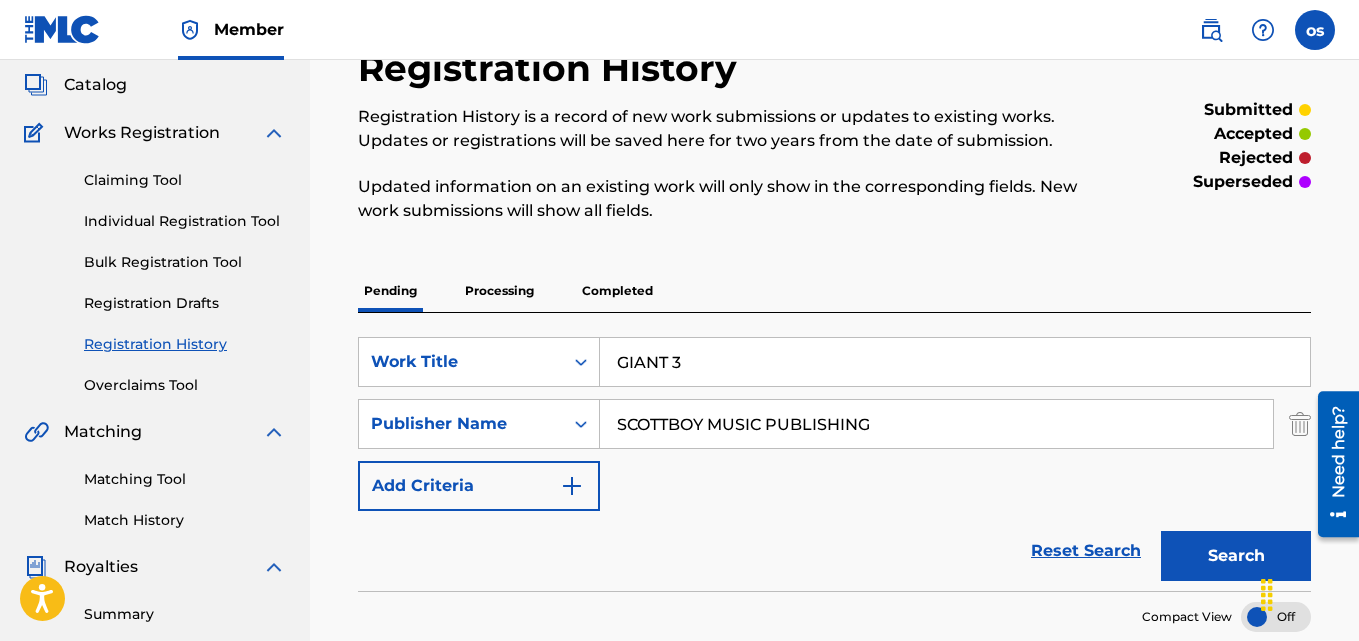 click on "Search" at bounding box center (1236, 556) 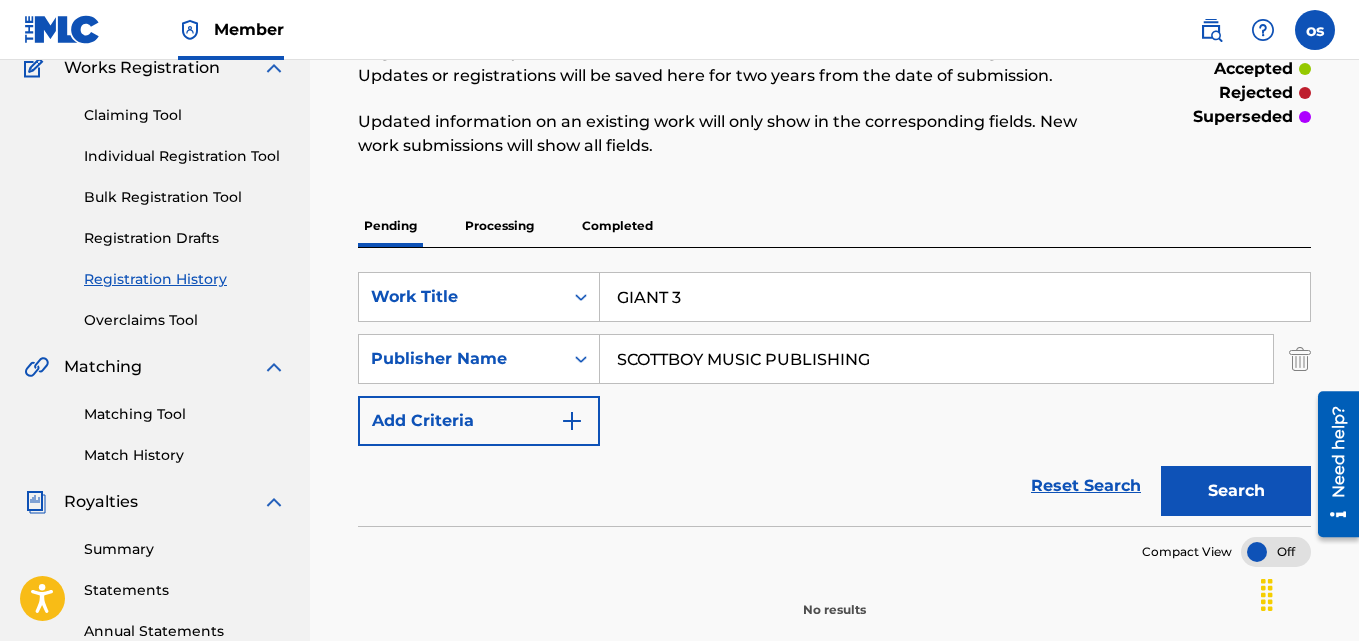 scroll, scrollTop: 135, scrollLeft: 0, axis: vertical 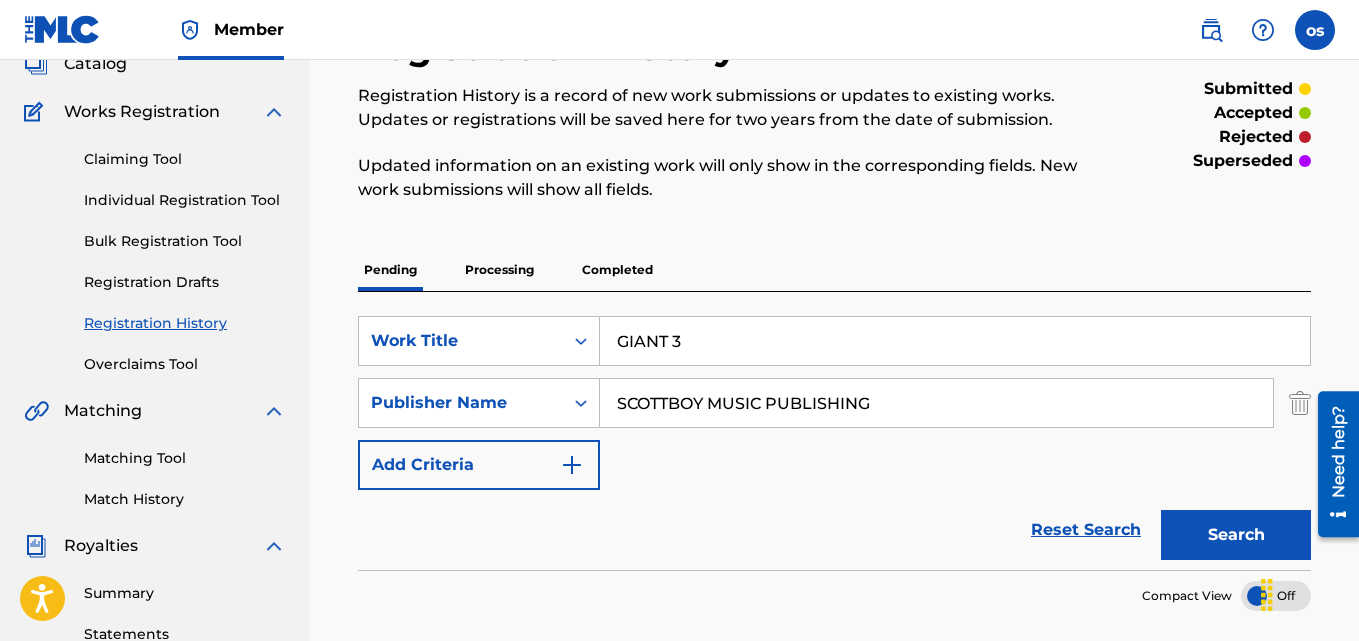 click on "Individual Registration Tool" at bounding box center (185, 200) 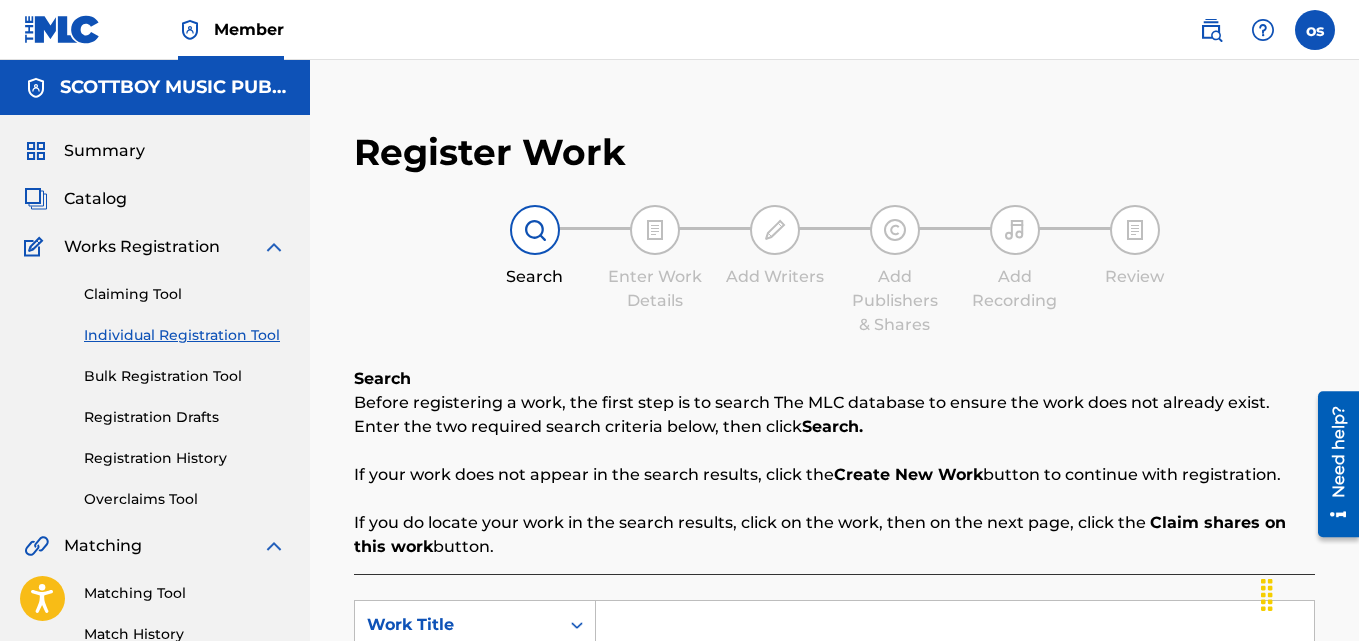 scroll, scrollTop: 224, scrollLeft: 0, axis: vertical 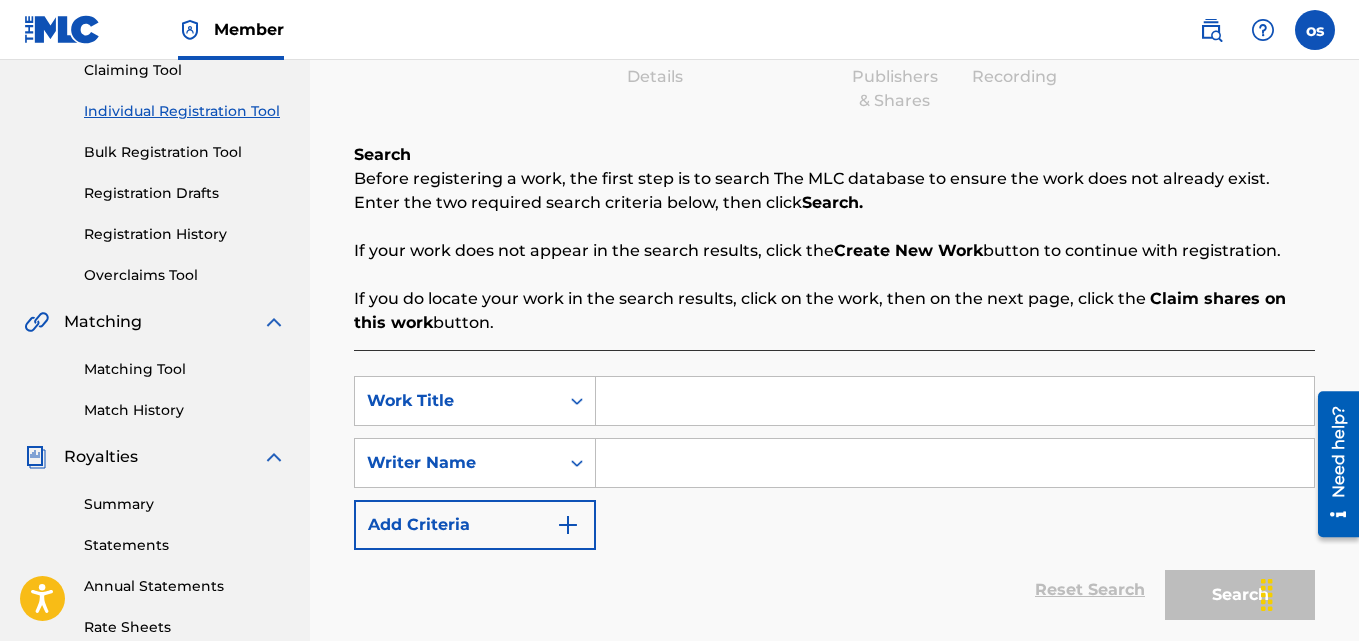 click at bounding box center [955, 401] 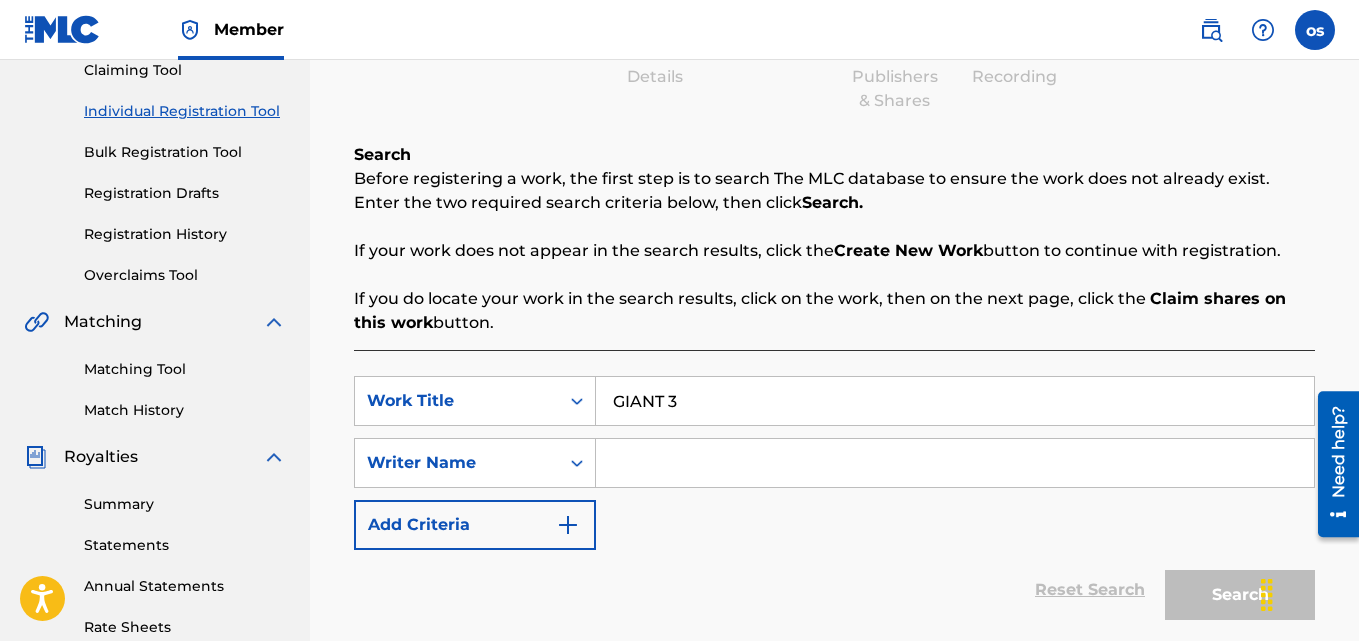 type on "GIANT 3" 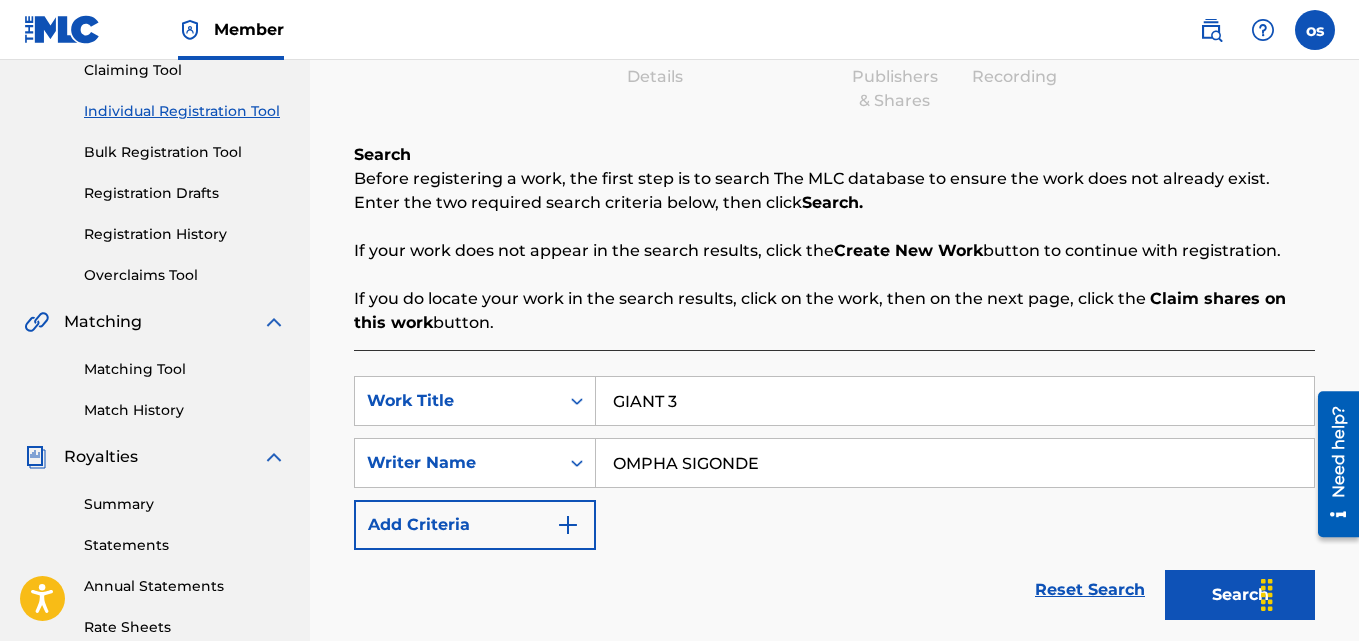 click on "Search" at bounding box center (1240, 595) 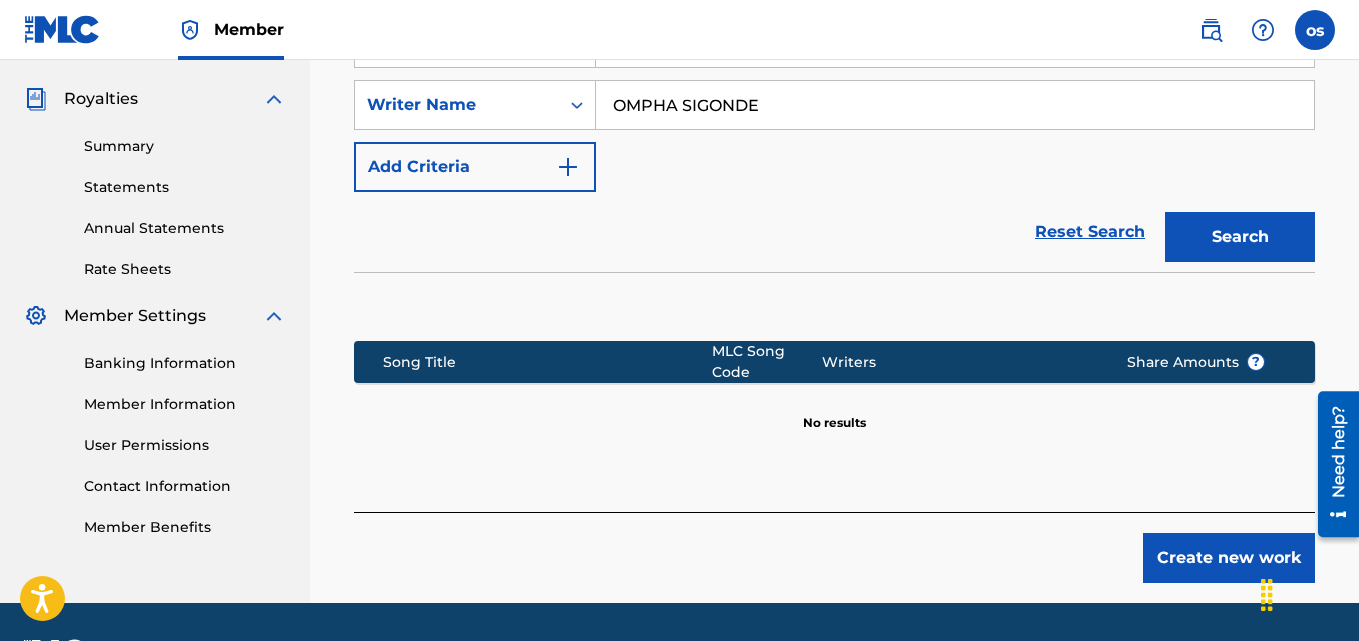scroll, scrollTop: 640, scrollLeft: 0, axis: vertical 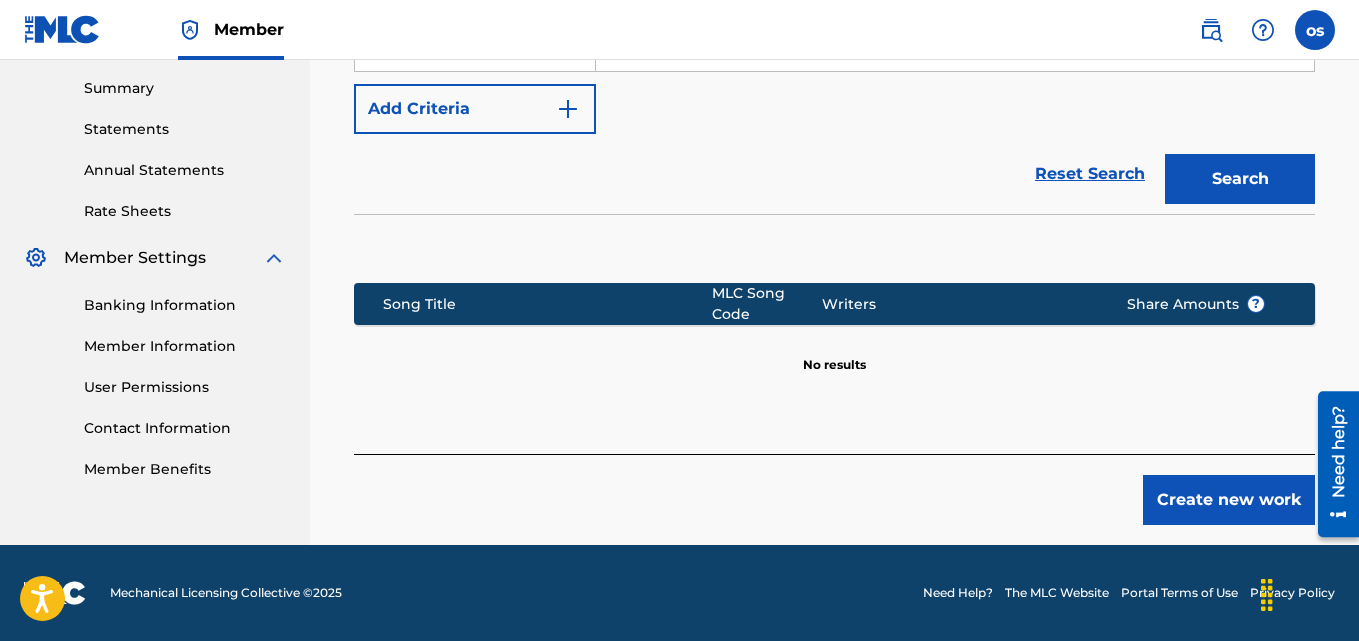 click on "Create new work" at bounding box center [1229, 500] 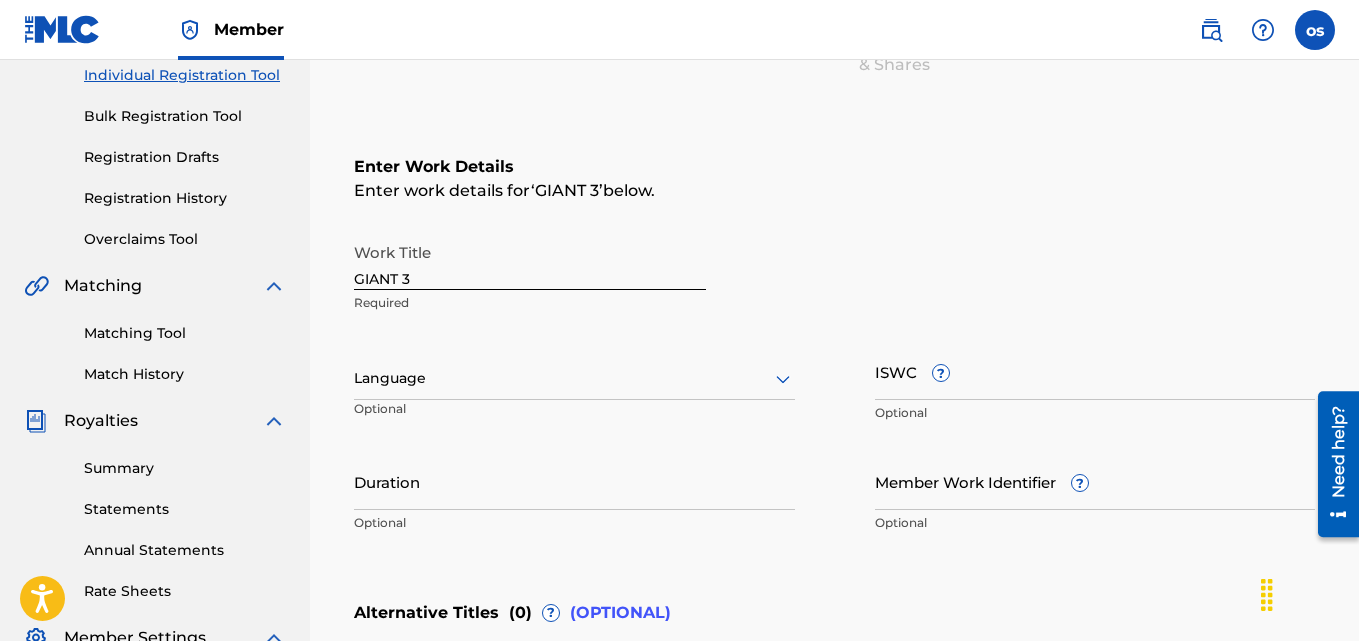 scroll, scrollTop: 256, scrollLeft: 0, axis: vertical 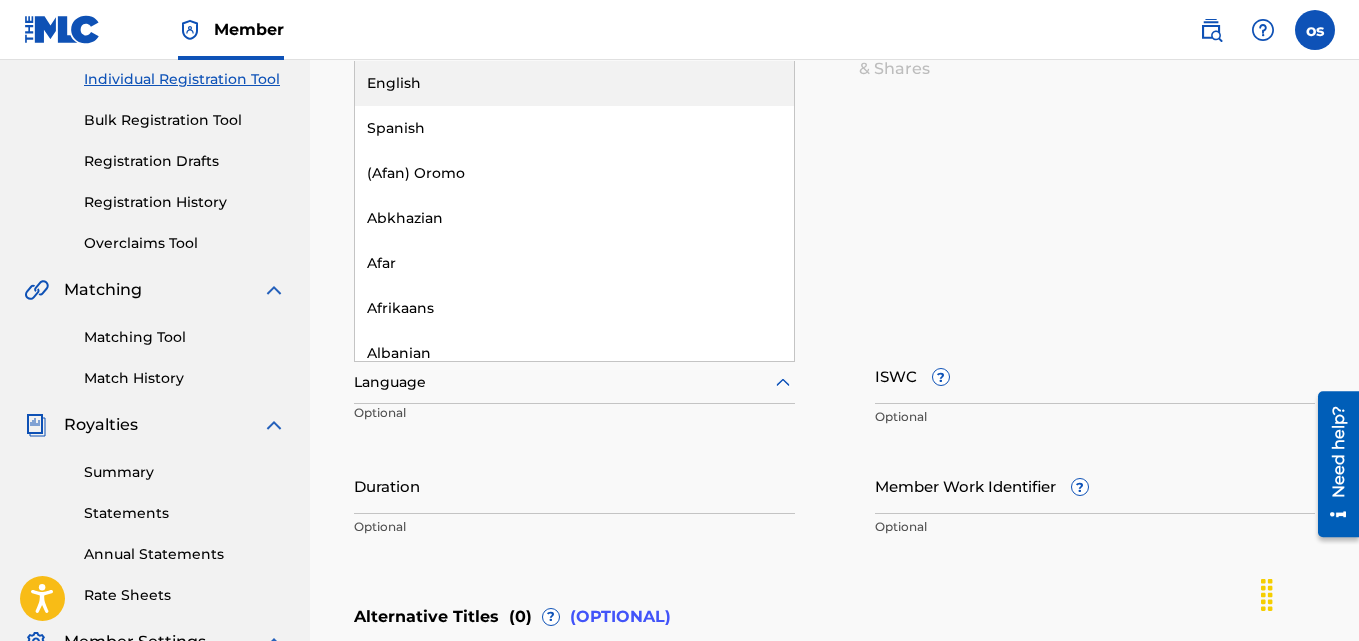 click at bounding box center (574, 382) 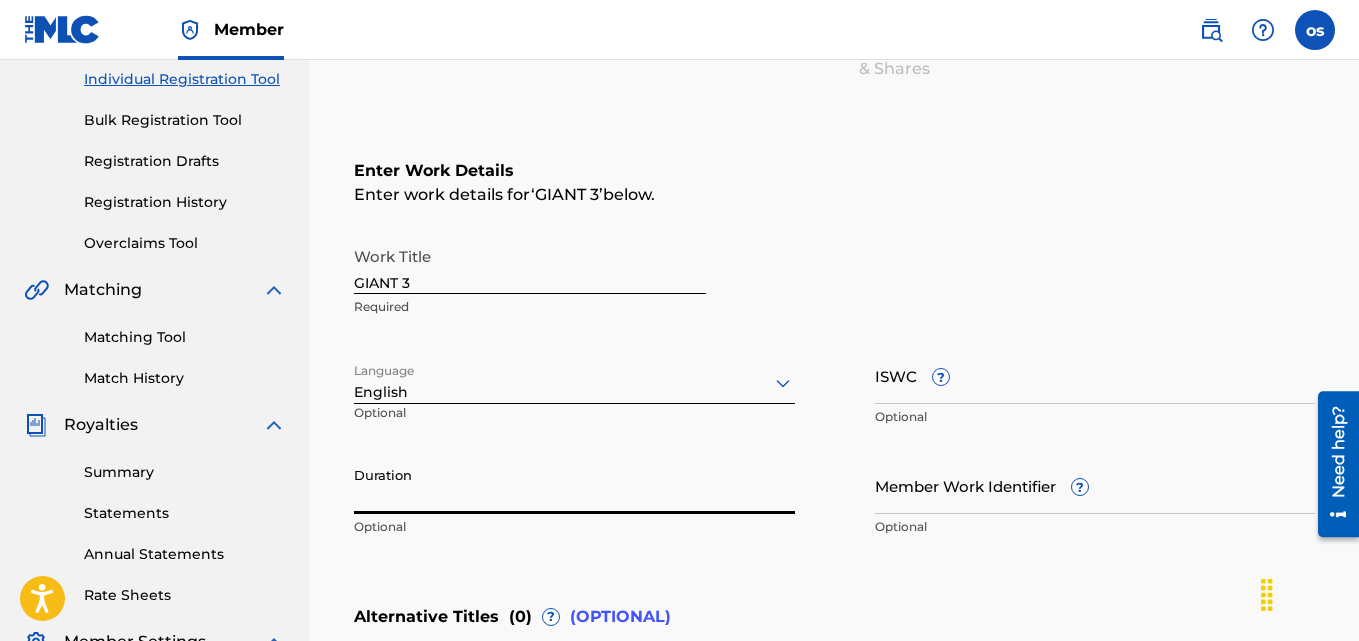 click on "Duration" at bounding box center (574, 485) 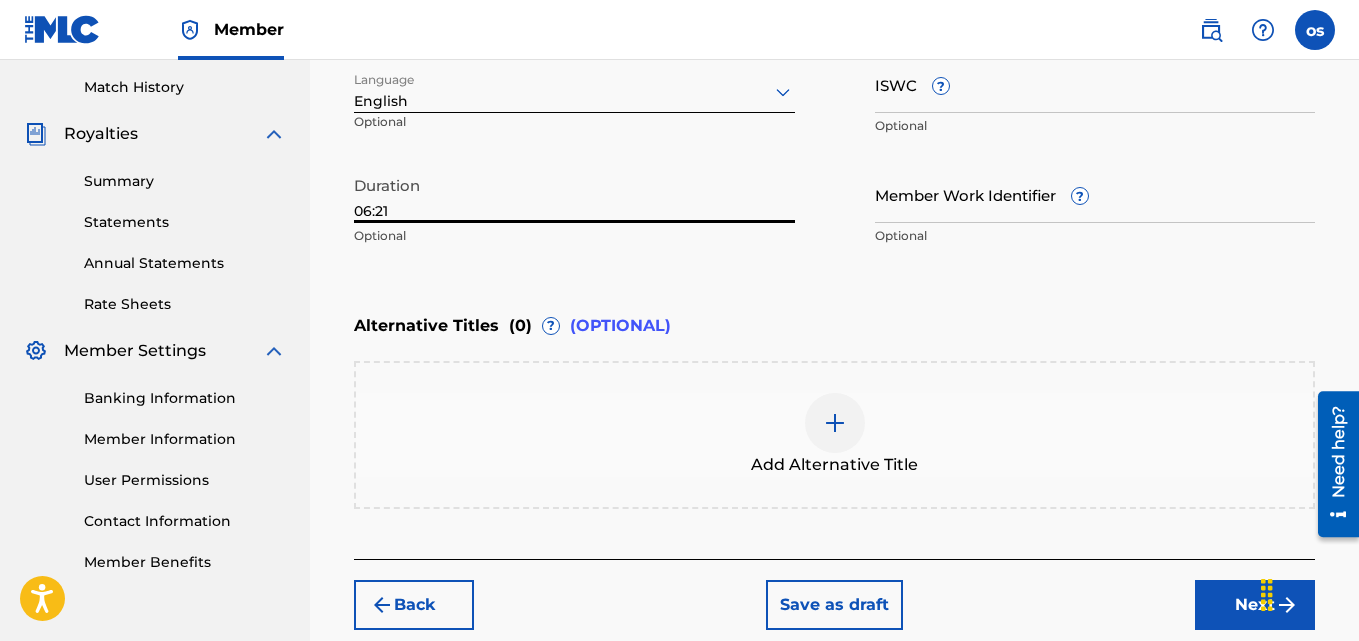 scroll, scrollTop: 611, scrollLeft: 0, axis: vertical 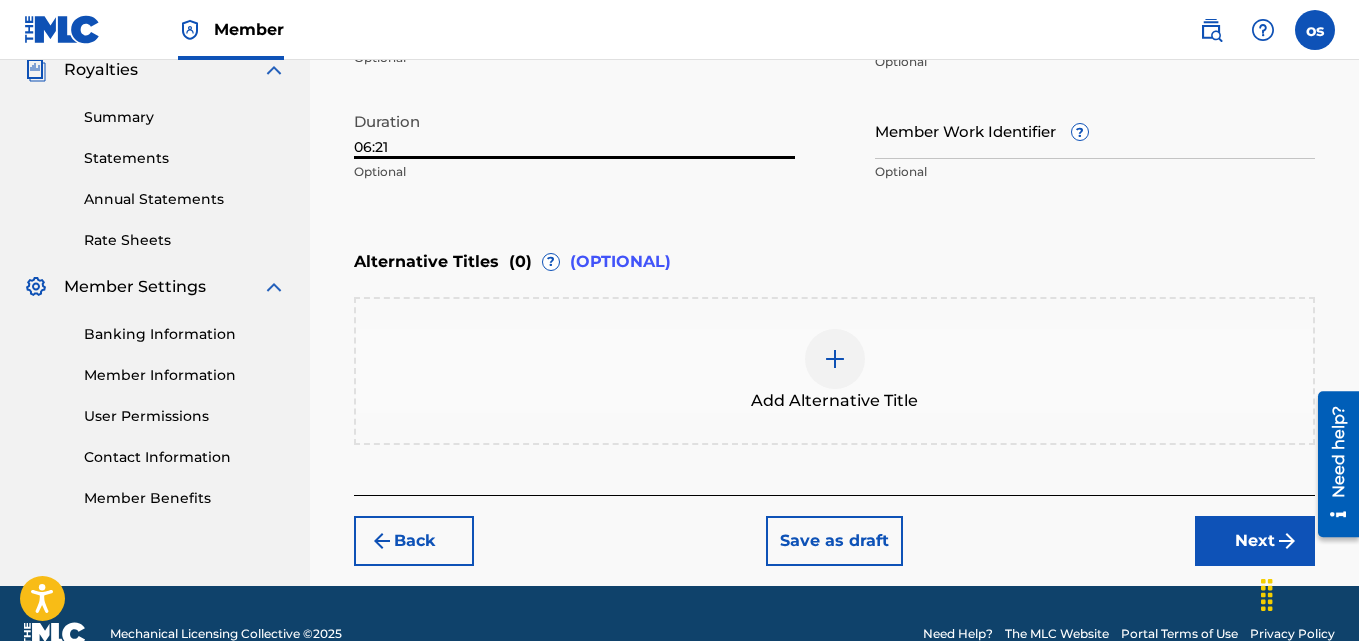 type on "06:21" 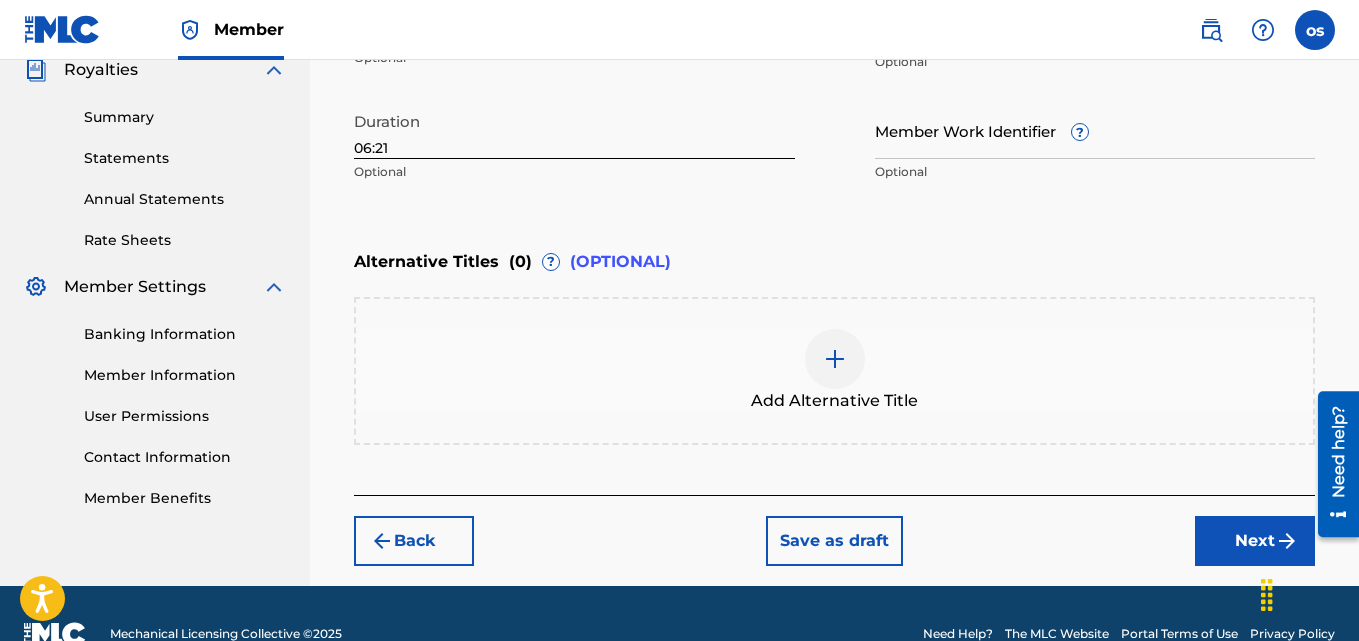 click at bounding box center [835, 359] 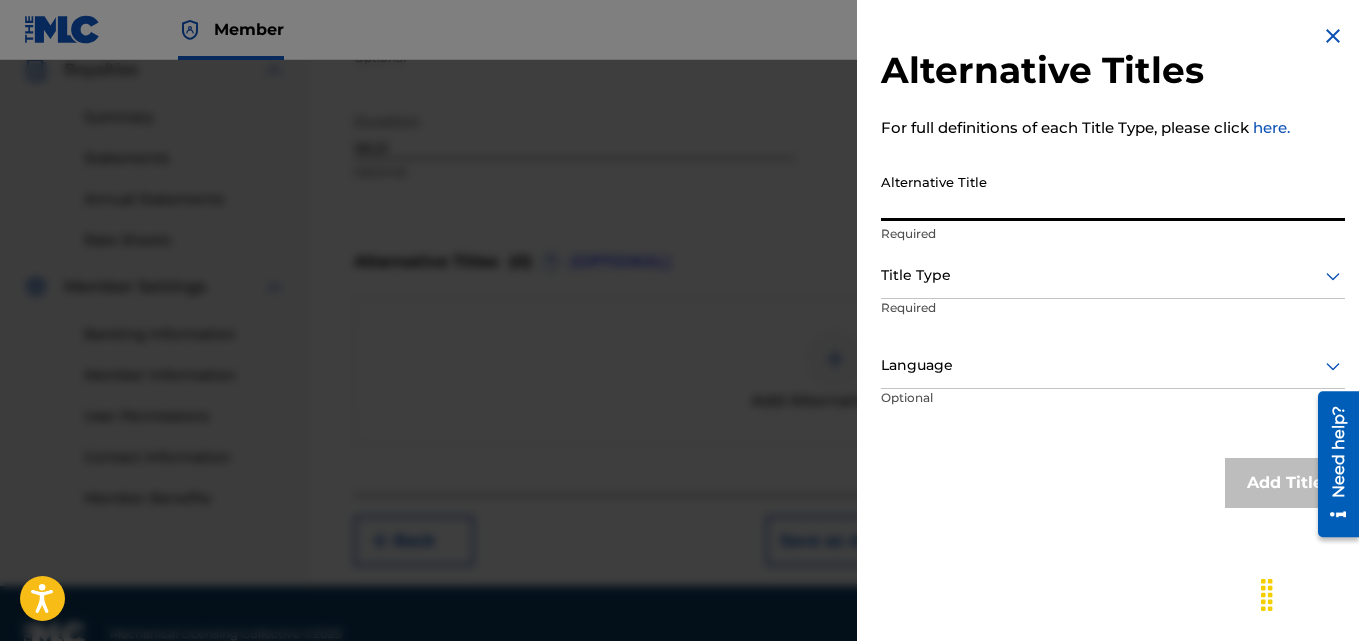 click on "Alternative Title" at bounding box center (1113, 192) 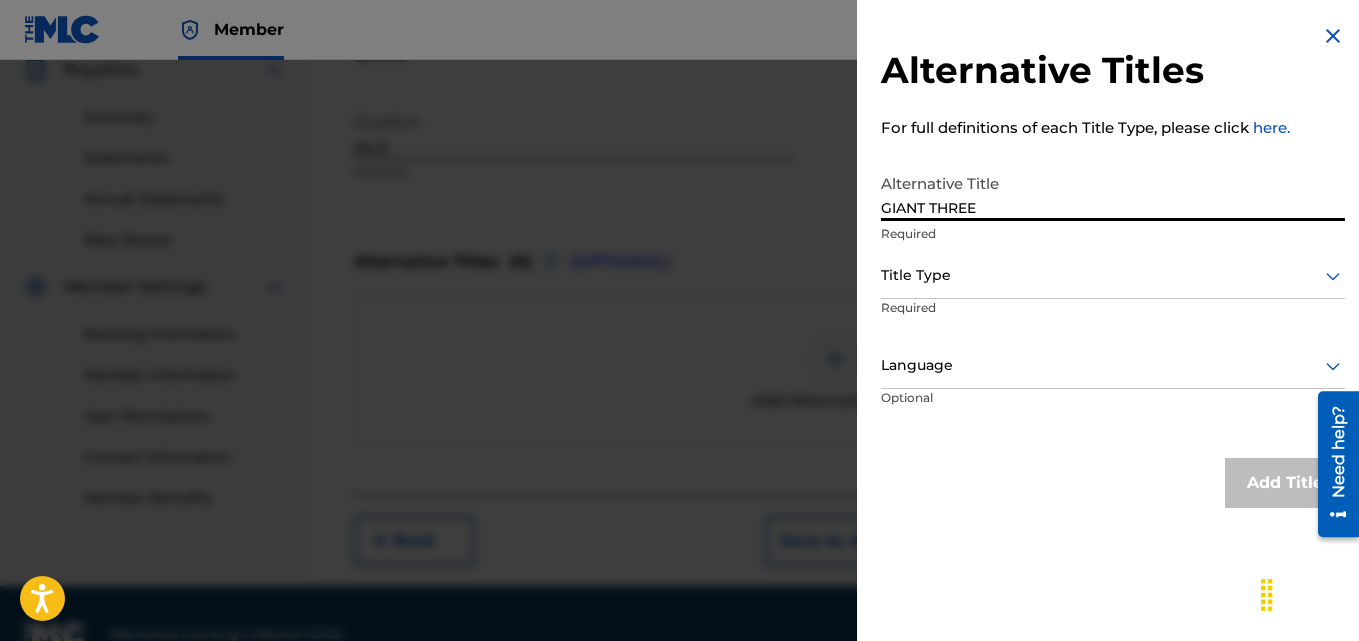 type on "GIANT THREE" 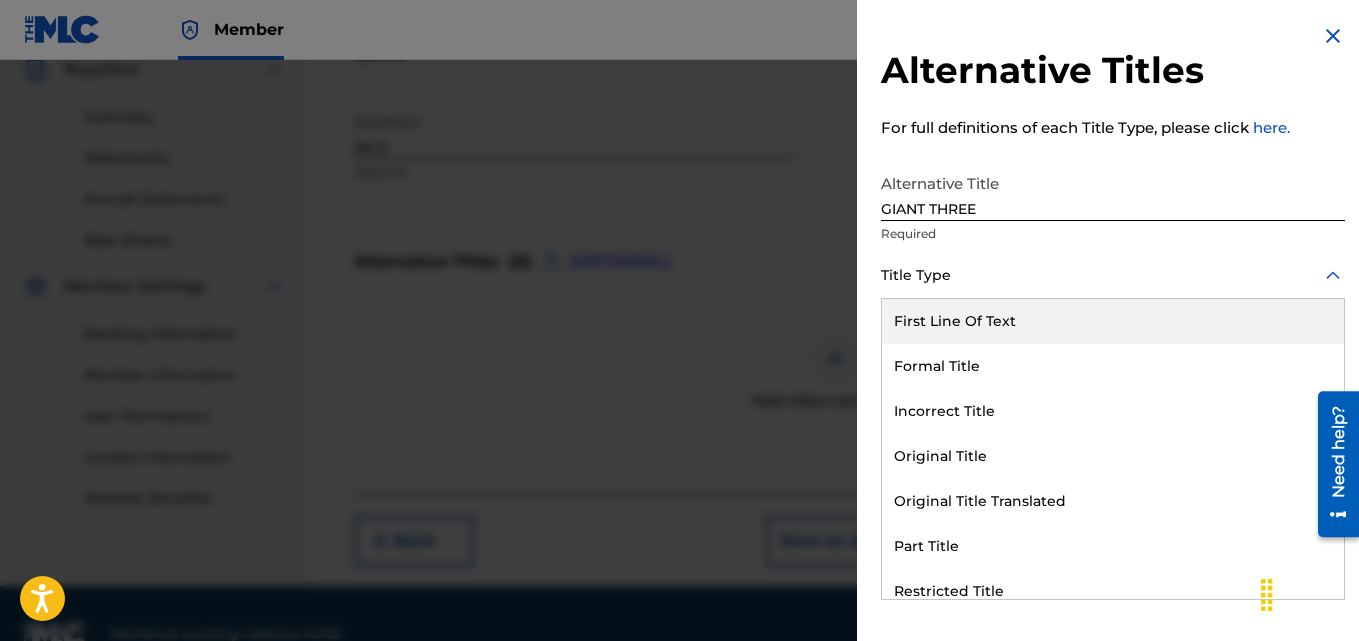 click at bounding box center [1113, 275] 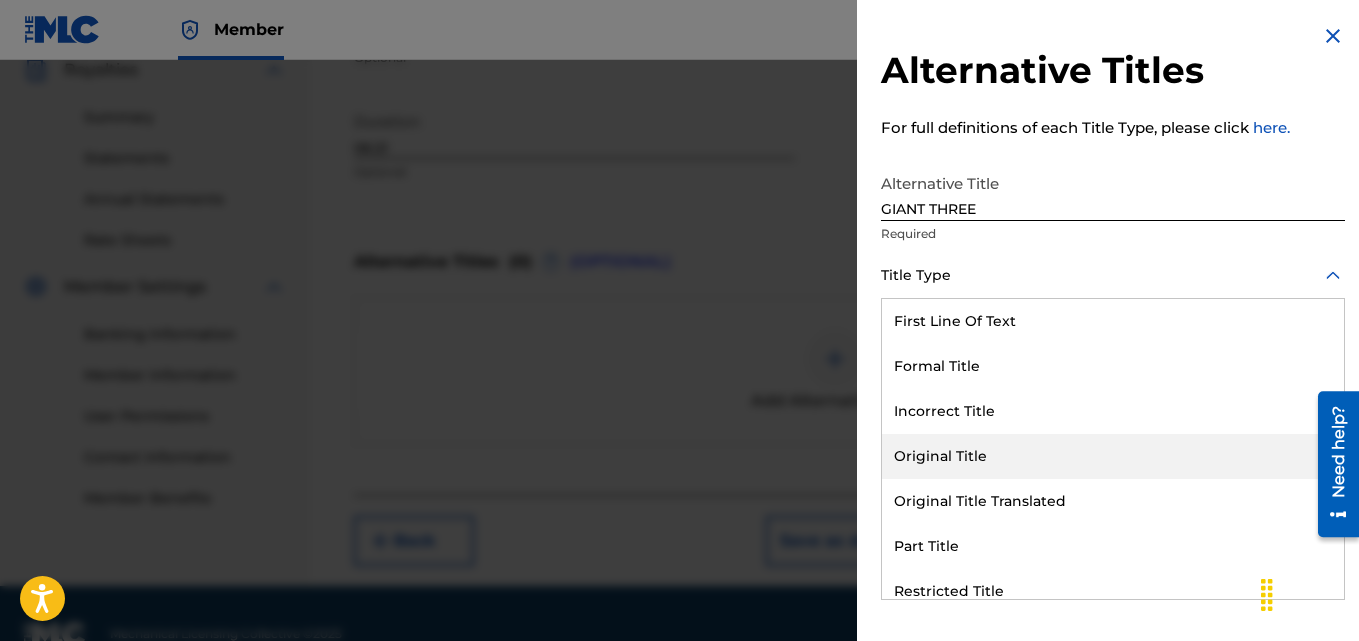 click on "Original Title" at bounding box center (1113, 456) 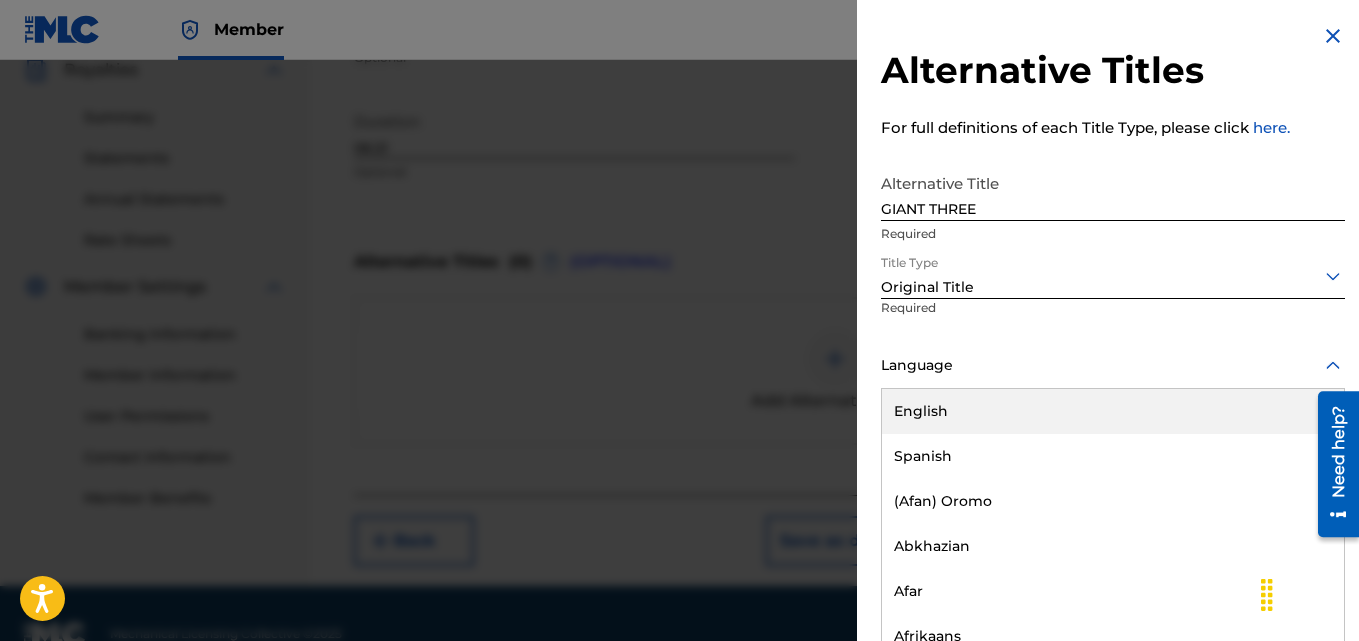 scroll, scrollTop: 1, scrollLeft: 0, axis: vertical 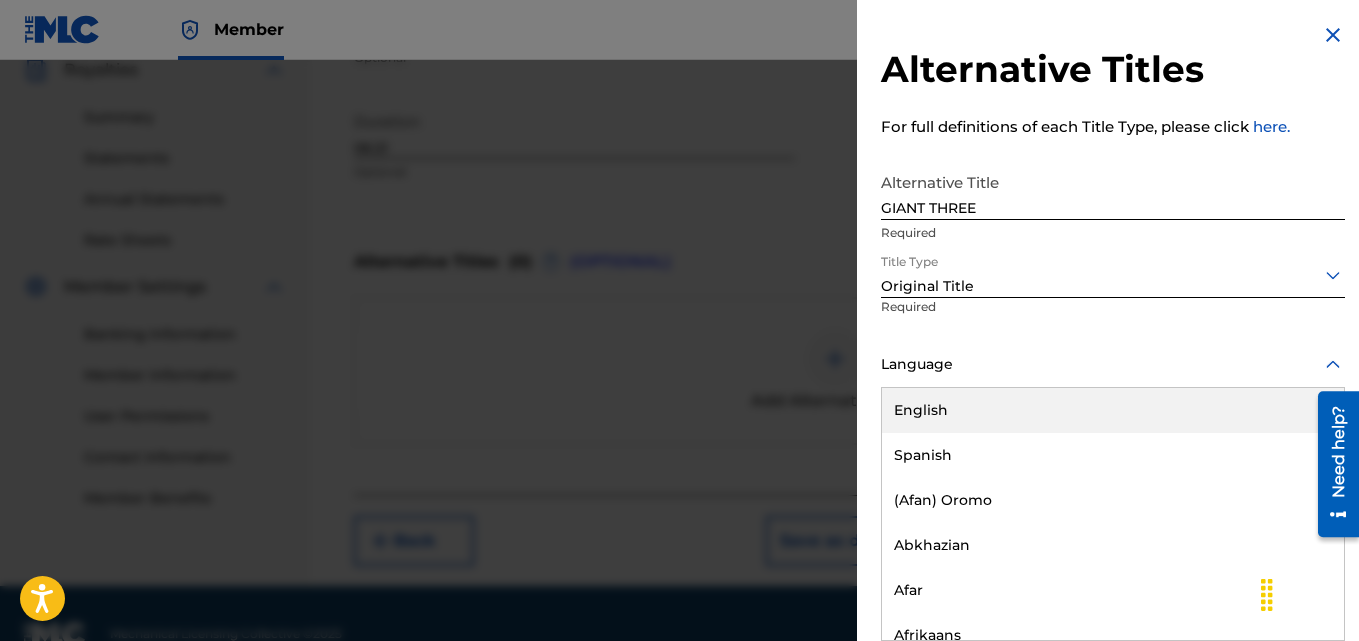 click at bounding box center (1113, 364) 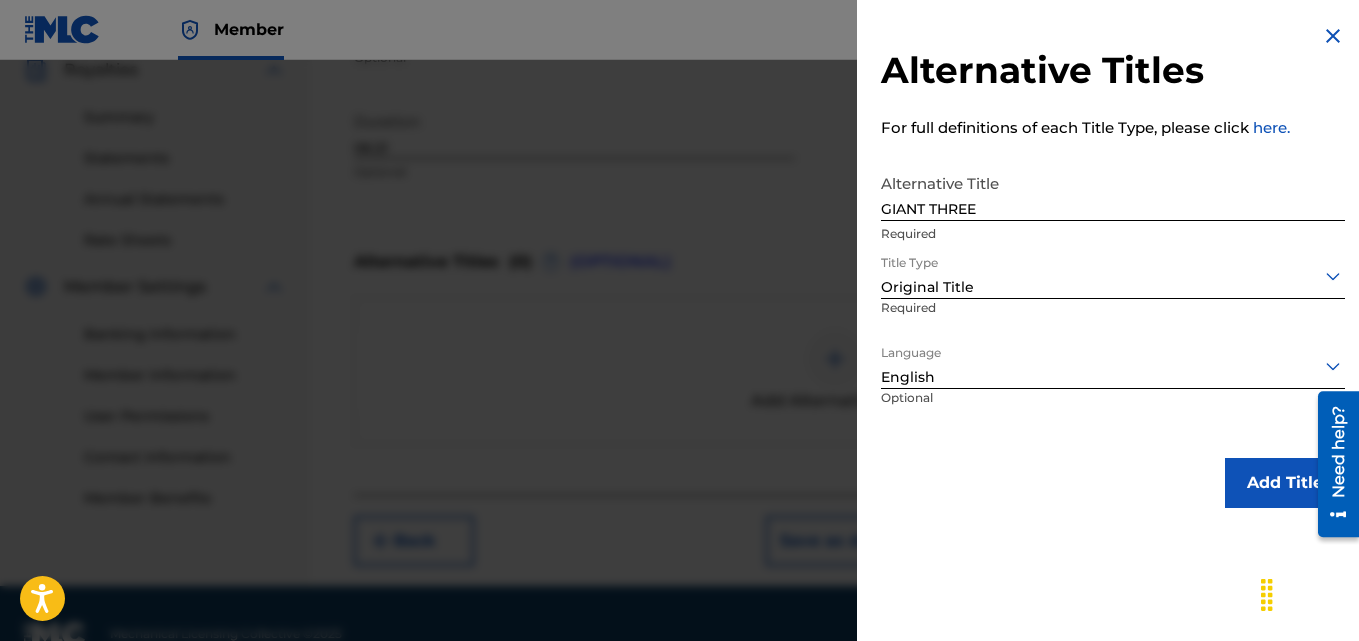 click on "Add Title" at bounding box center [1285, 483] 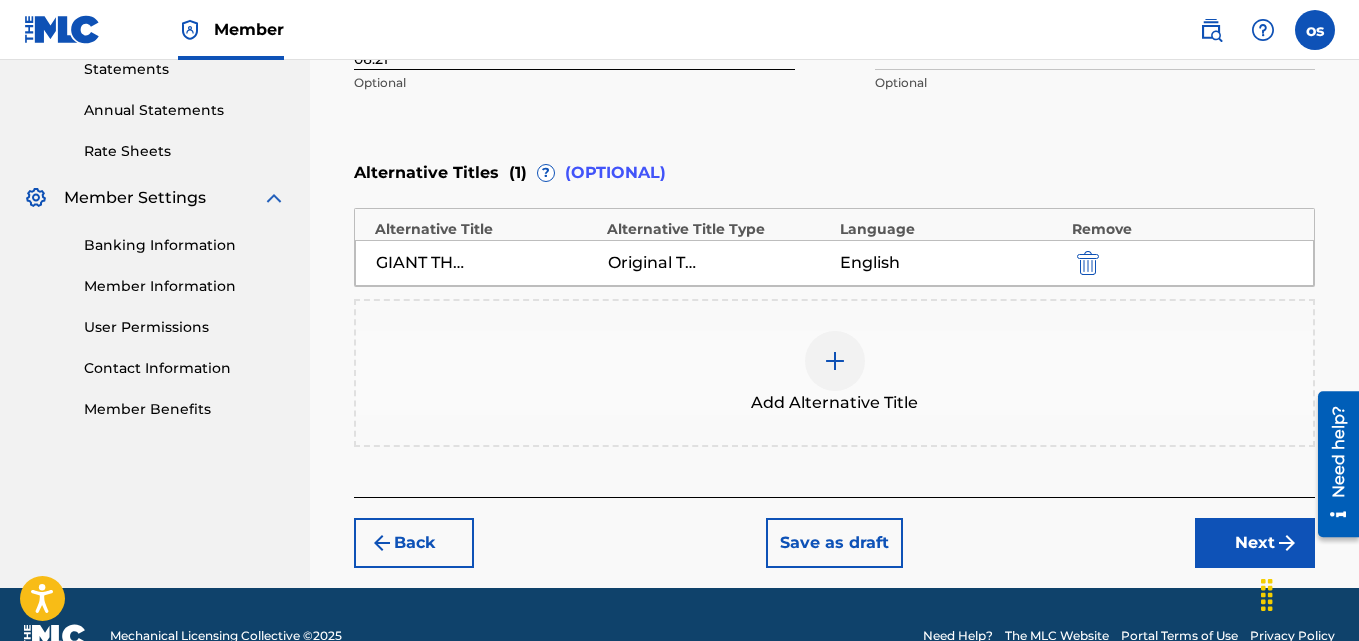 scroll, scrollTop: 743, scrollLeft: 0, axis: vertical 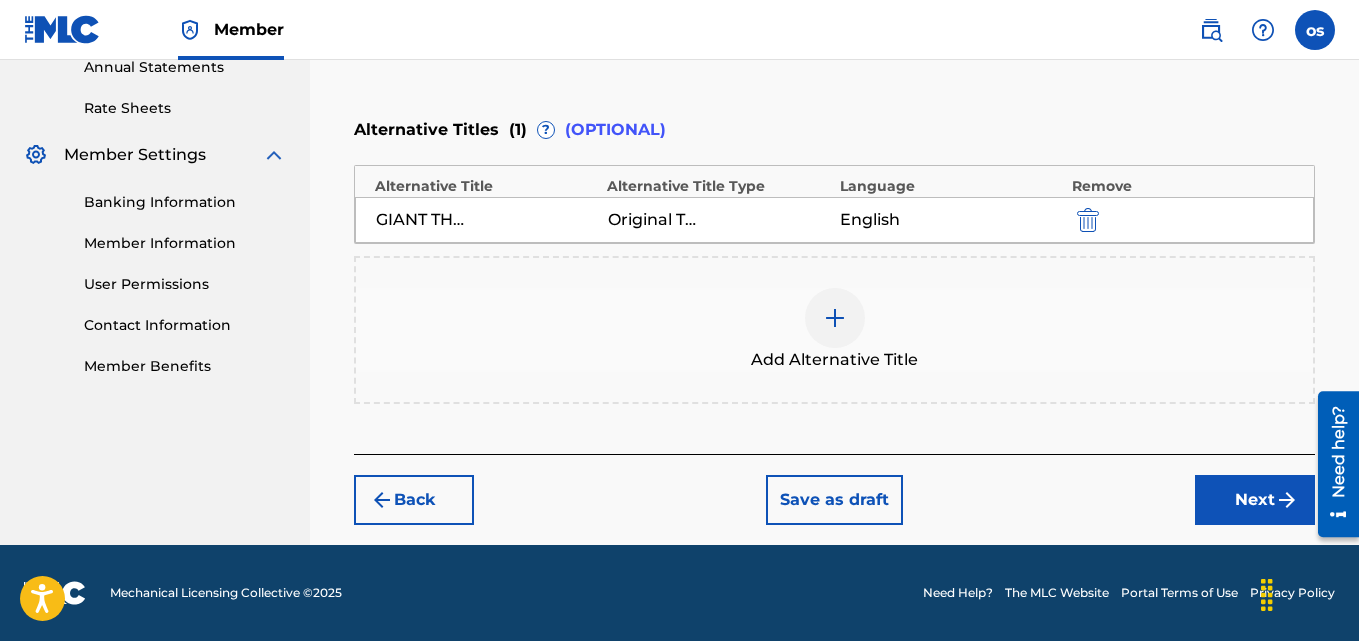 click on "Next" at bounding box center (1255, 500) 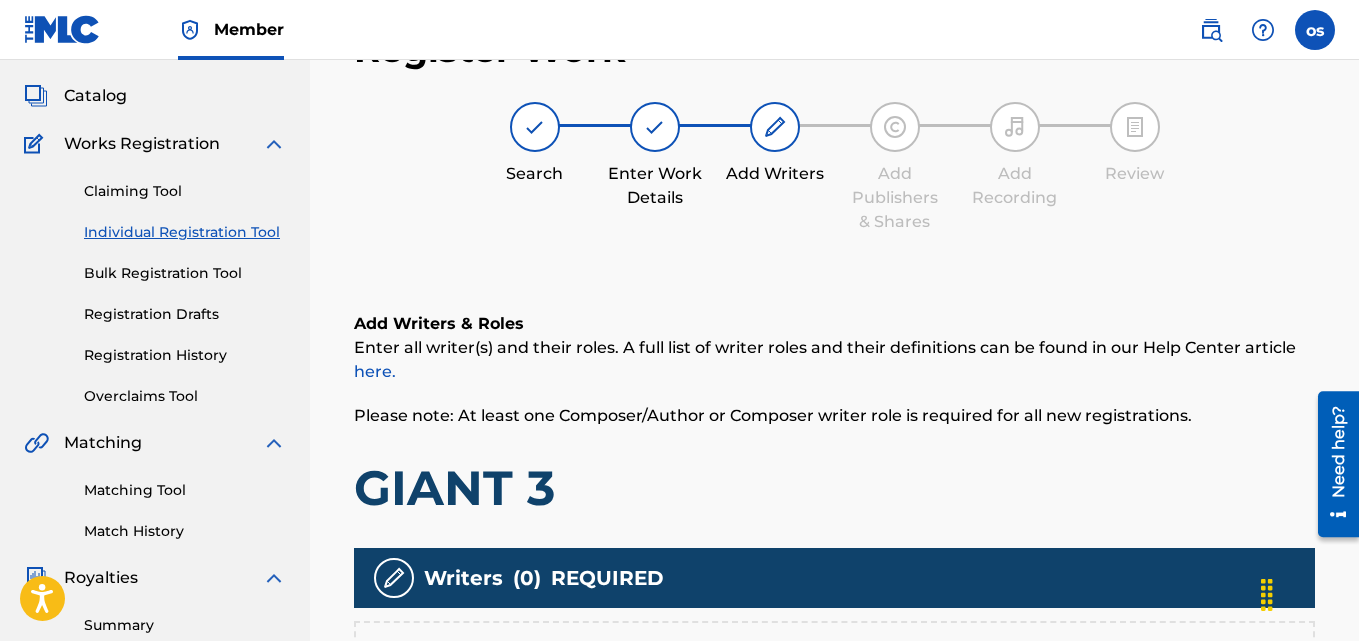 scroll, scrollTop: 90, scrollLeft: 0, axis: vertical 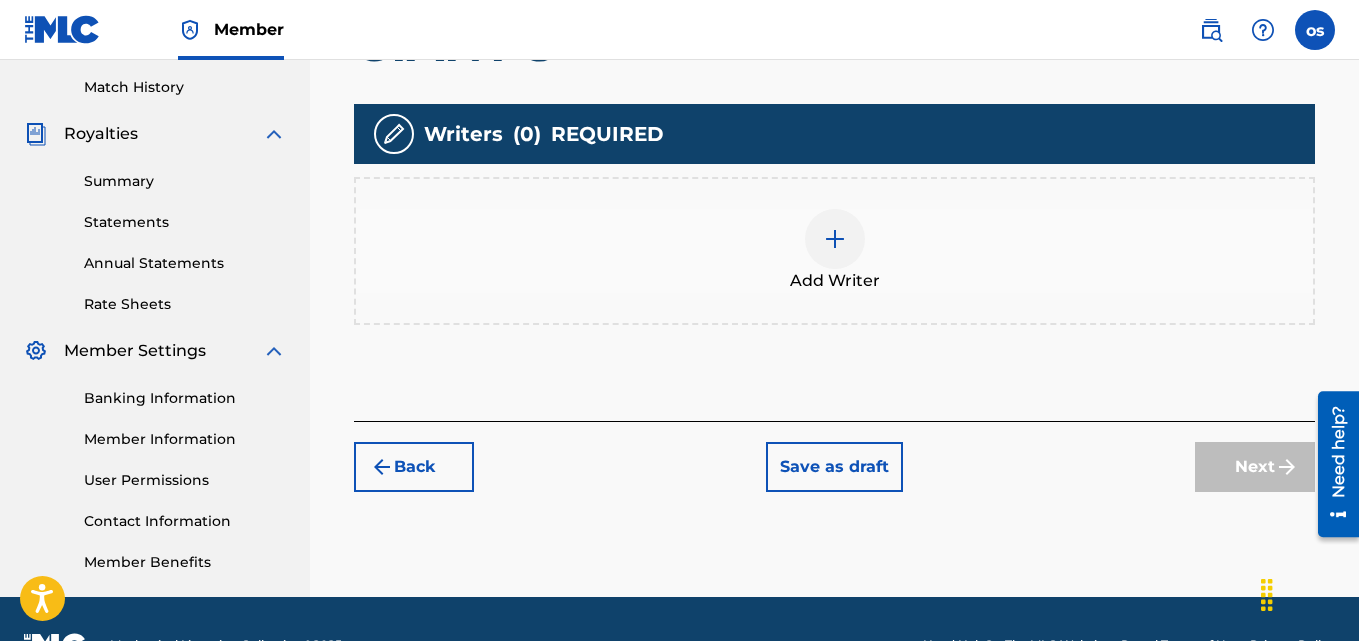click at bounding box center [835, 239] 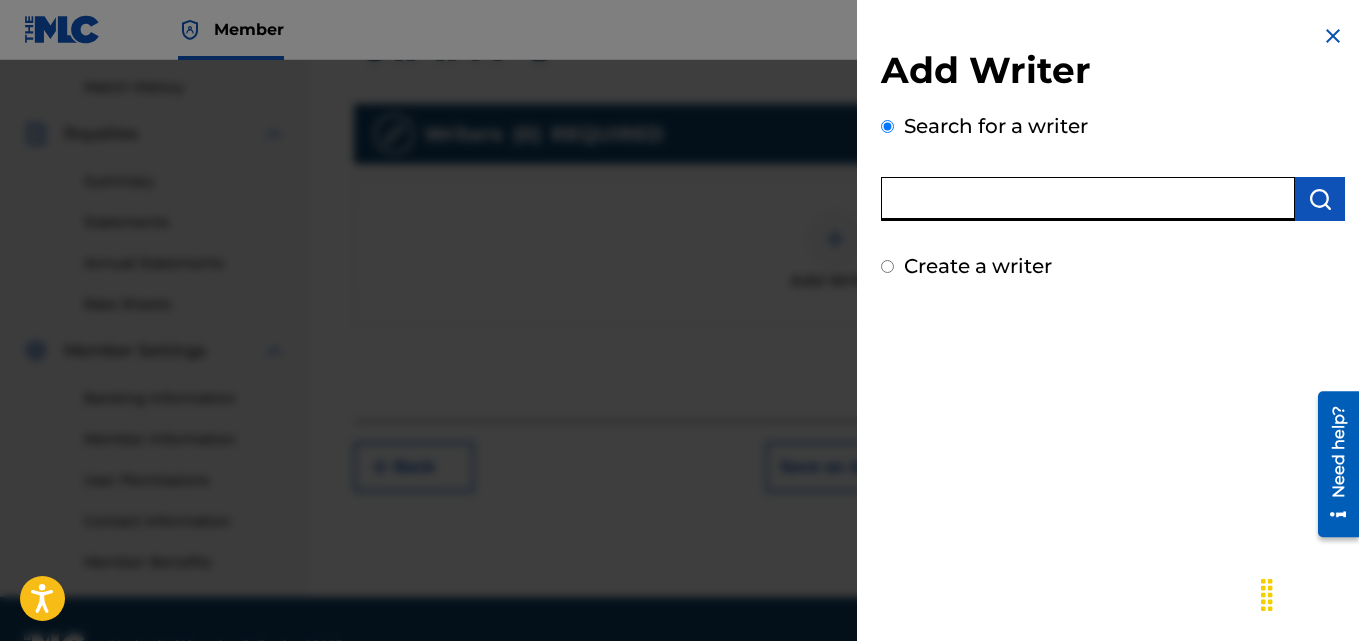 click at bounding box center (1088, 199) 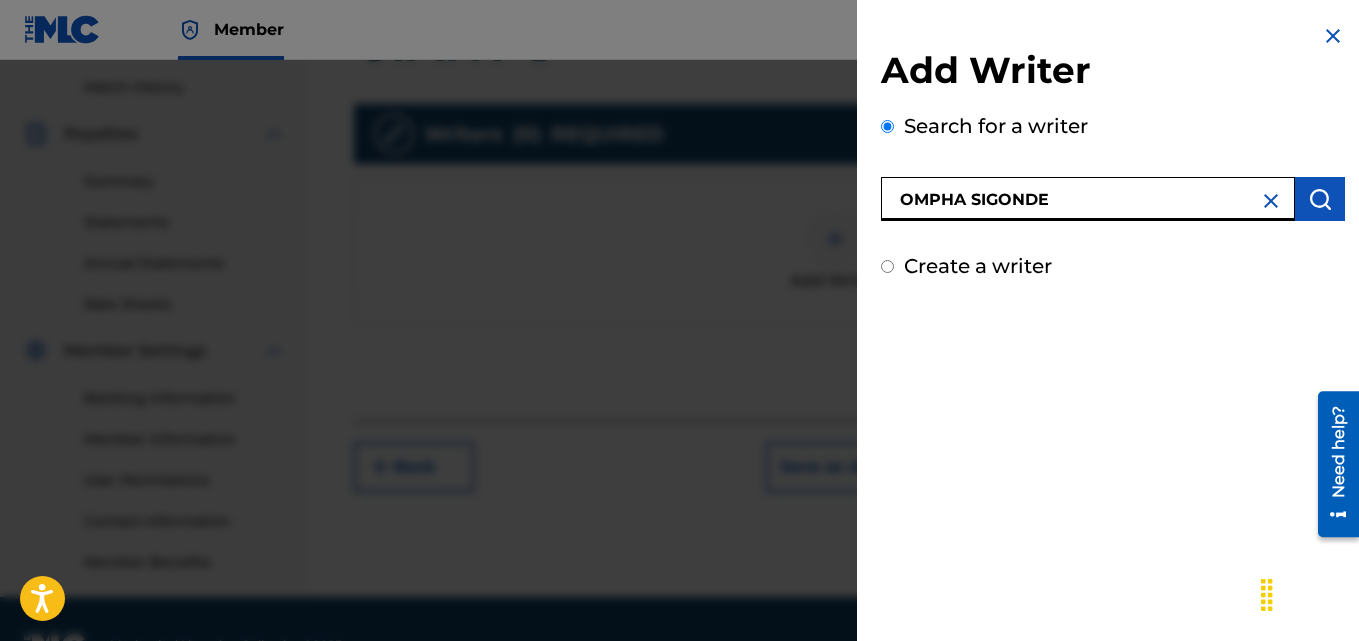 type on "OMPHA SIGONDE" 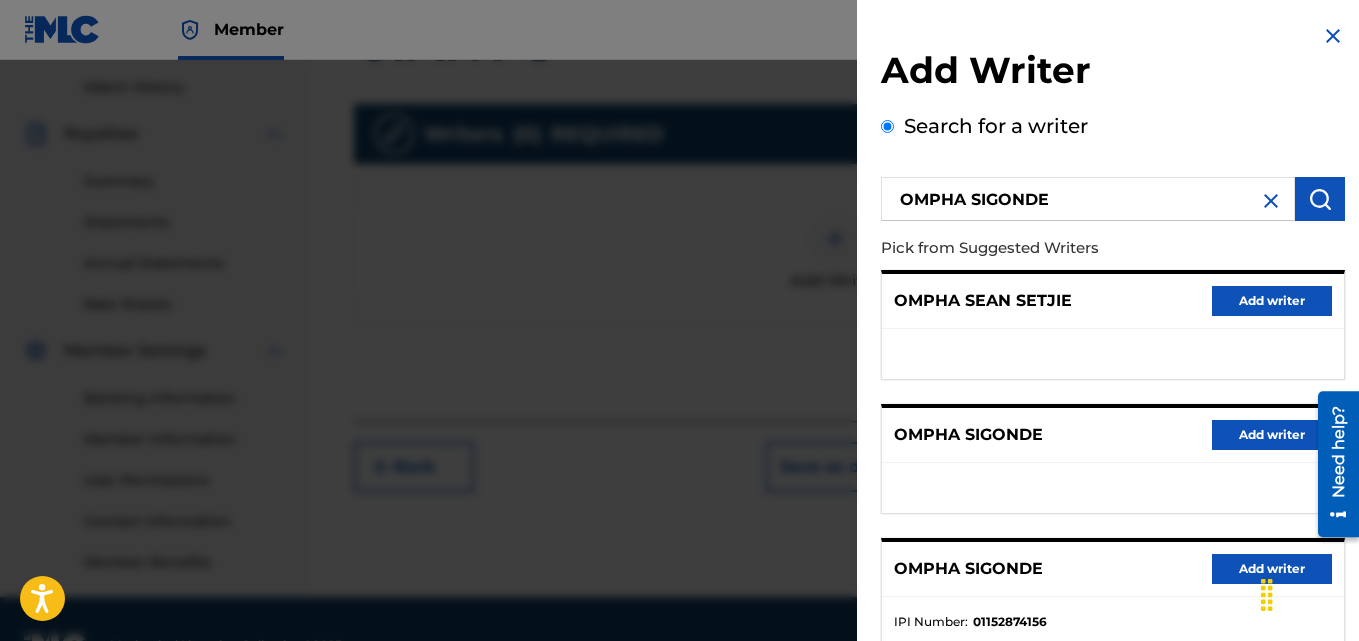 click on "Add writer" at bounding box center (1272, 569) 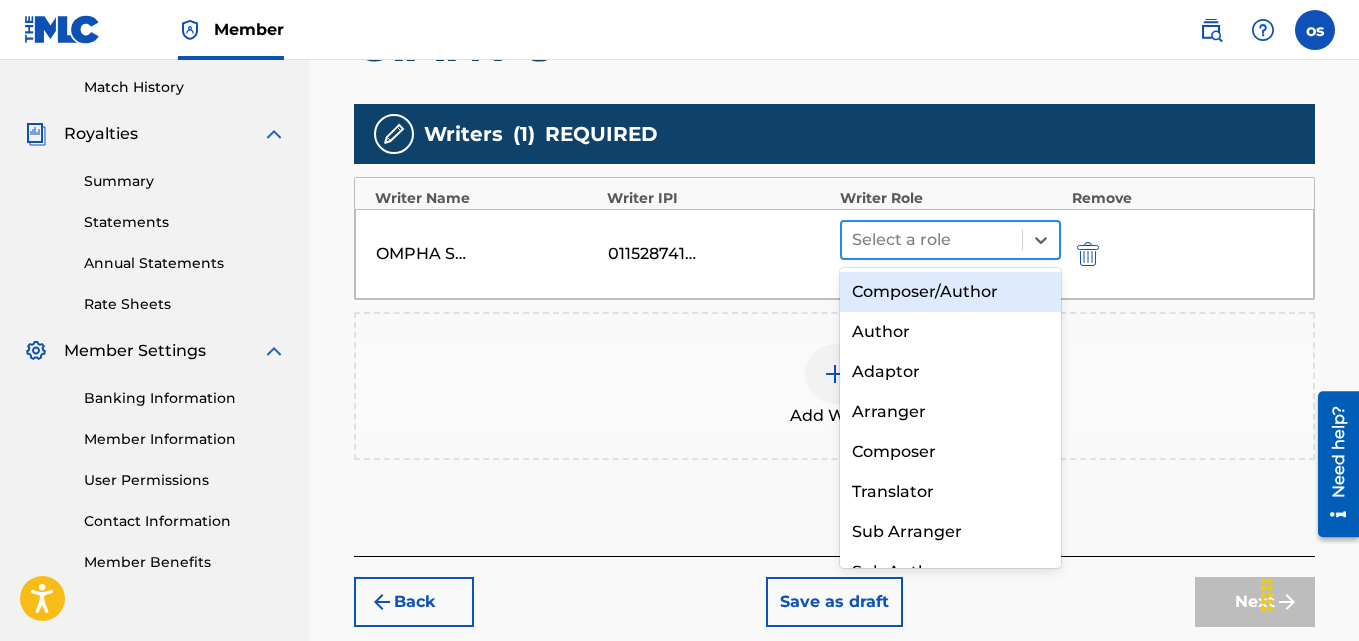 click at bounding box center [932, 240] 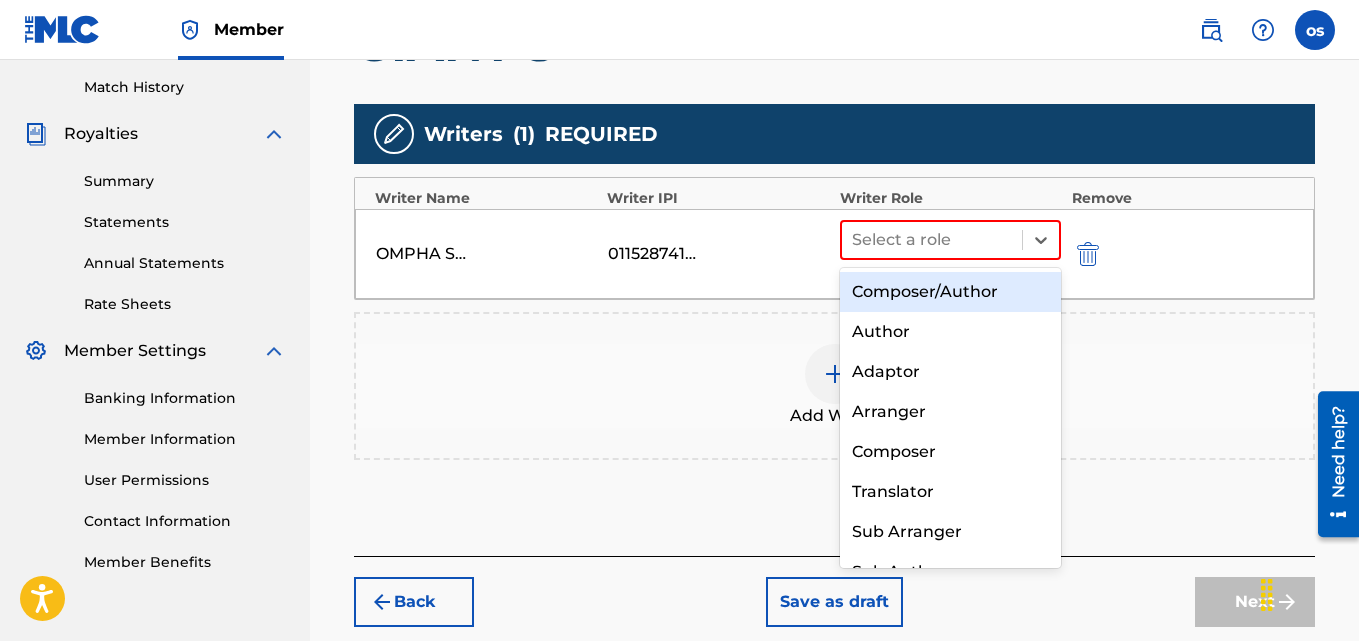 click on "Composer/Author" at bounding box center [951, 292] 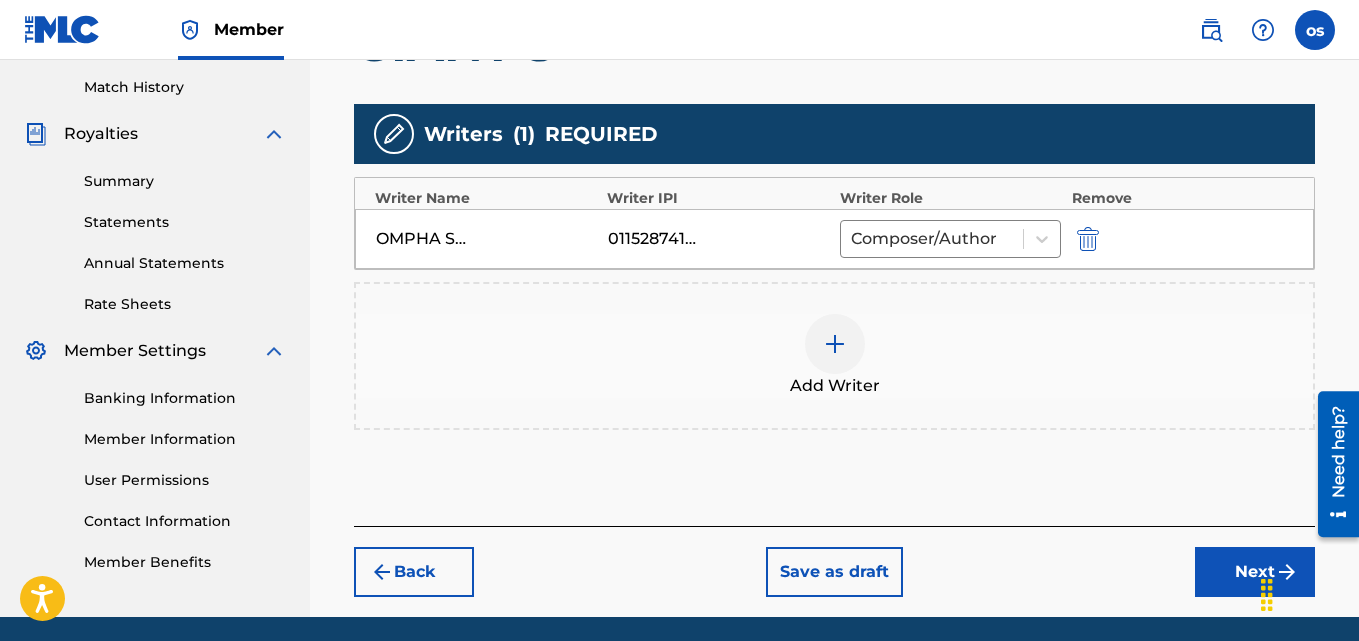 scroll, scrollTop: 619, scrollLeft: 0, axis: vertical 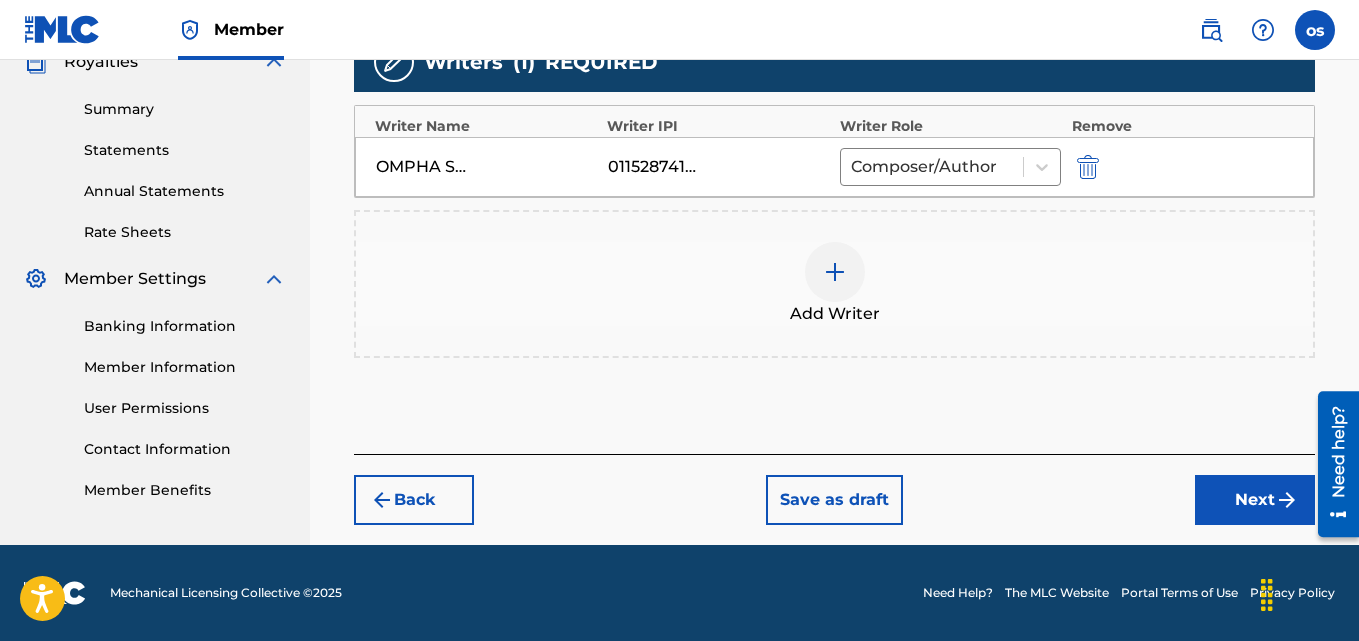 click on "Next" at bounding box center (1255, 500) 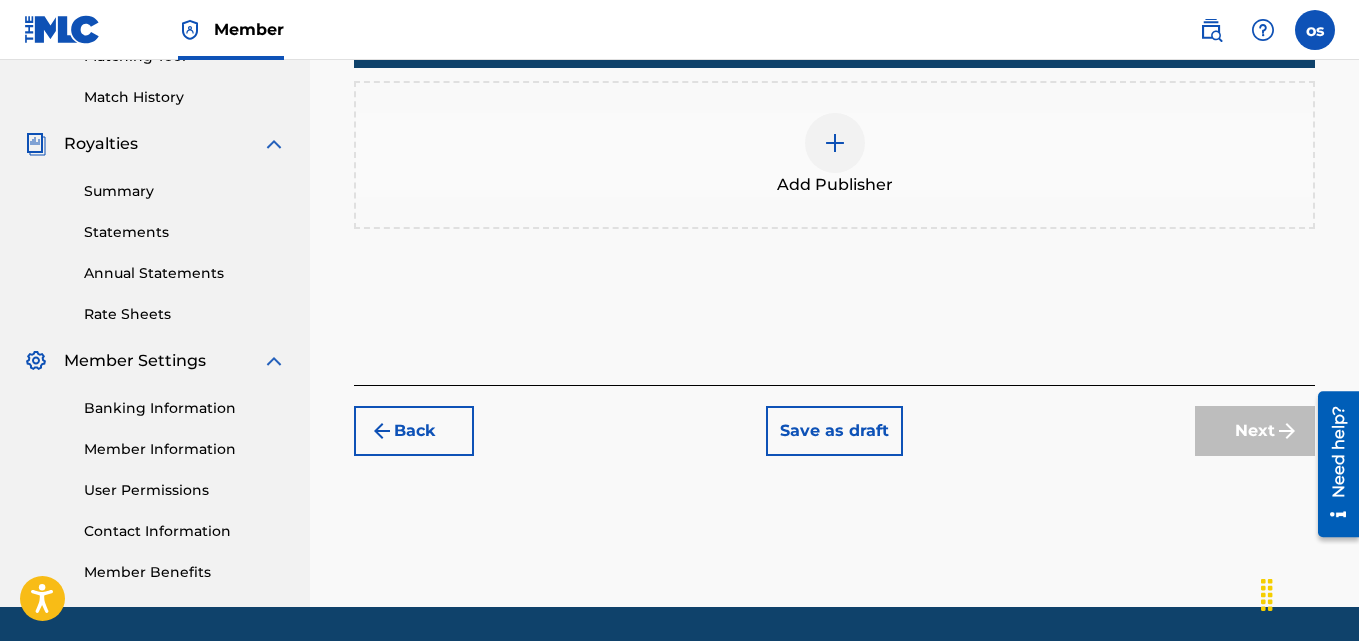 scroll, scrollTop: 541, scrollLeft: 0, axis: vertical 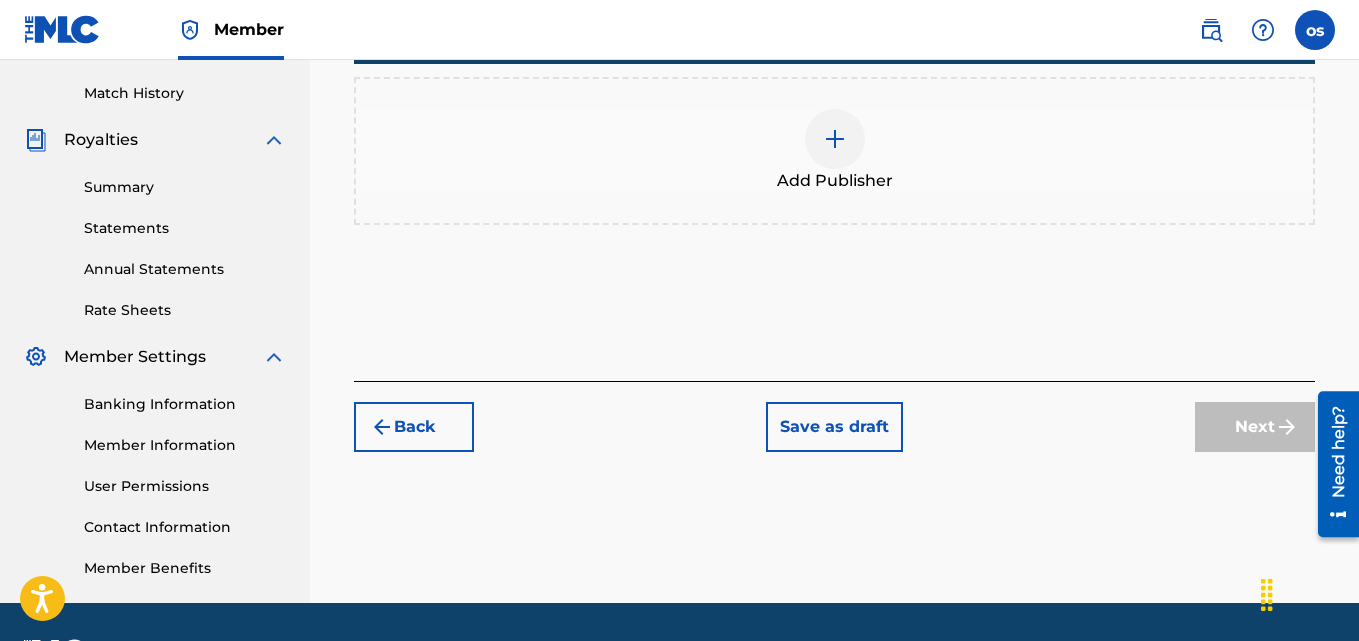 click at bounding box center (835, 139) 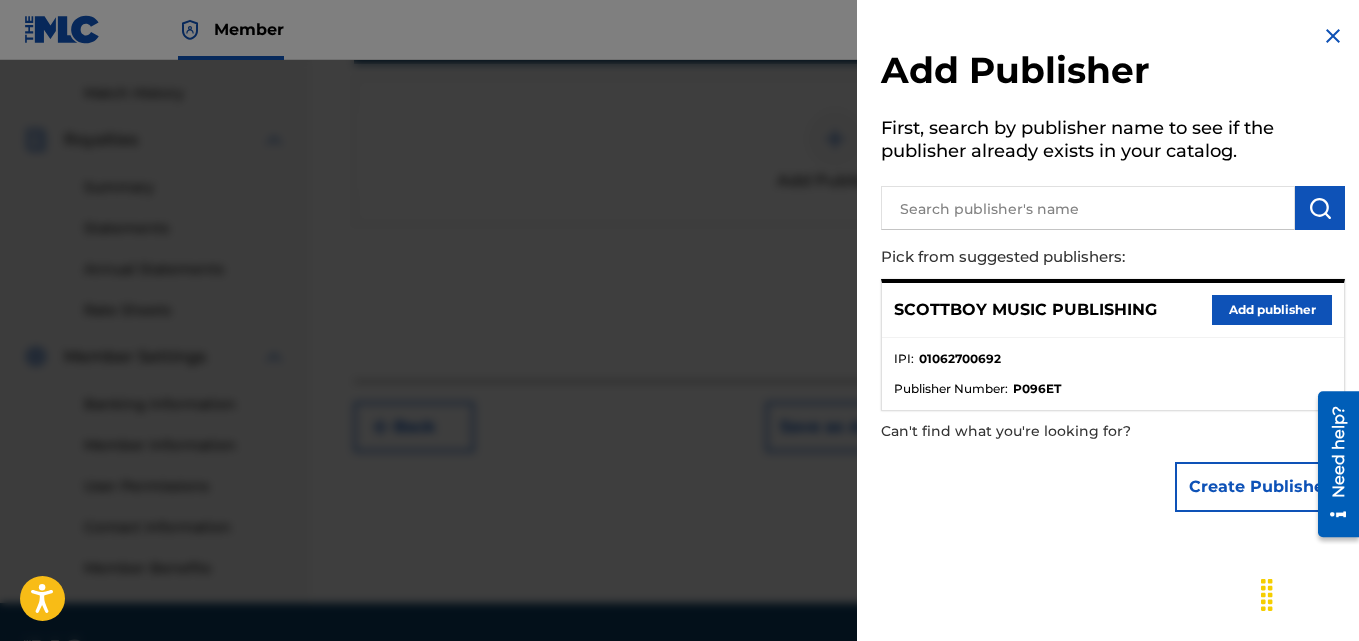 click on "Add publisher" at bounding box center [1272, 310] 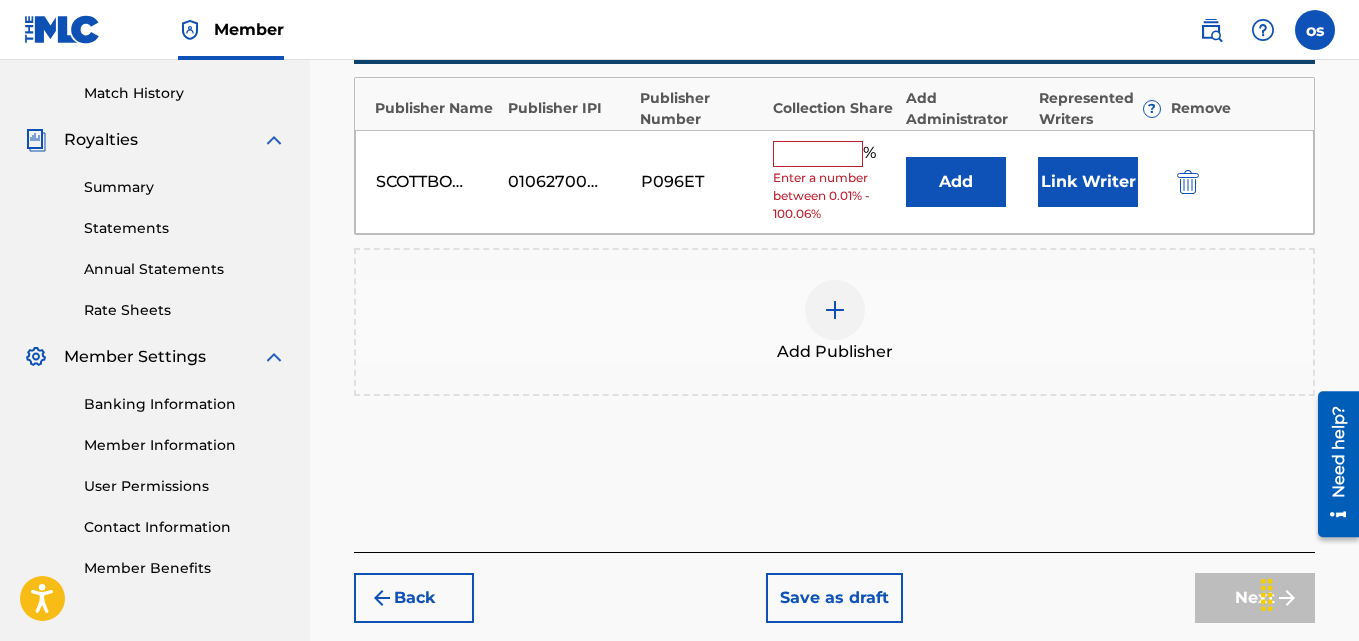 click at bounding box center [818, 154] 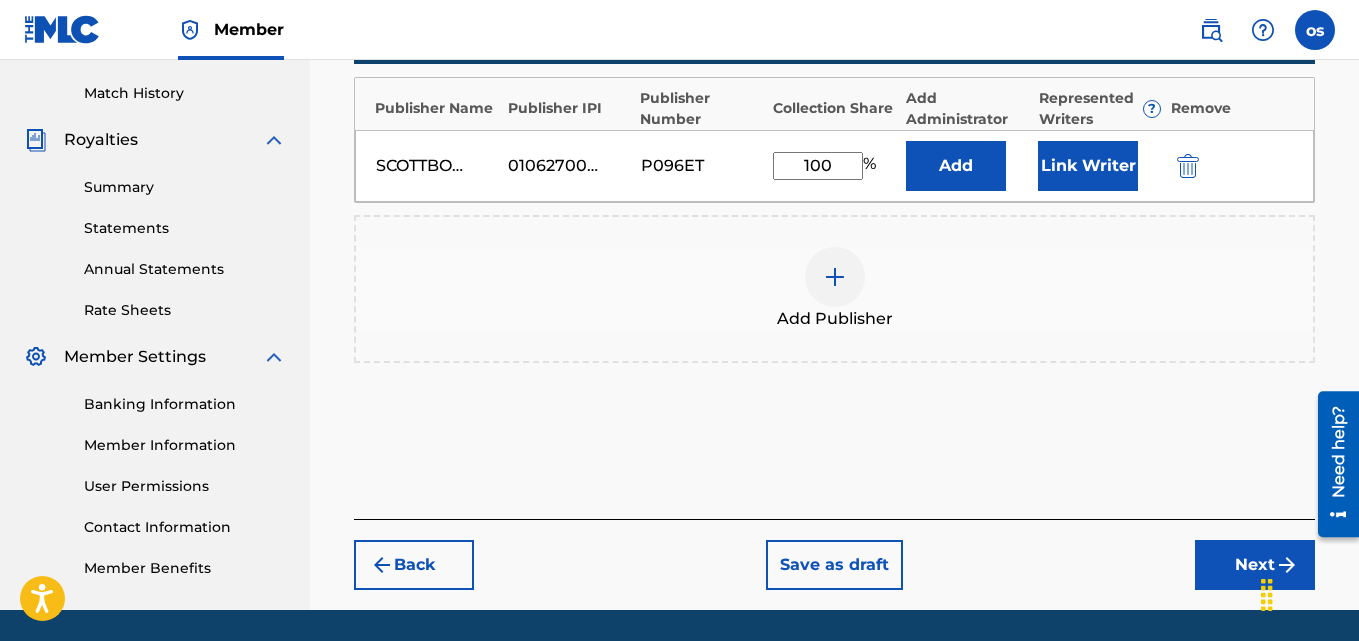 click on "Link Writer" at bounding box center (1088, 166) 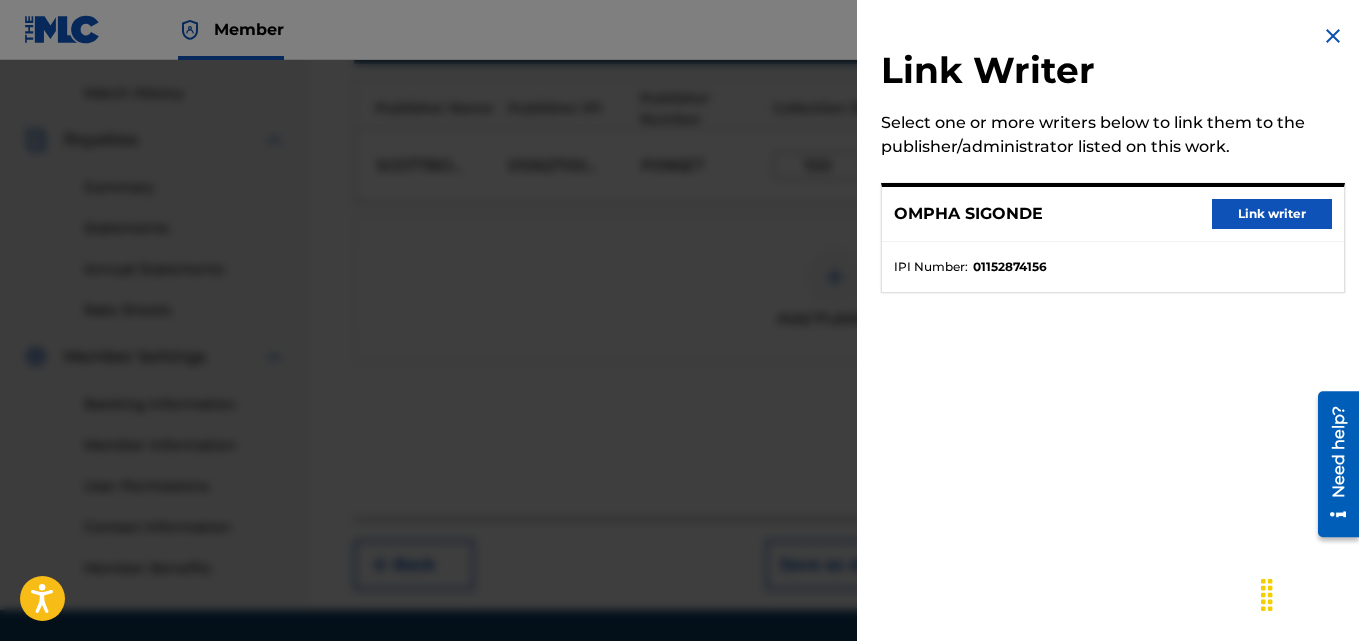 click on "Link writer" at bounding box center [1272, 214] 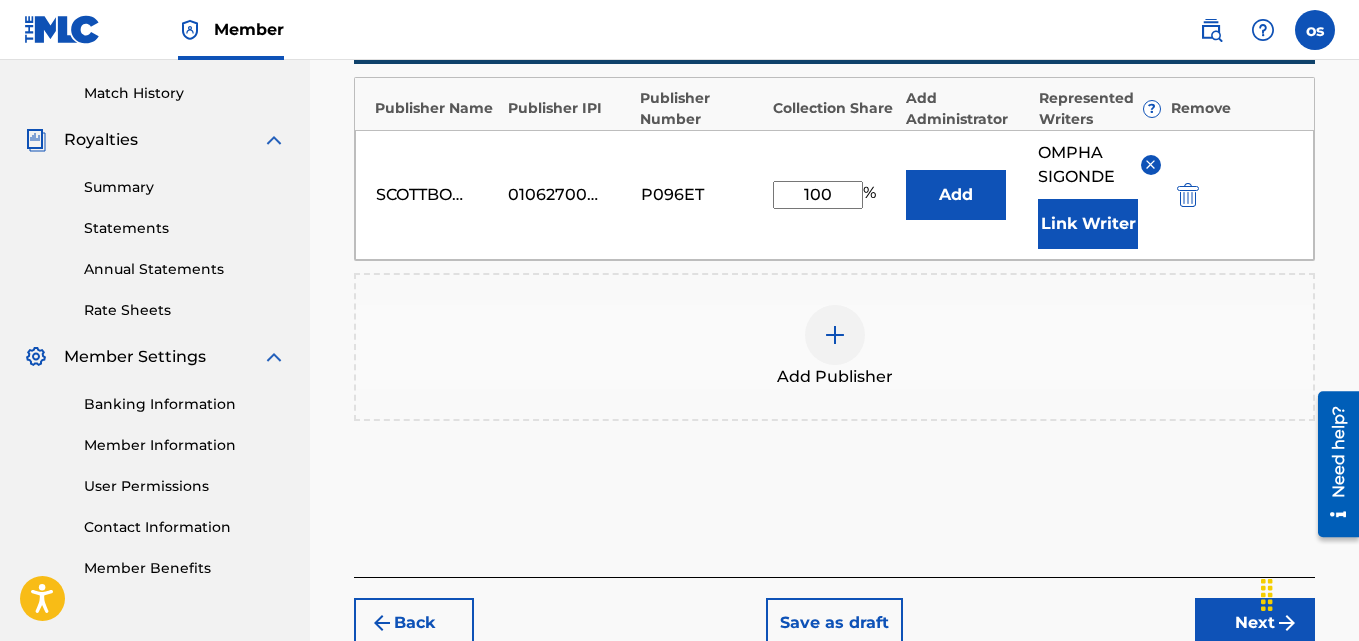 scroll, scrollTop: 664, scrollLeft: 0, axis: vertical 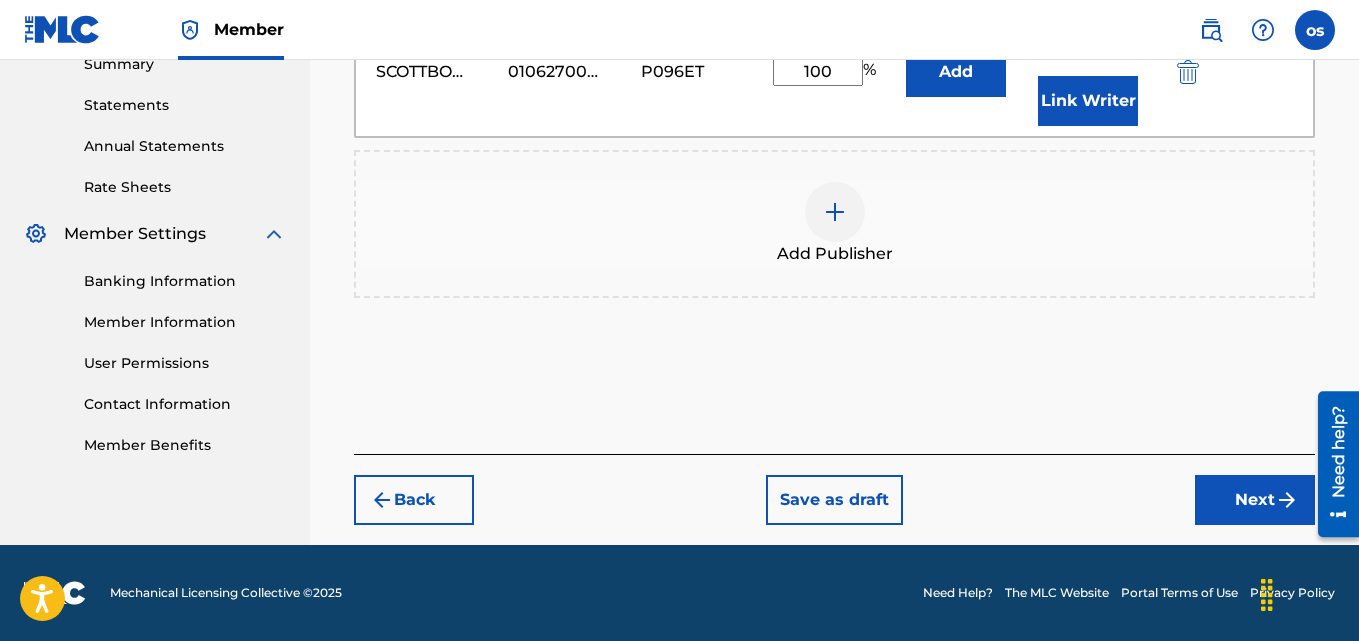 click on "Next" at bounding box center [1255, 500] 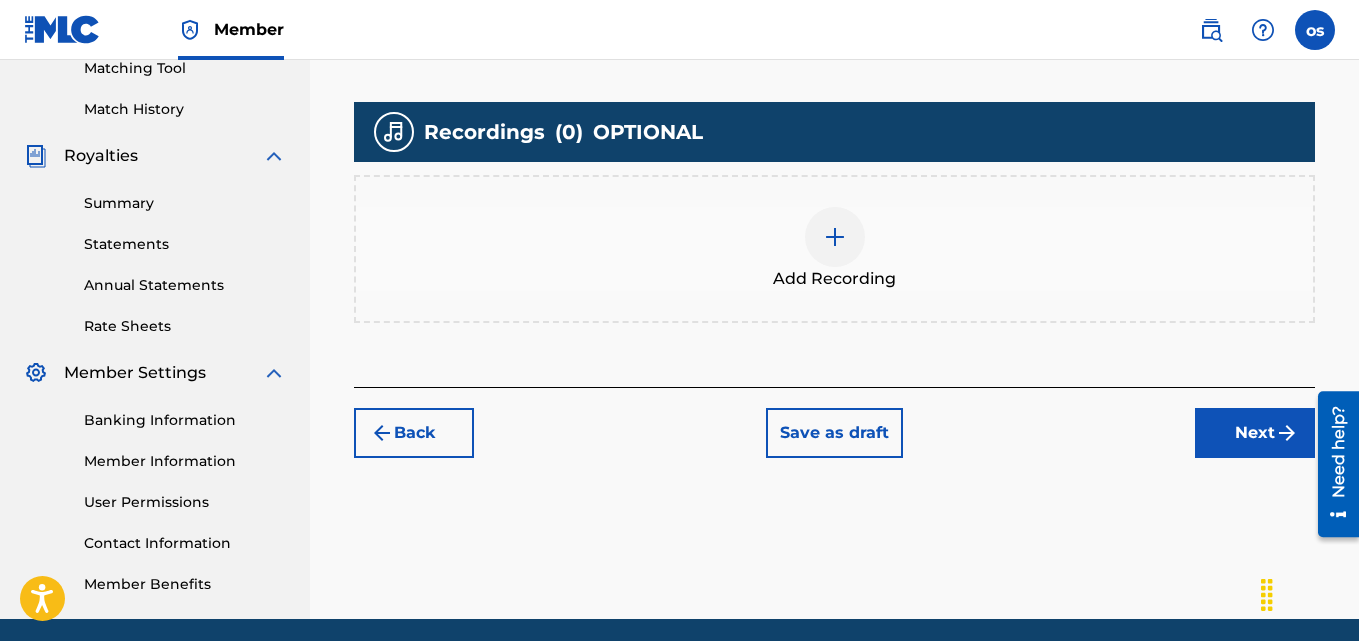 scroll, scrollTop: 595, scrollLeft: 0, axis: vertical 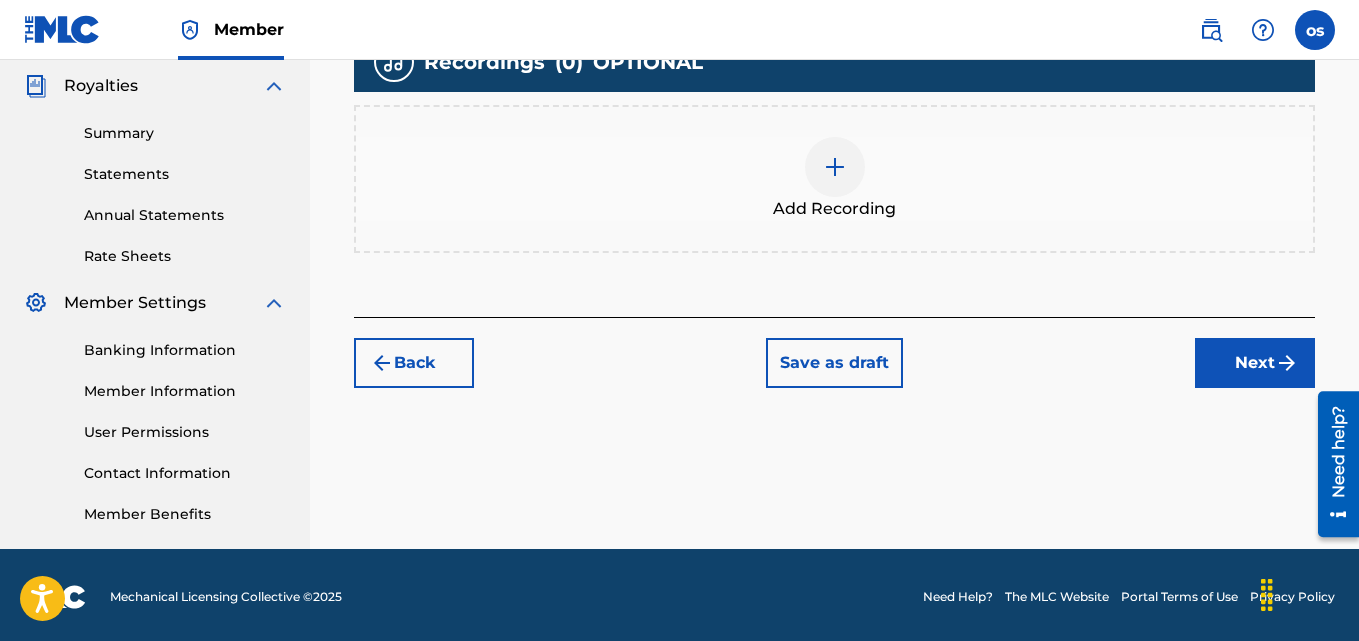 click at bounding box center [835, 167] 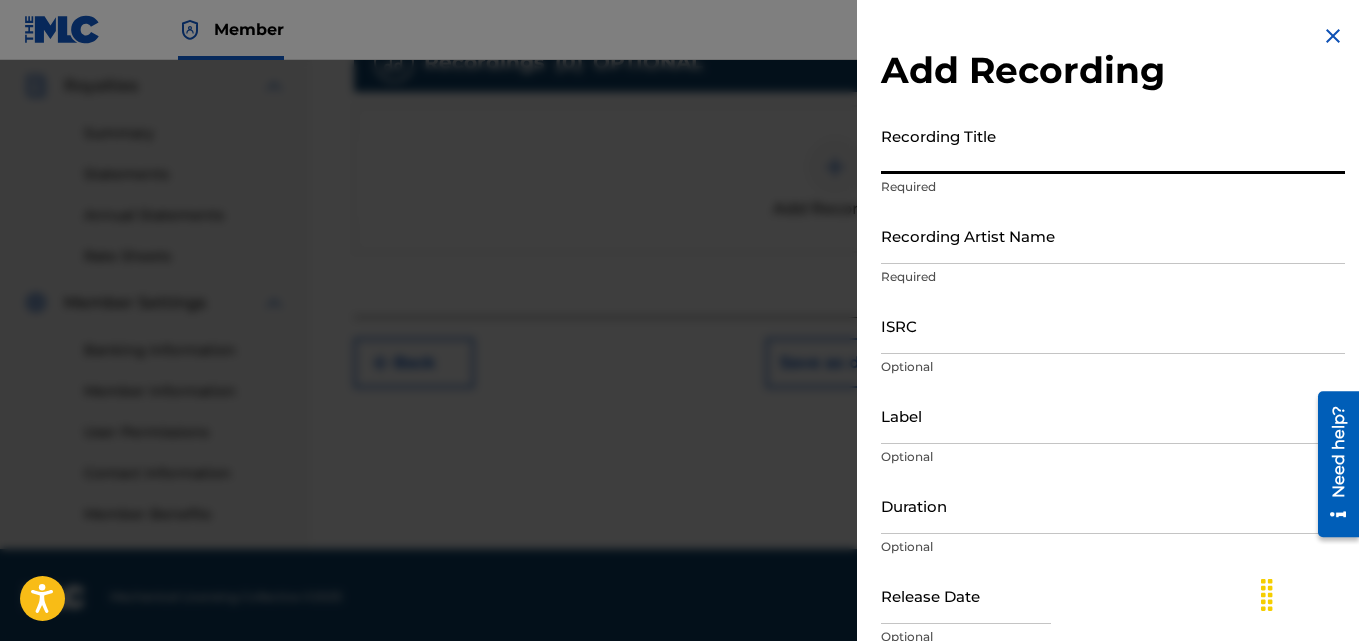 click on "Recording Title" at bounding box center (1113, 145) 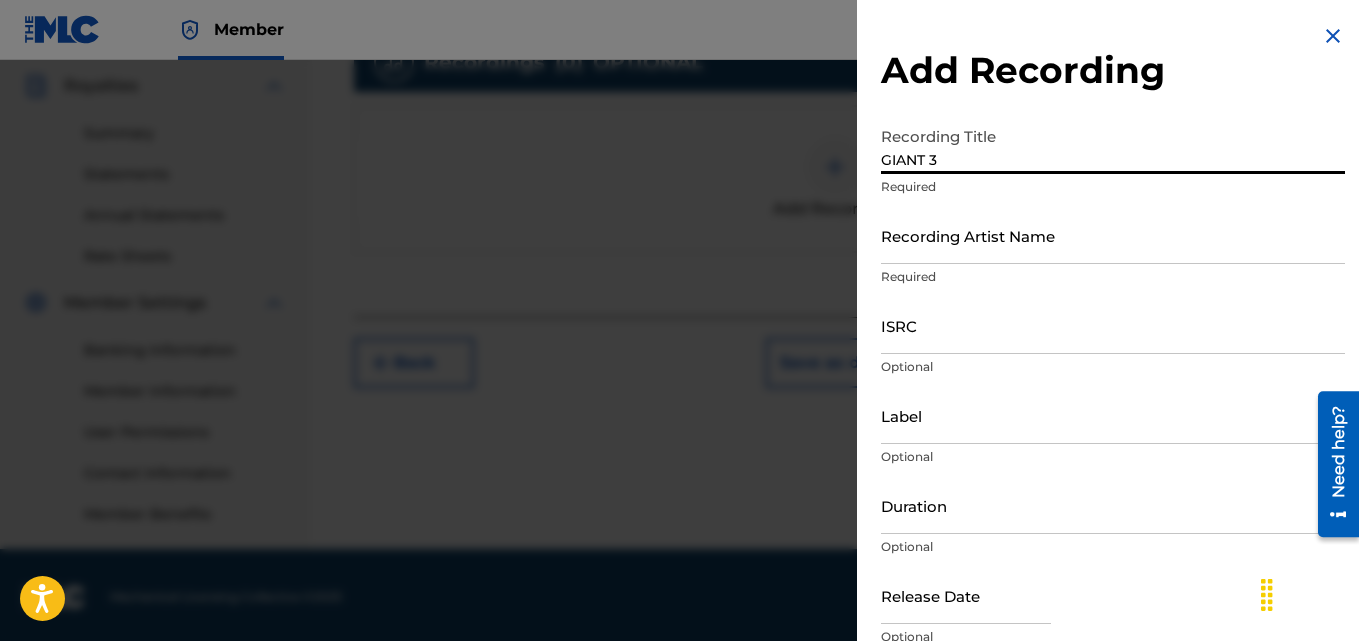 type on "GIANT 3" 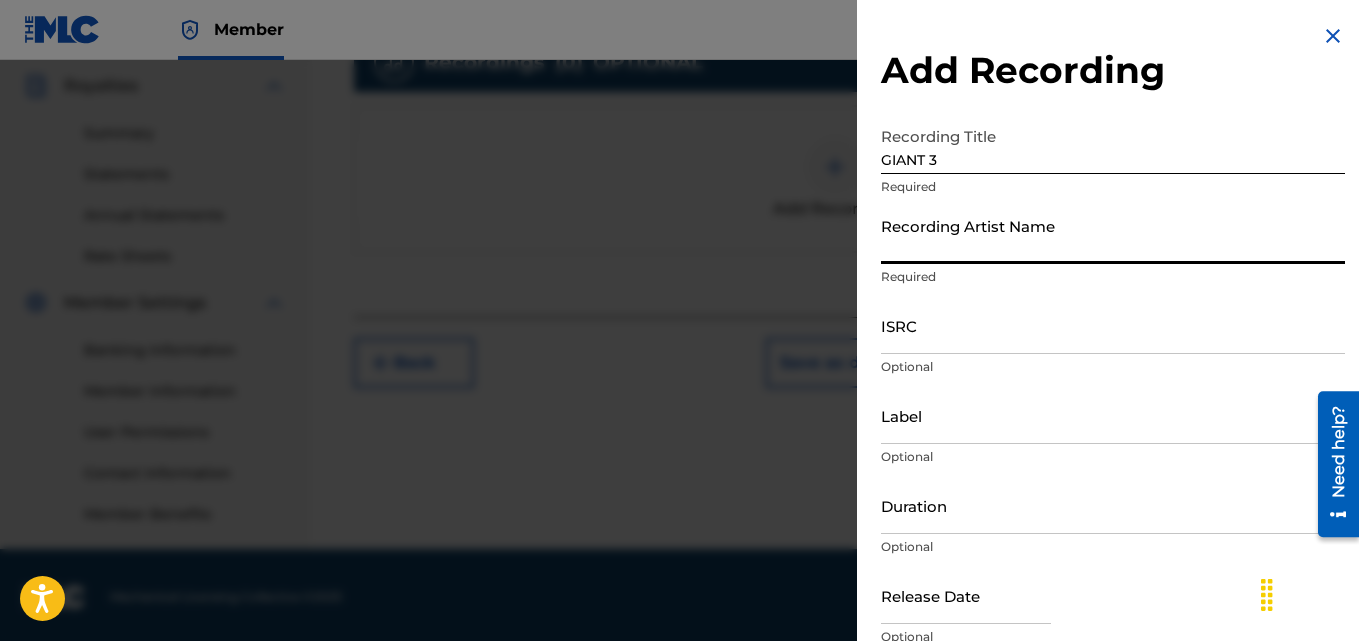 click on "Recording Artist Name" at bounding box center [1113, 235] 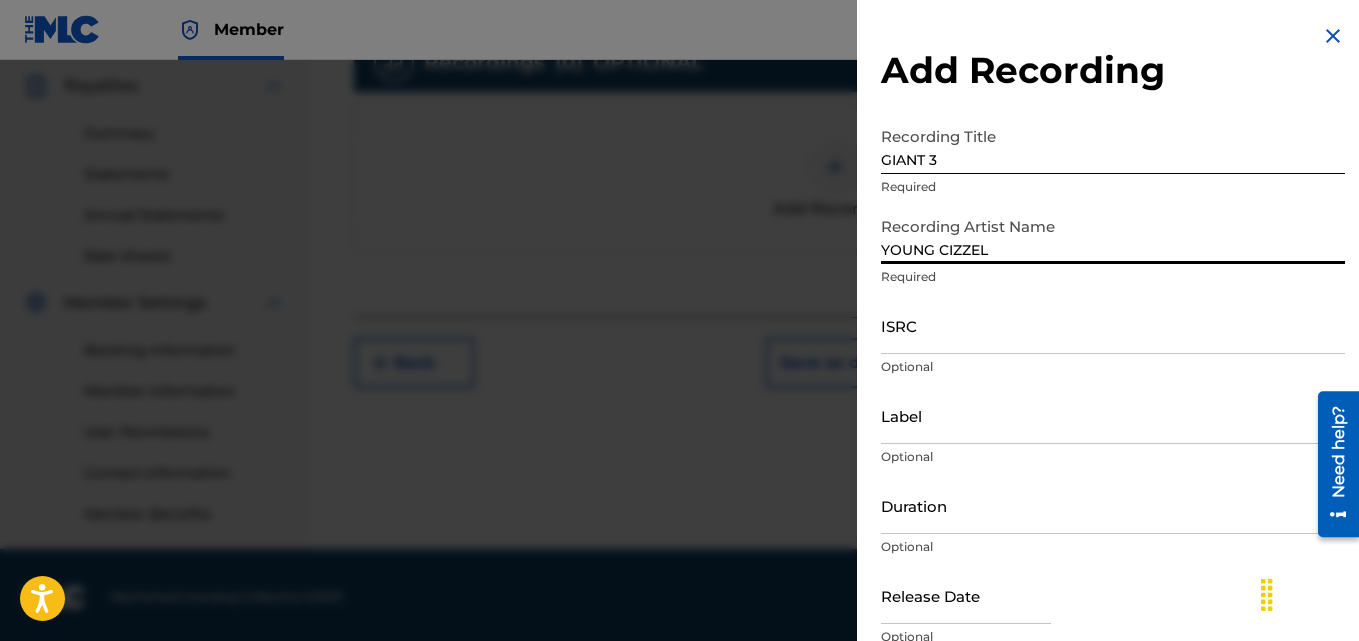 click on "ISRC" at bounding box center (1113, 325) 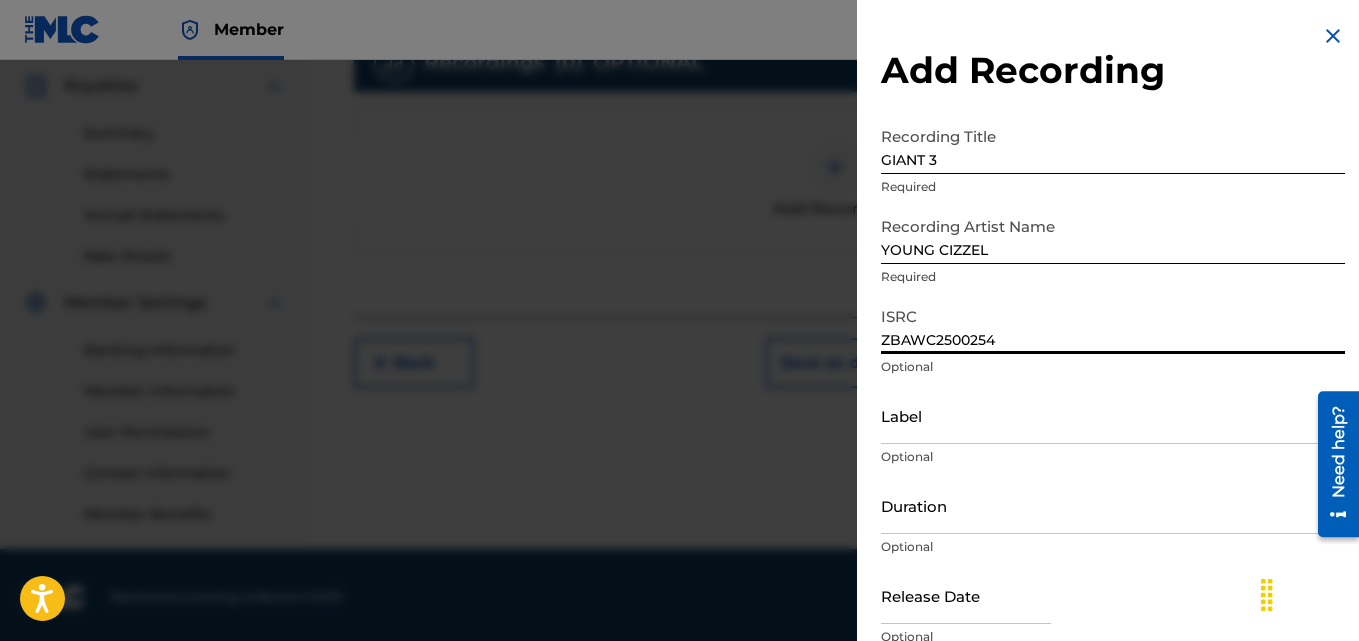 type on "ZBAWC2500254" 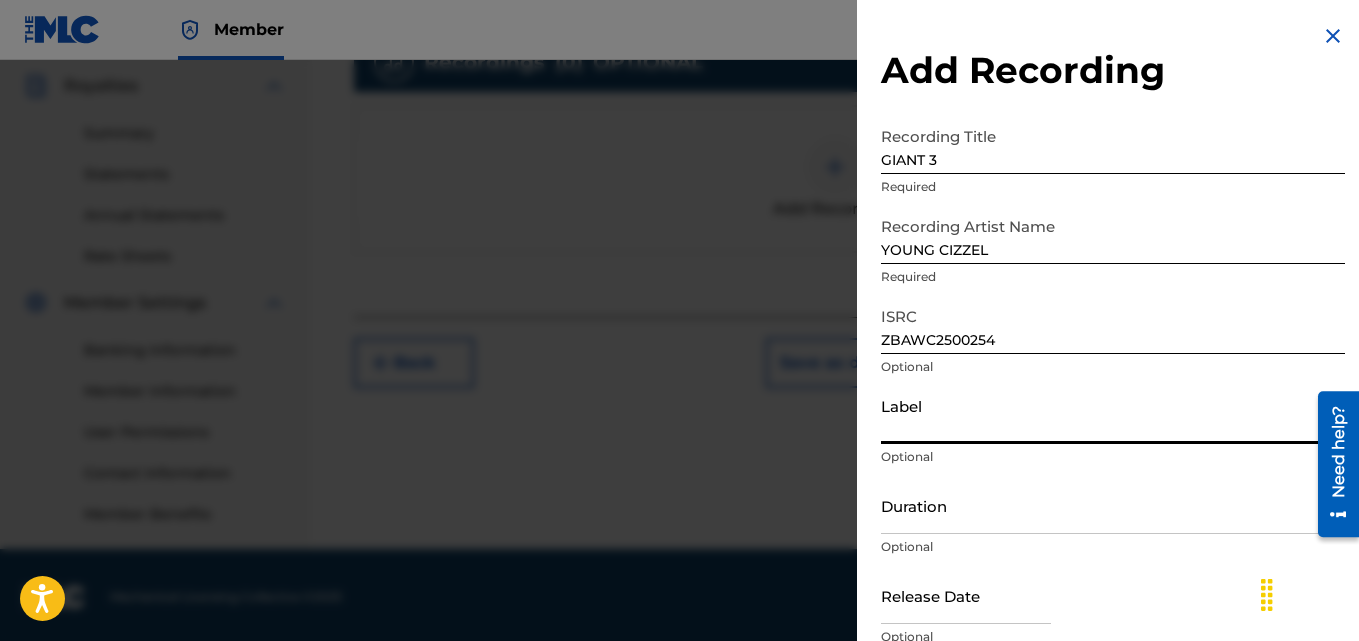 click on "Label" at bounding box center [1113, 415] 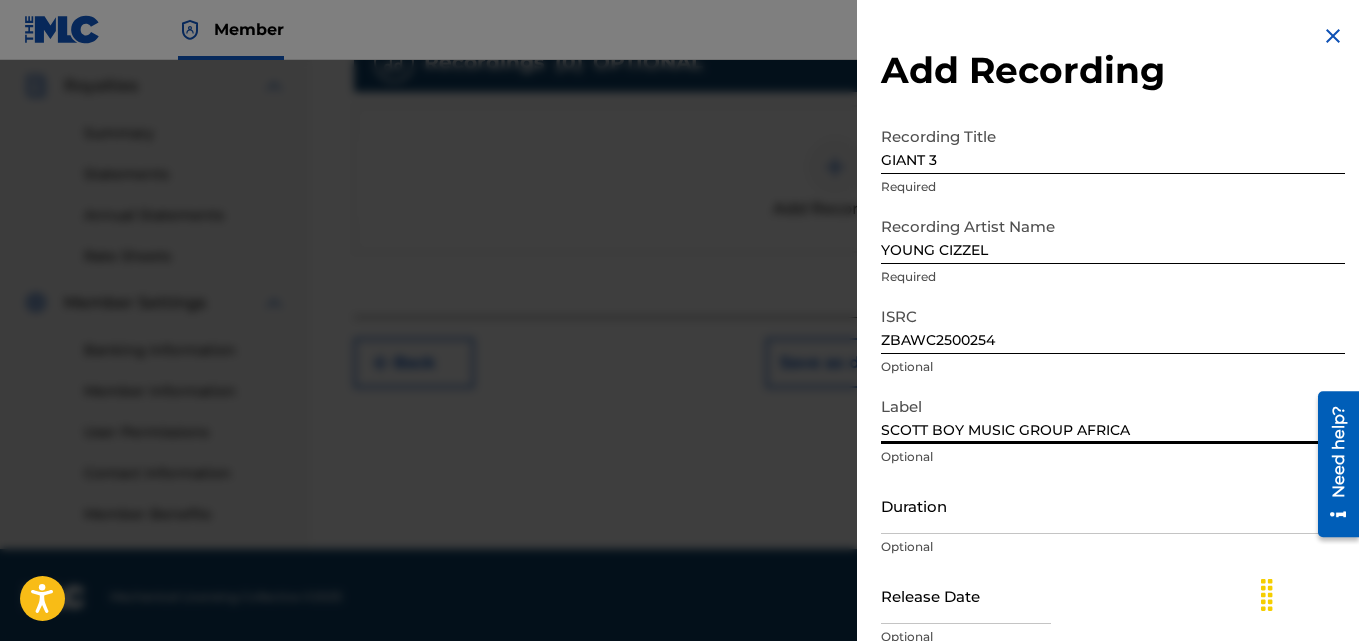 click on "Duration" at bounding box center [1113, 505] 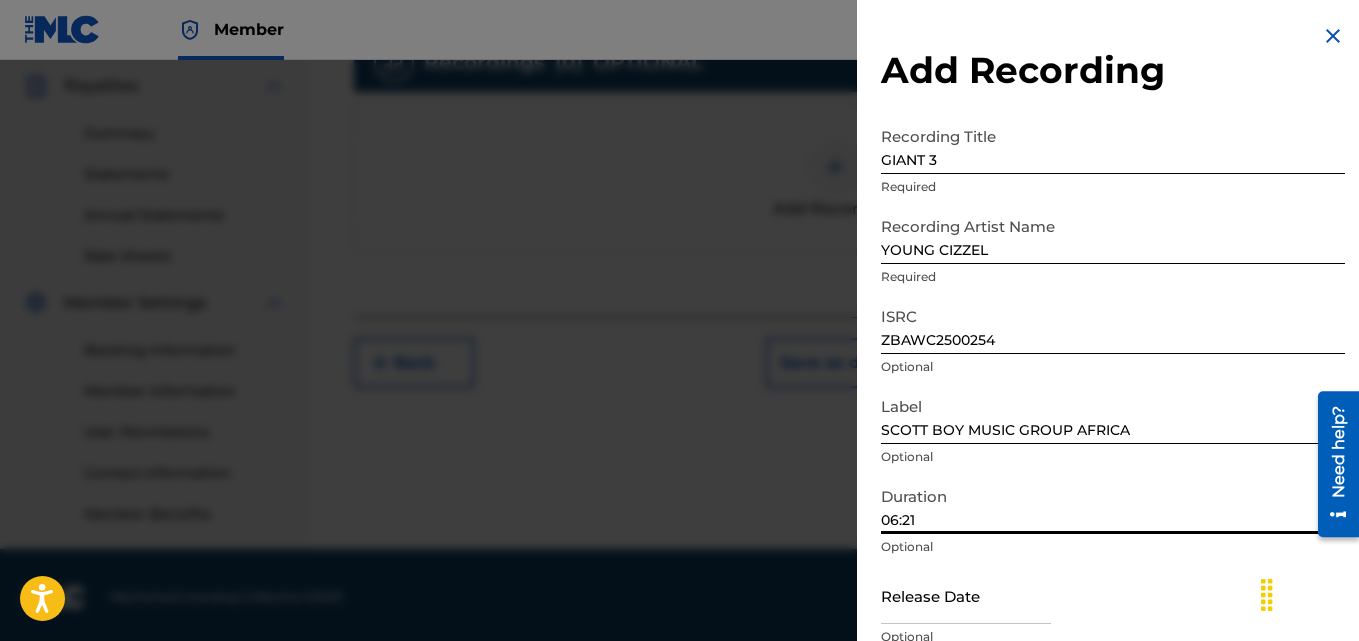 type on "06:21" 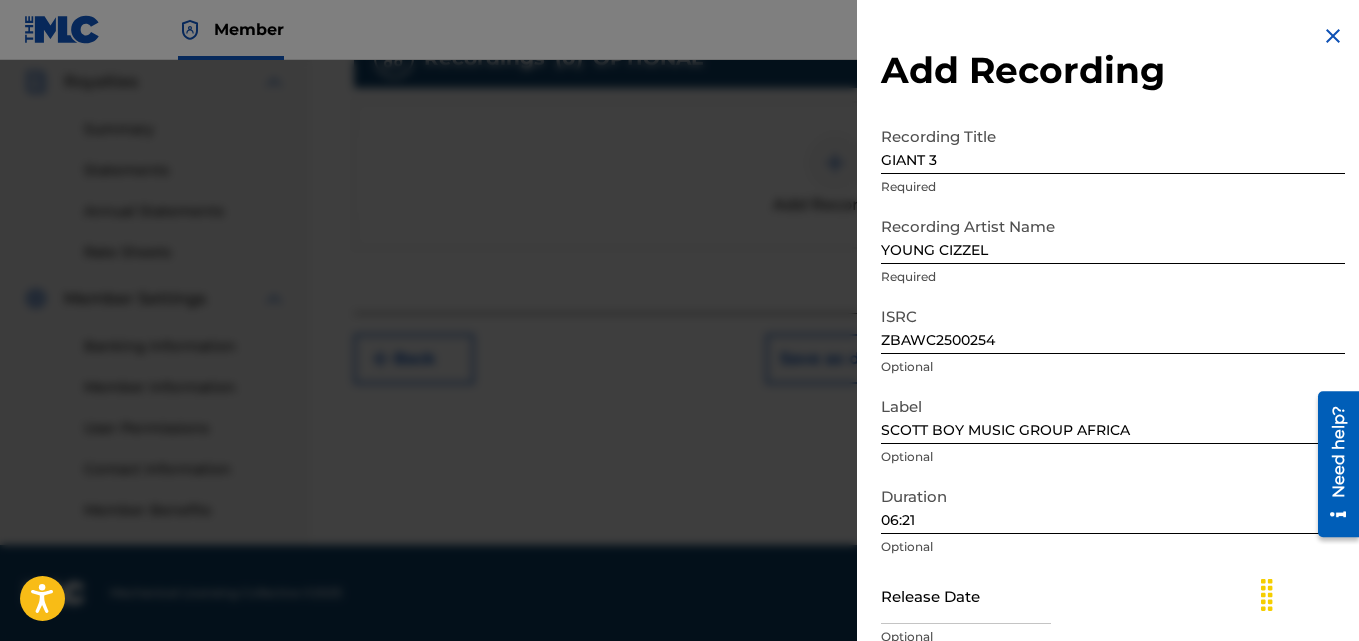 click on "Recording Title GIANT 3 Required Recording Artist Name YOUNG CIZZEL Required ISRC ZBAWC2500254 Optional Label SCOTT BOY MUSIC GROUP AFRICA Optional Duration 06:21 Optional Release Date Optional Save & add another recording Add Recording" at bounding box center [1113, 412] 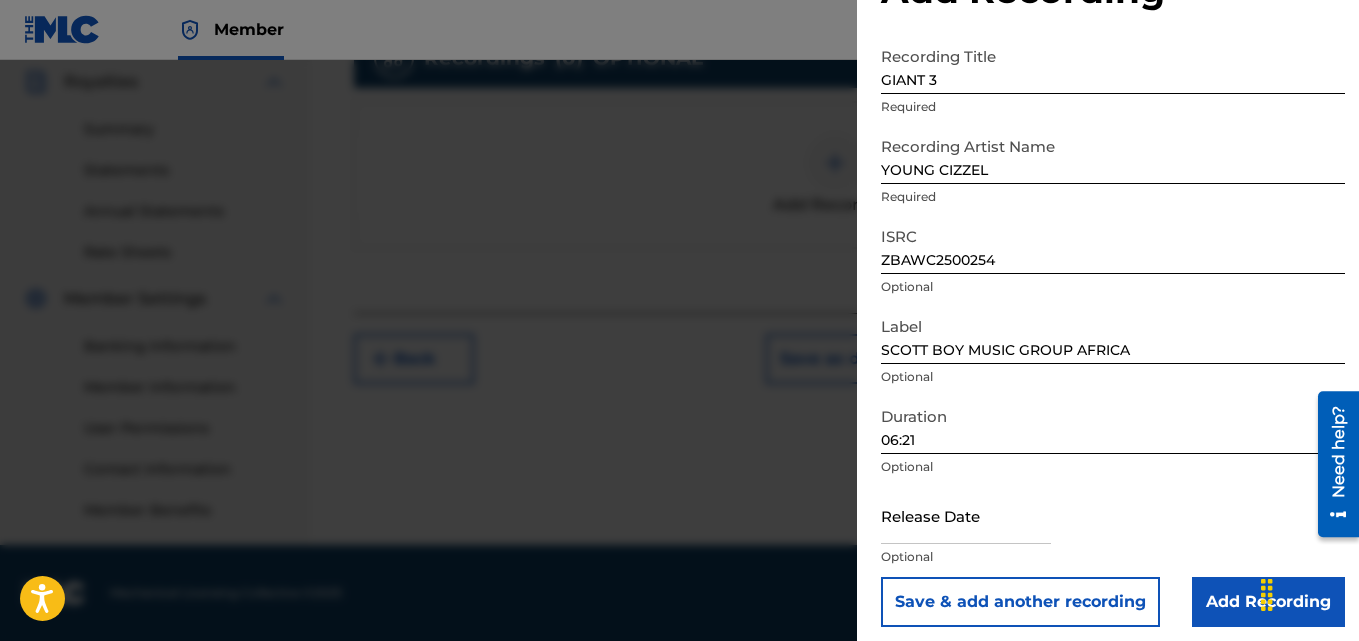 scroll, scrollTop: 90, scrollLeft: 0, axis: vertical 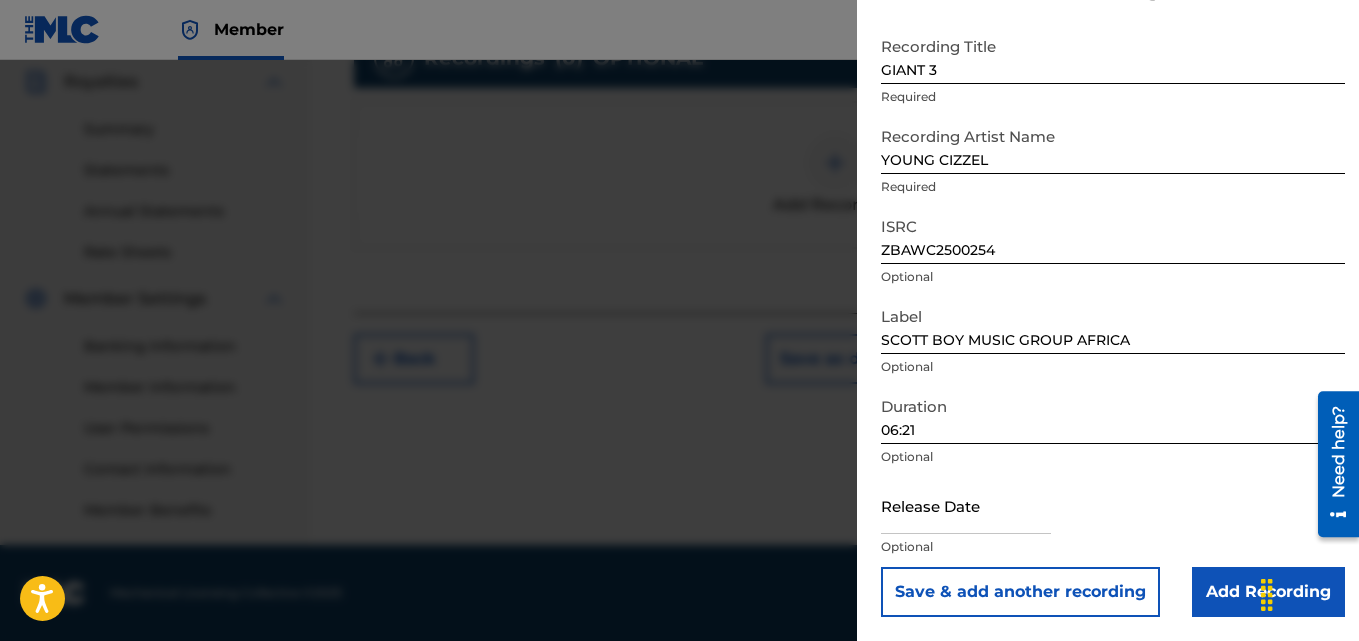 click at bounding box center [966, 505] 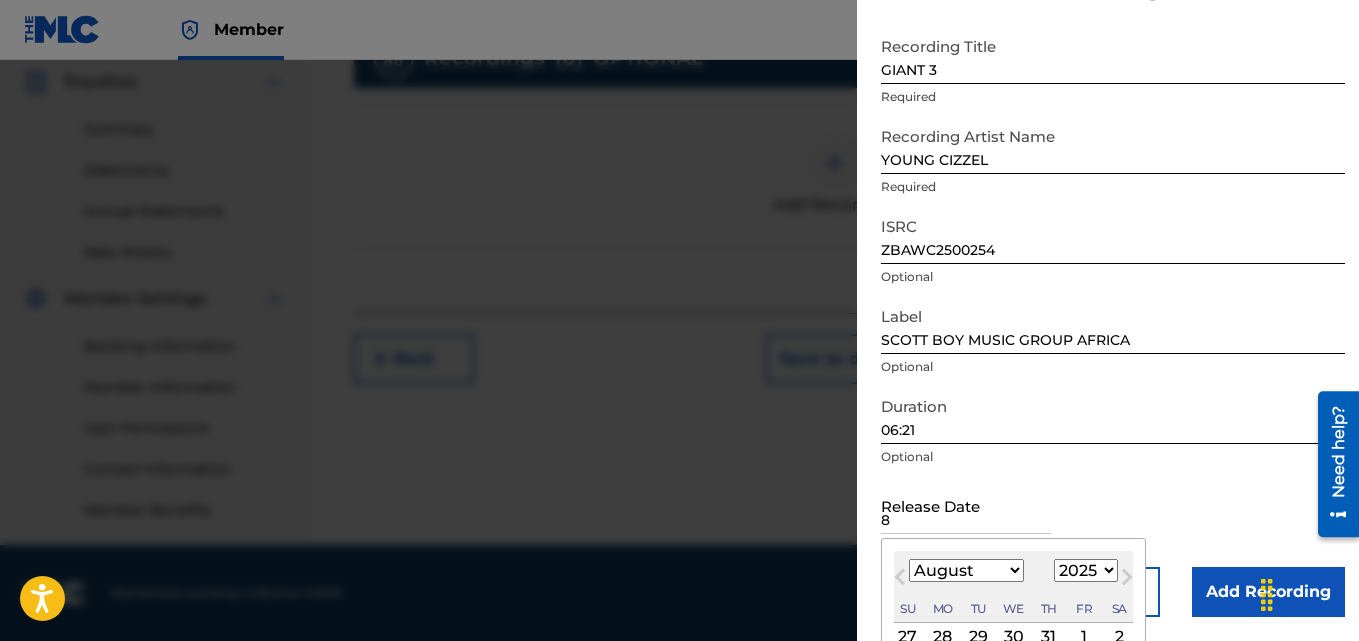 type on "8" 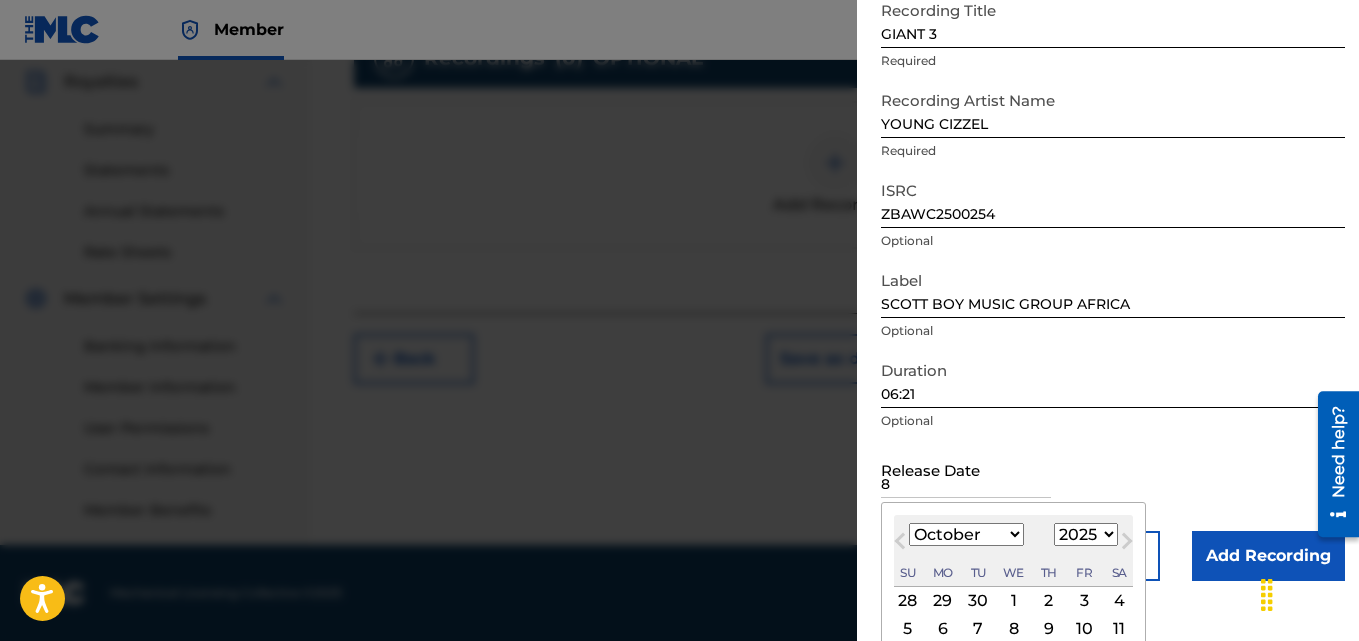 click on "October [YEAR] January February March April May June July August September October November December 1899 1900 1901 1902 1903 1904 1905 1906 1907 1908 1909 1910 1911 1912 1913 1914 1915 1916 1917 1918 1919 1920 1921 1922 1923 1924 1925 1926 1927 1928 1929 1930 1931 1932 1933 1934 1935 1936 1937 1938 1939 1940 1941 1942 1943 1944 1945 1946 1947 1948 1949 1950 1951 1952 1953 1954 1955 1956 1957 1958 1959 1960 1961 1962 1963 1964 1965 1966 1967 1968 1969 1970 1971 1972 1973 1974 1975 1976 1977 1978 1979 1980 1981 1982 1983 1984 1985 1986 1987 1988 1989 1990 1991 1992 1993 1994 1995 1996 1997 1998 1999 2000 2001 2002 2003 2004 2005 2006 2007 2008 2009 2010 2011 2012 2013 2014 2015 2016 2017 2018 2019 2020 2021 2022 2023 2024 2025 2026 2027 2028 2029 2030 2031 2032 2033 2034 2035 2036 2037 2038 2039 2040 2041 2042 2043 2044 2045 2046 2047 2048 2049 2050 2051 2052 2053 2054 2055 2056 2057 2058 2059 2060 2061 2062 2063 2064 2065 2066 2067 2068 2069 2070 2071 2072 2073 2074 2075 2076 2077 2078 2079 2080 2081 2082 2083" at bounding box center [1013, 633] 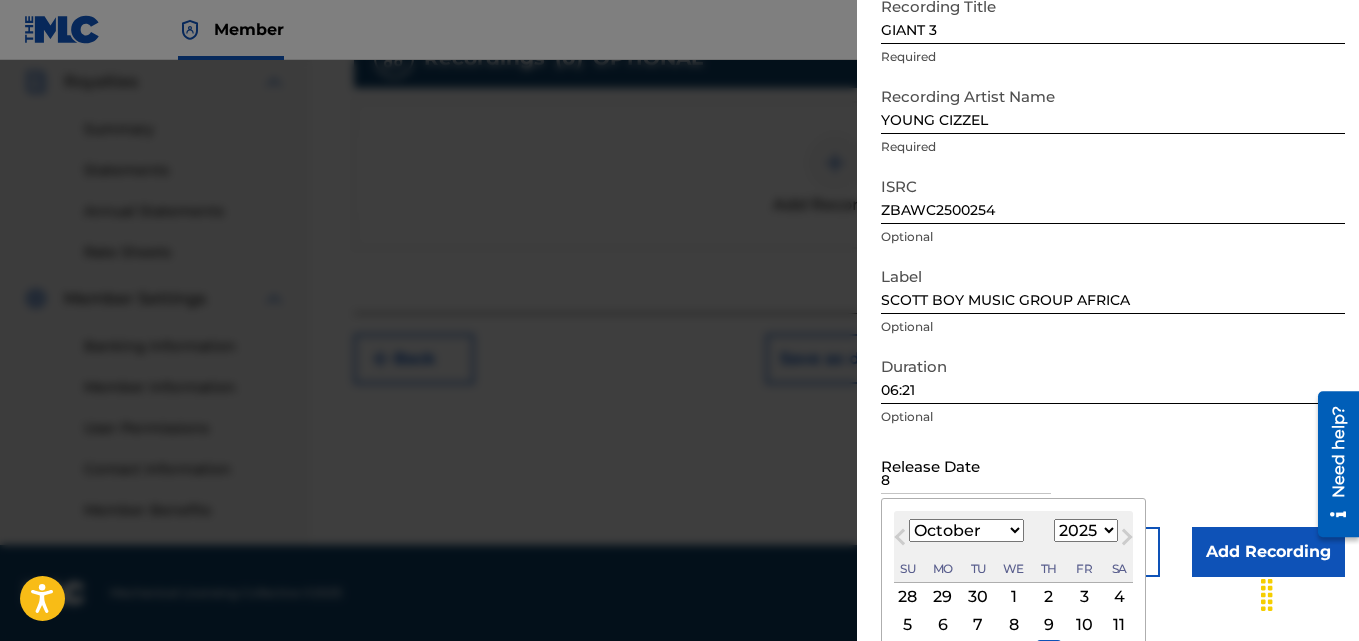 scroll, scrollTop: 170, scrollLeft: 0, axis: vertical 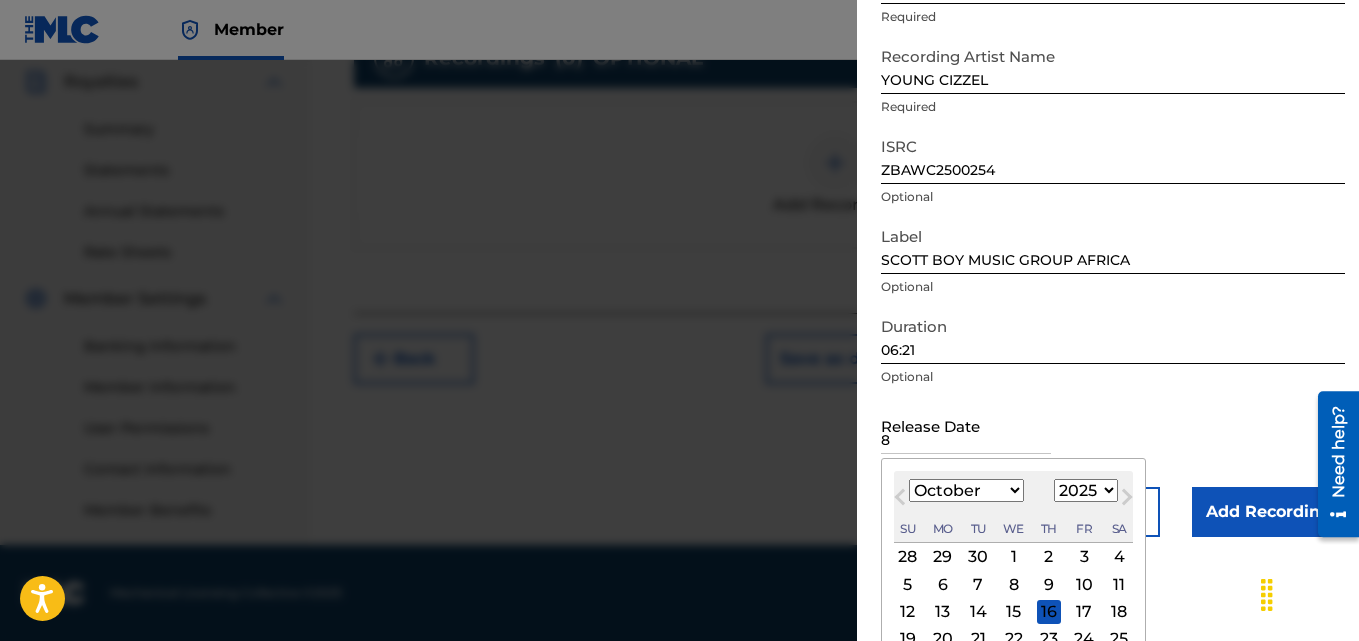 click on "January February March April May June July August September October November December" at bounding box center [966, 490] 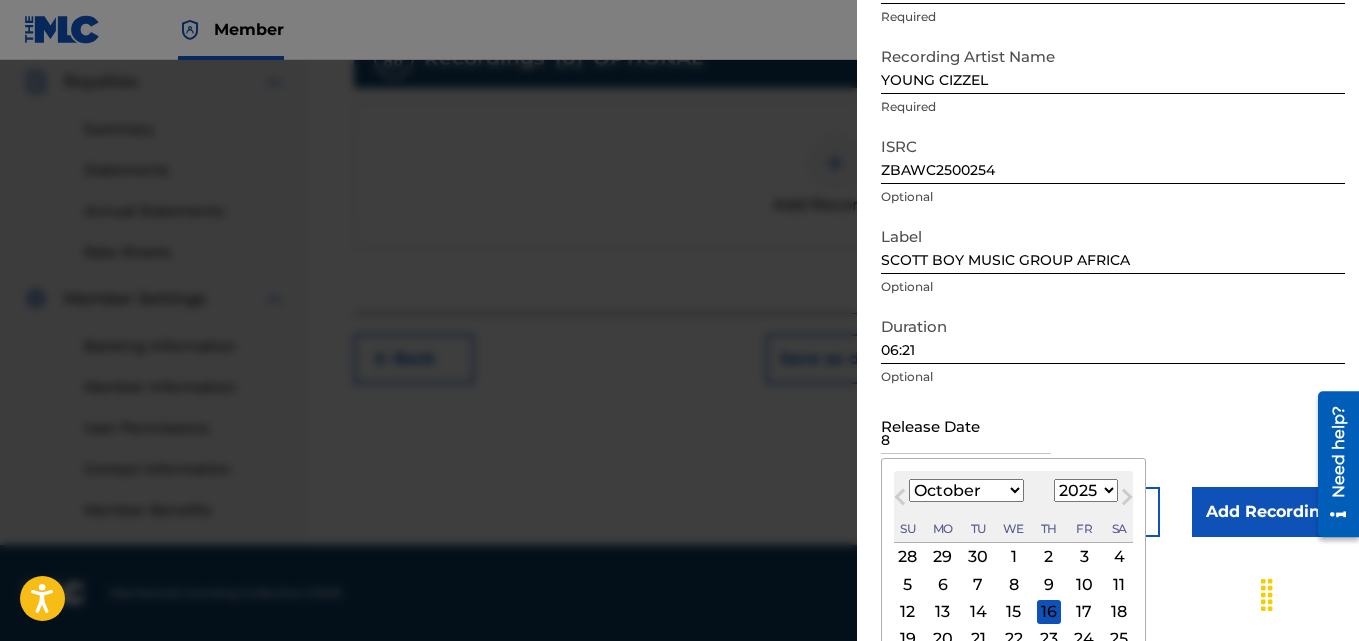 select on "7" 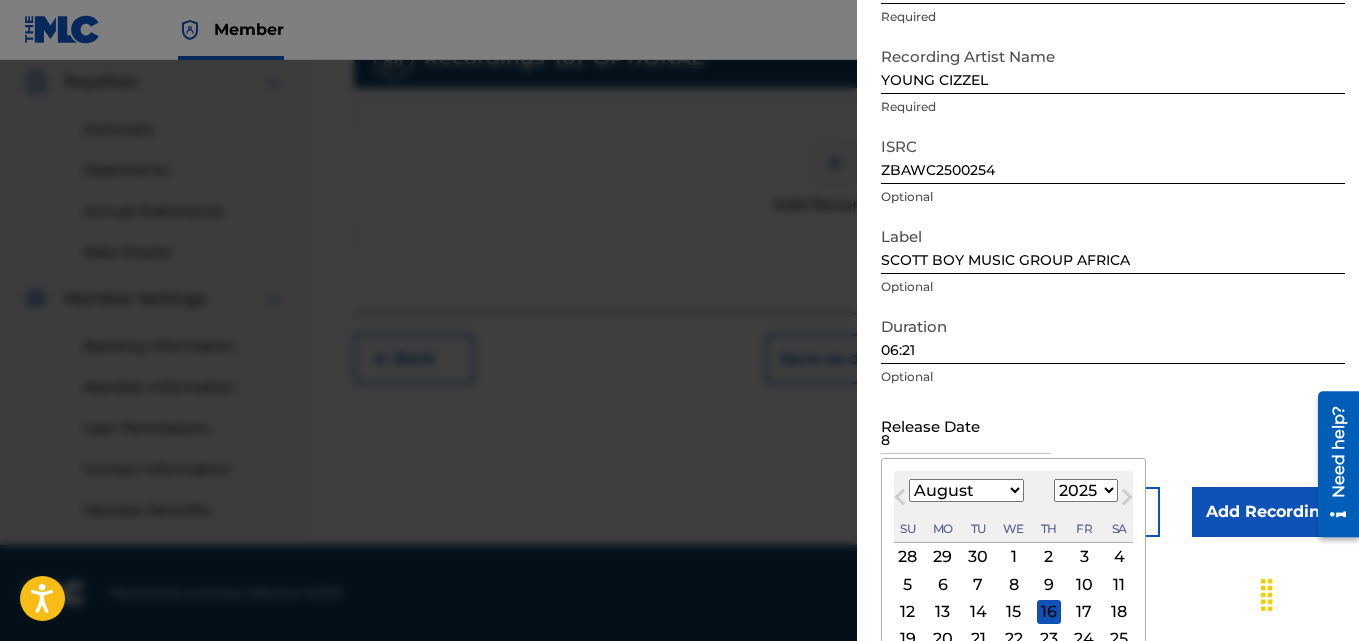 click on "January February March April May June July August September October November December" at bounding box center [966, 490] 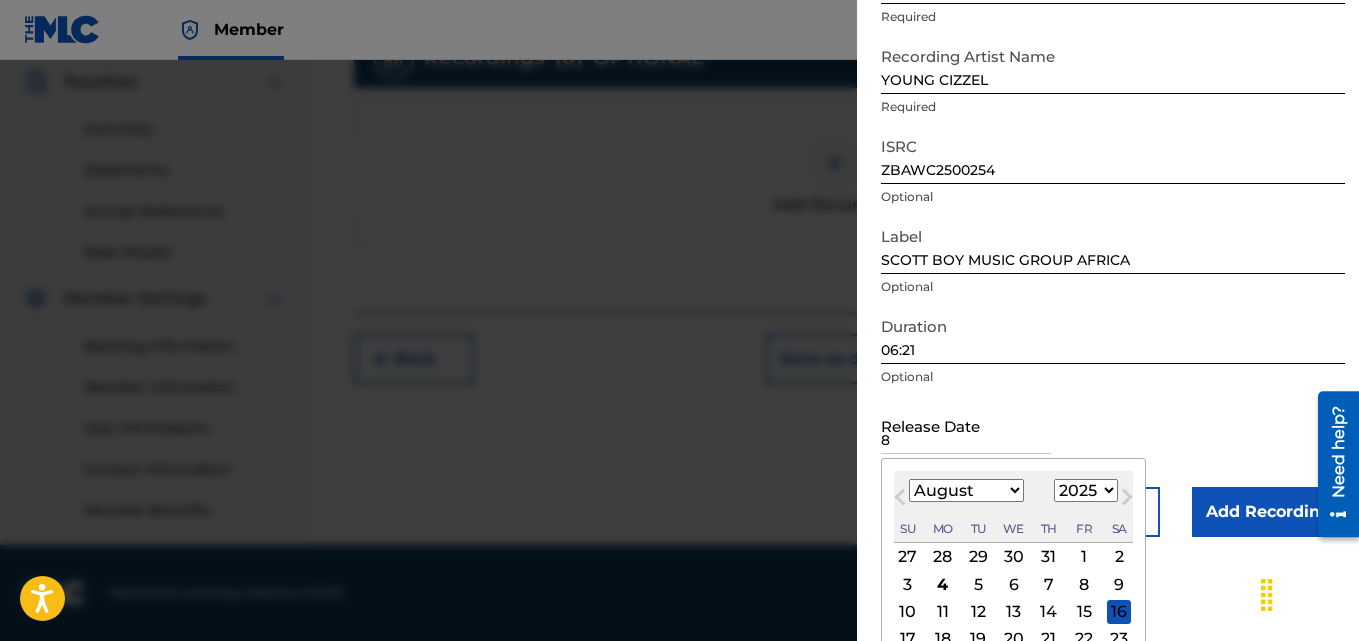 click on "8" at bounding box center (1084, 584) 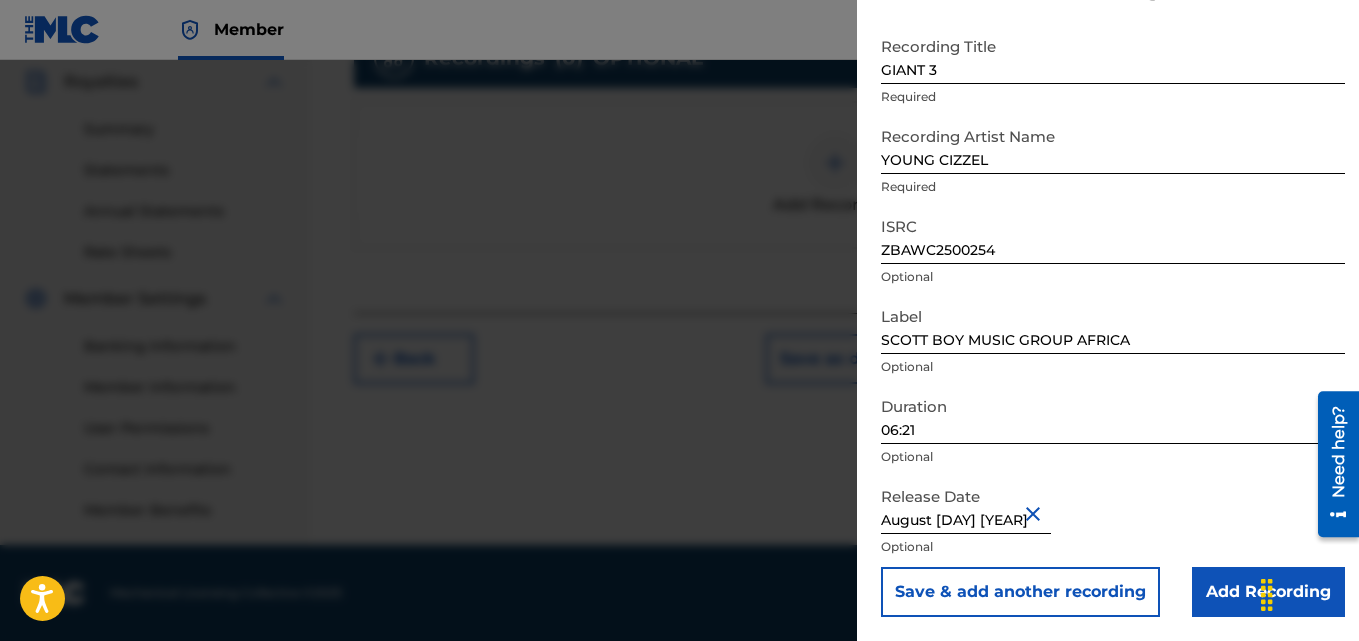 scroll, scrollTop: 90, scrollLeft: 0, axis: vertical 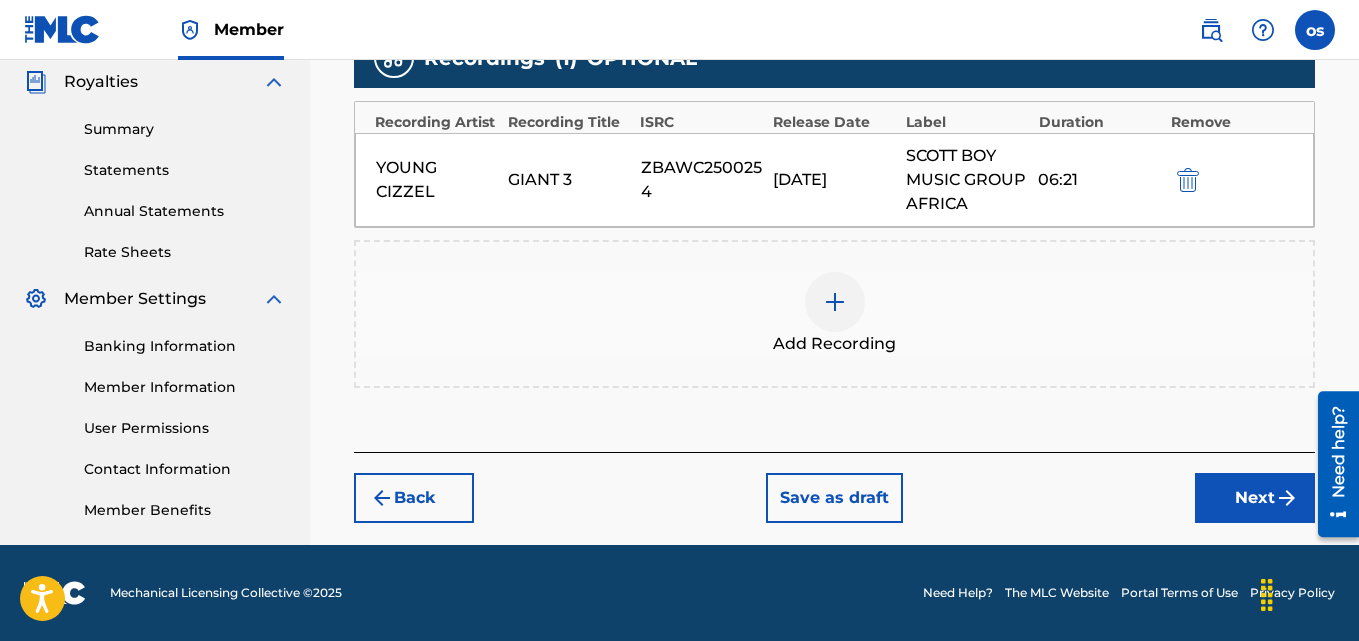 click on "Next" at bounding box center [1255, 498] 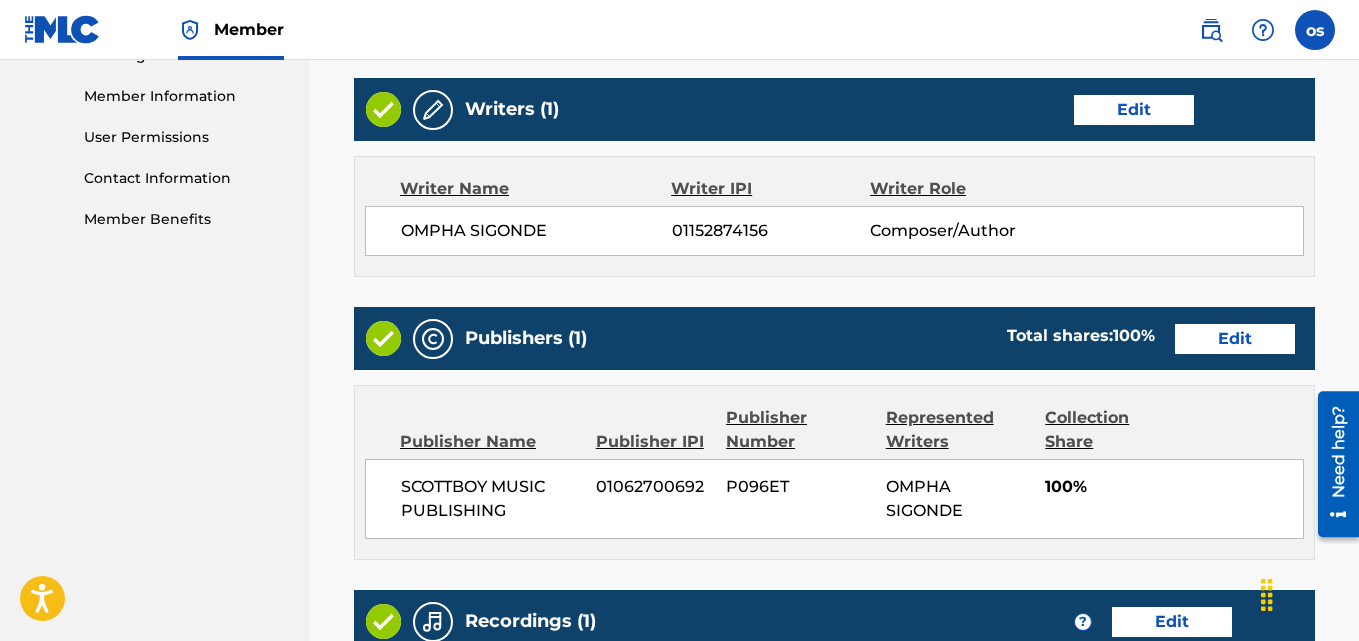 scroll, scrollTop: 922, scrollLeft: 0, axis: vertical 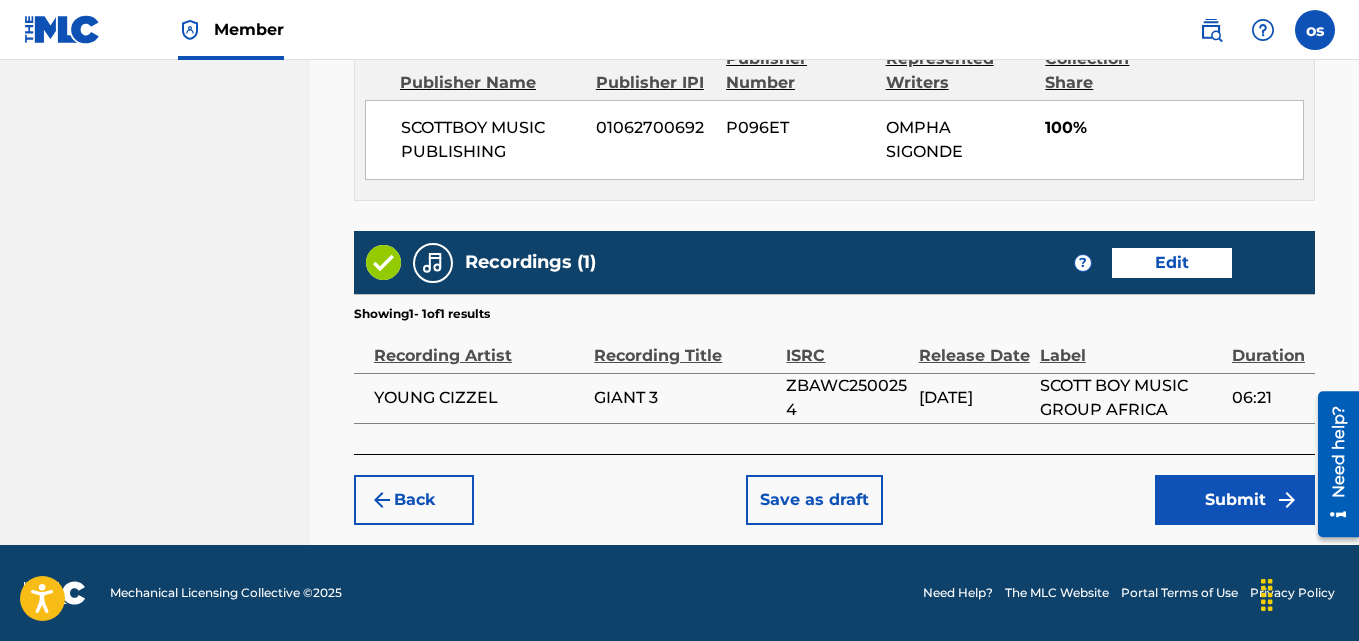 click on "Submit" at bounding box center (1235, 500) 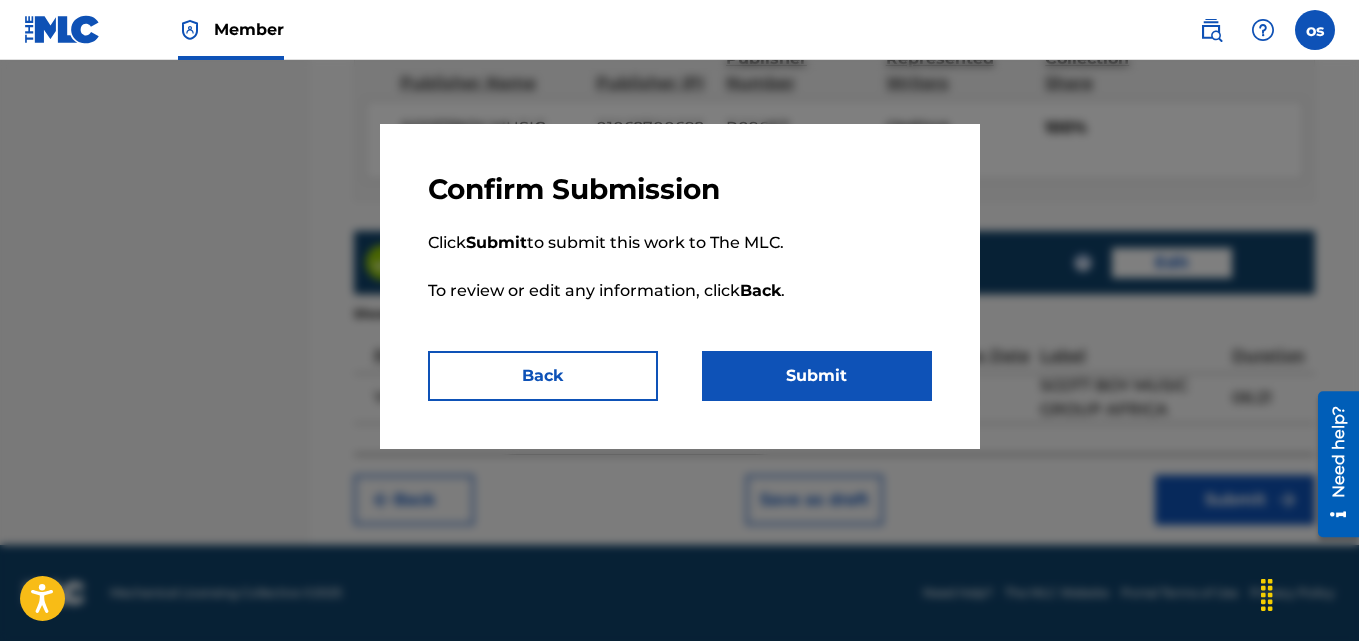 click at bounding box center [679, 380] 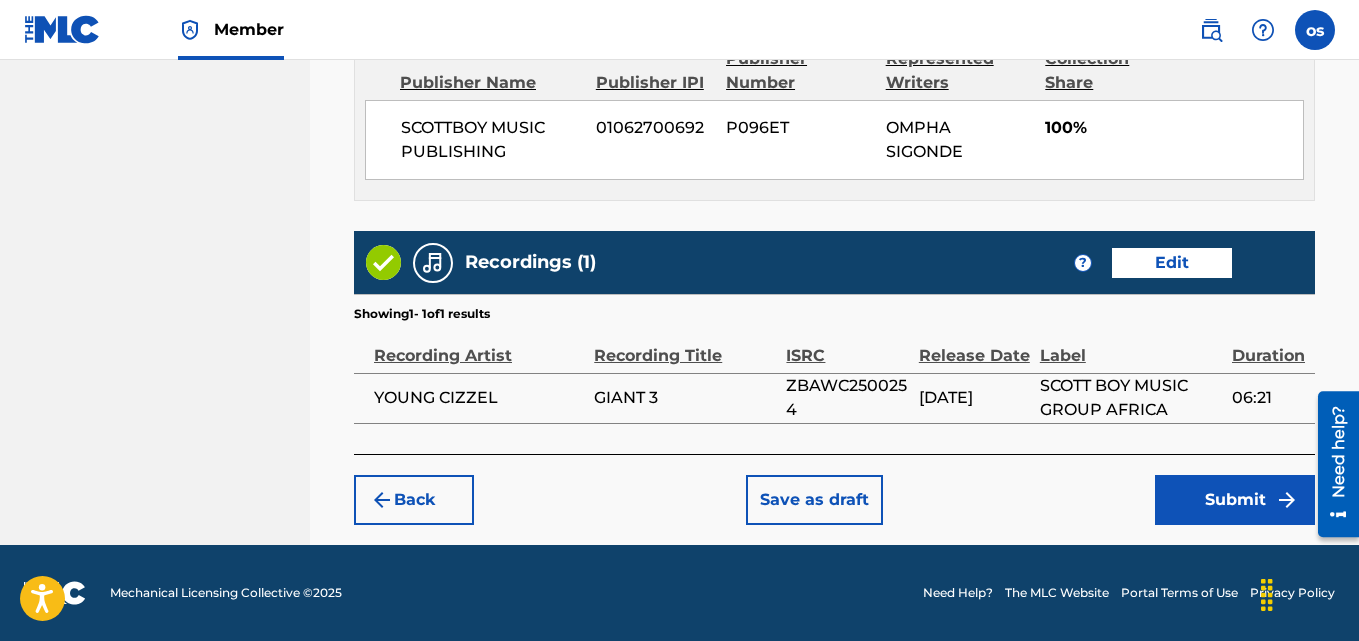 click on "Submit" at bounding box center (1235, 500) 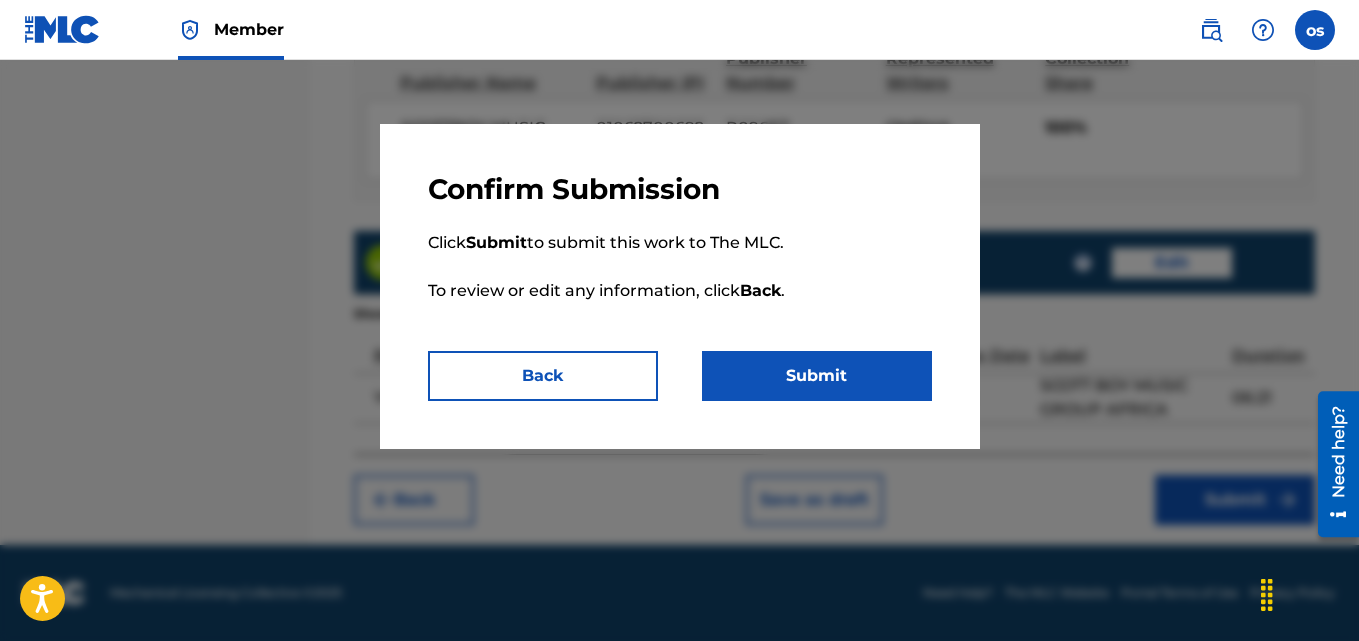 click on "Submit" at bounding box center (817, 376) 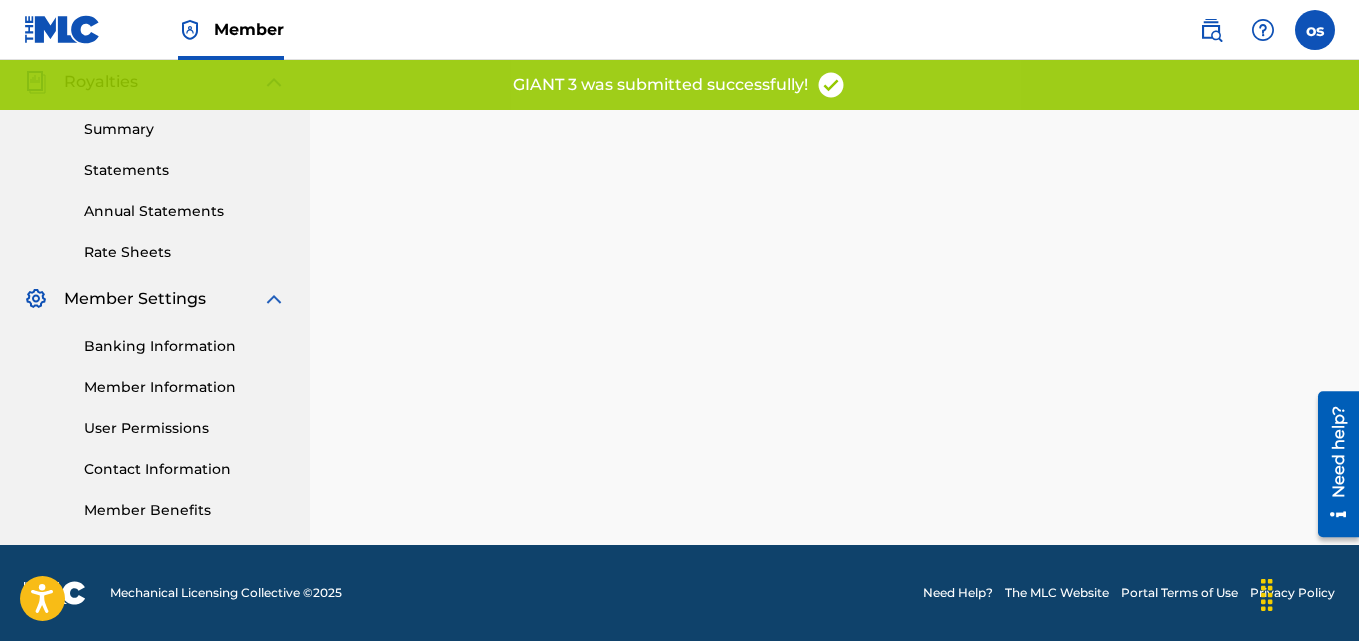 scroll, scrollTop: 0, scrollLeft: 0, axis: both 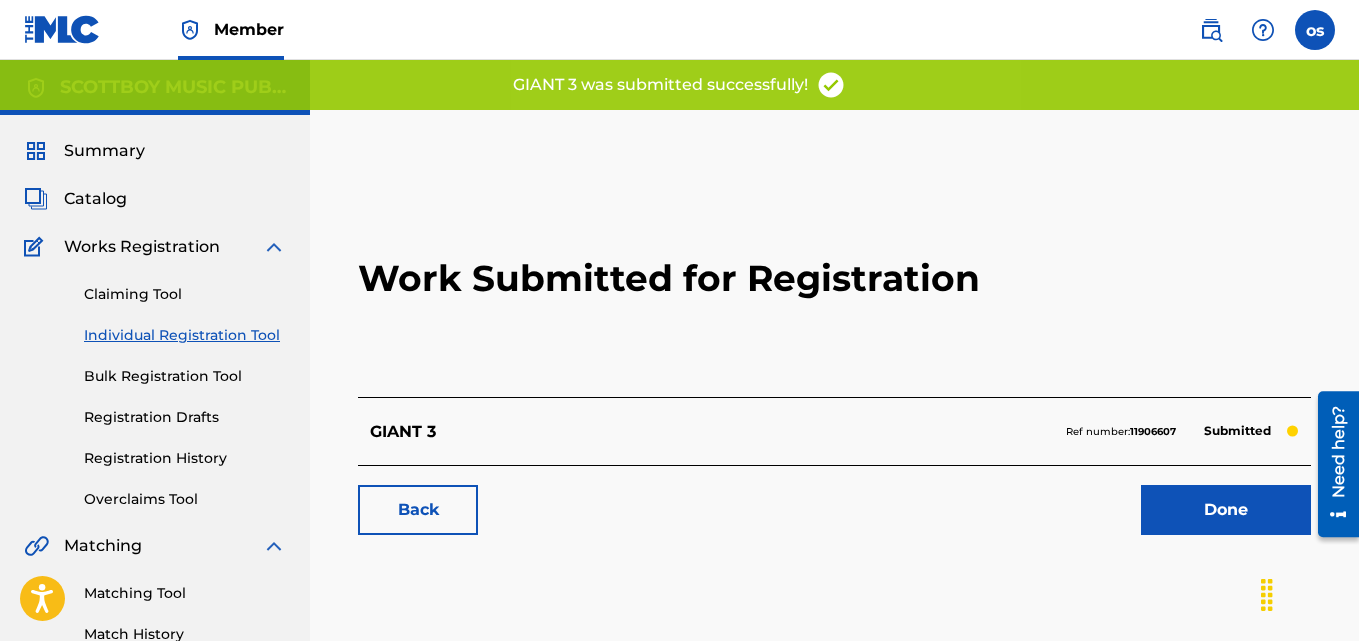 click on "Done" at bounding box center [1226, 510] 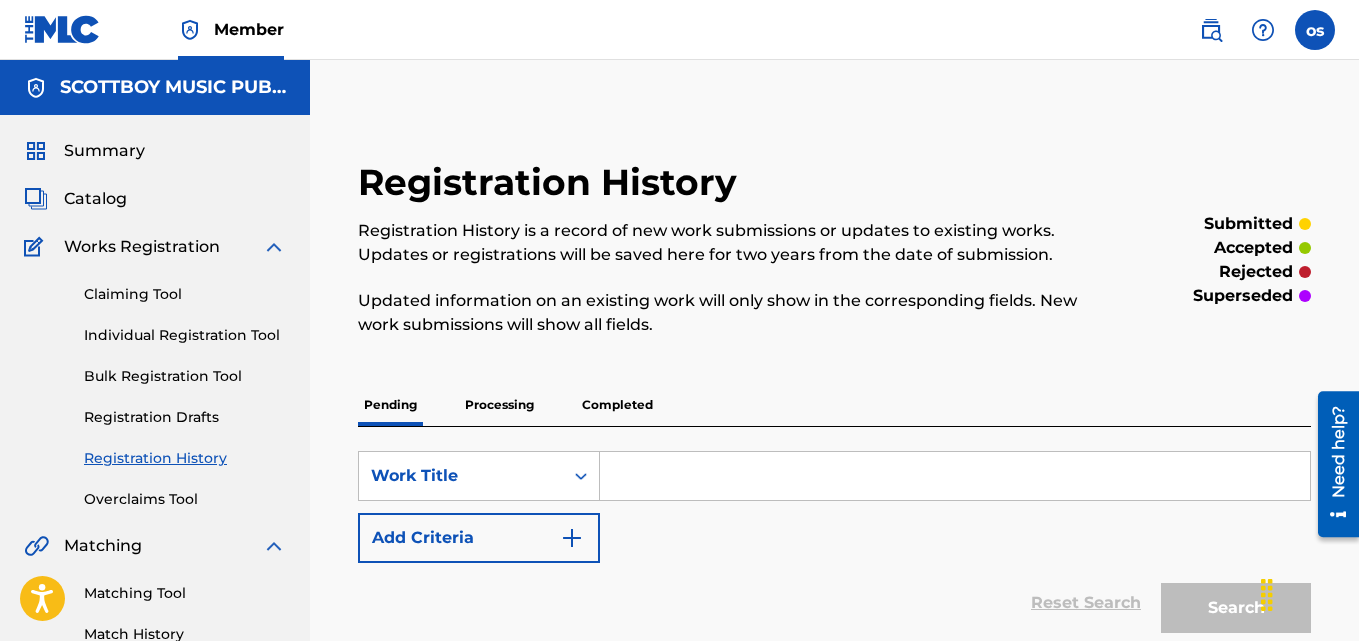 click on "Individual Registration Tool" at bounding box center (185, 335) 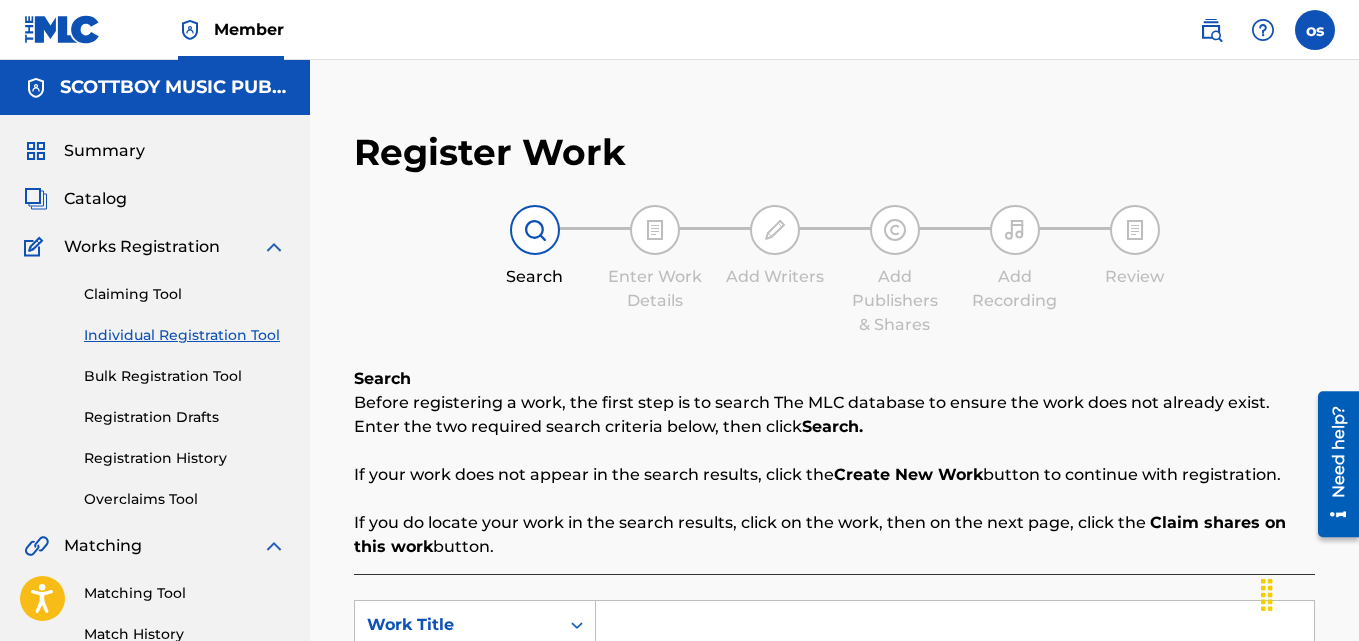 scroll, scrollTop: 234, scrollLeft: 0, axis: vertical 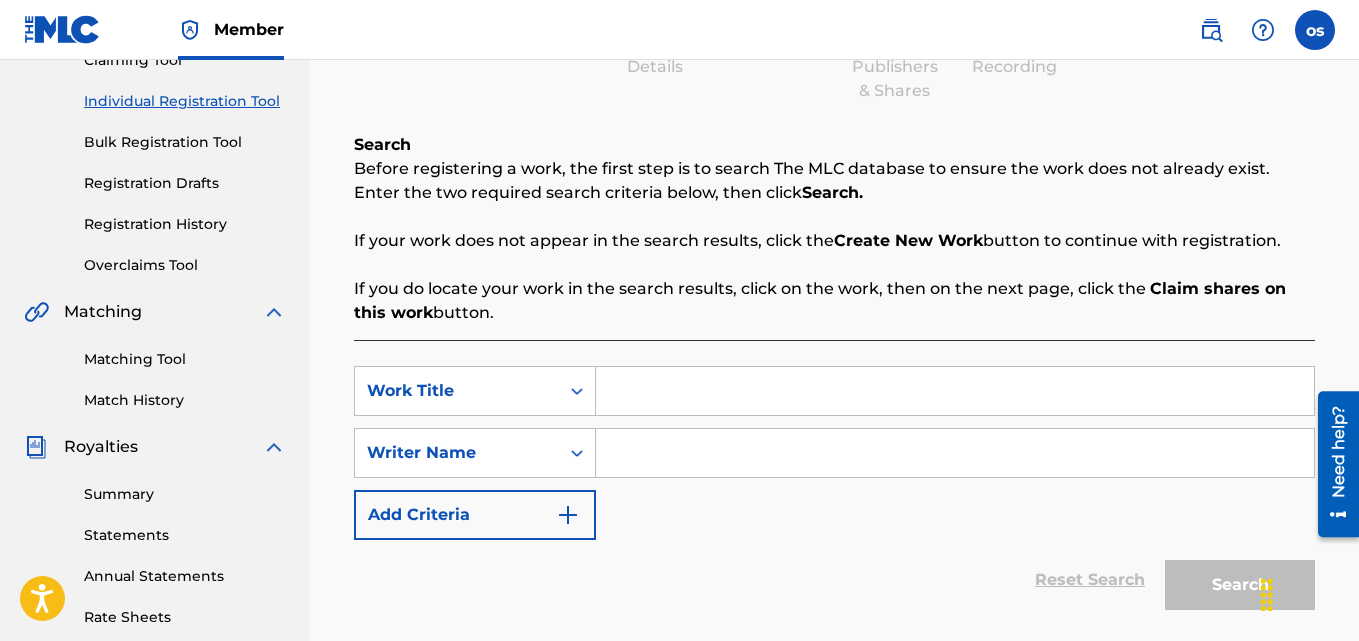 click at bounding box center (955, 391) 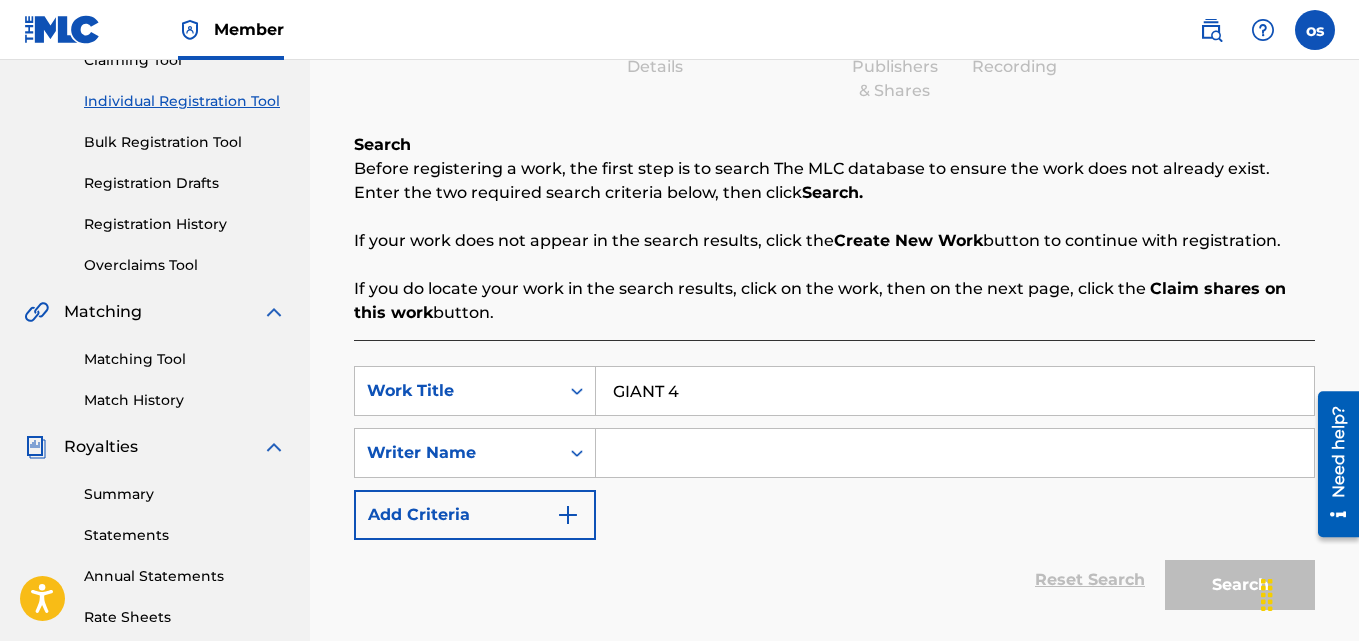 type on "GIANT 4" 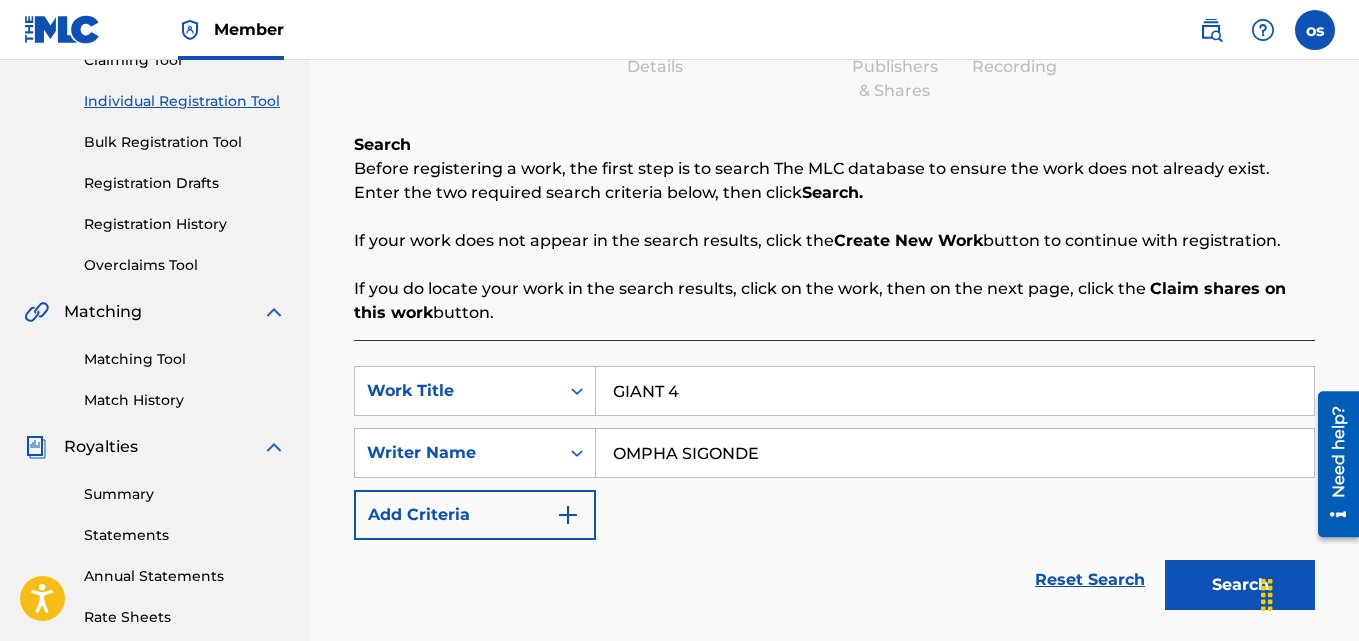 click on "Search" at bounding box center (1240, 585) 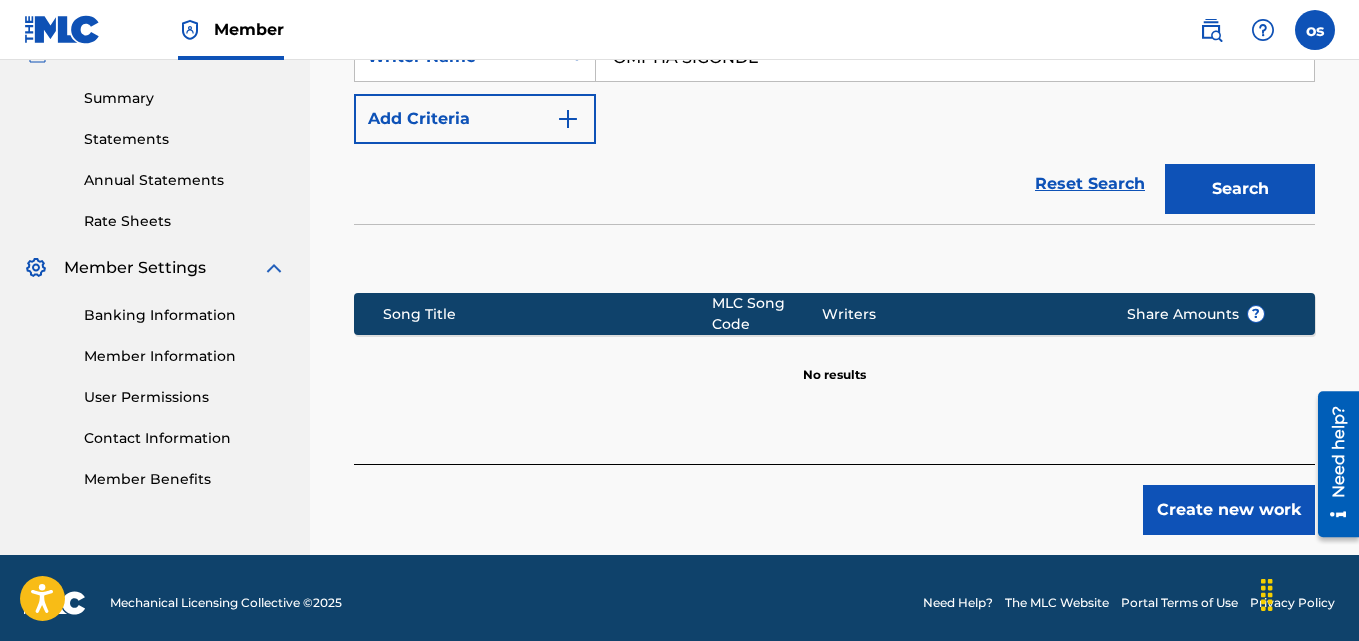 scroll, scrollTop: 640, scrollLeft: 0, axis: vertical 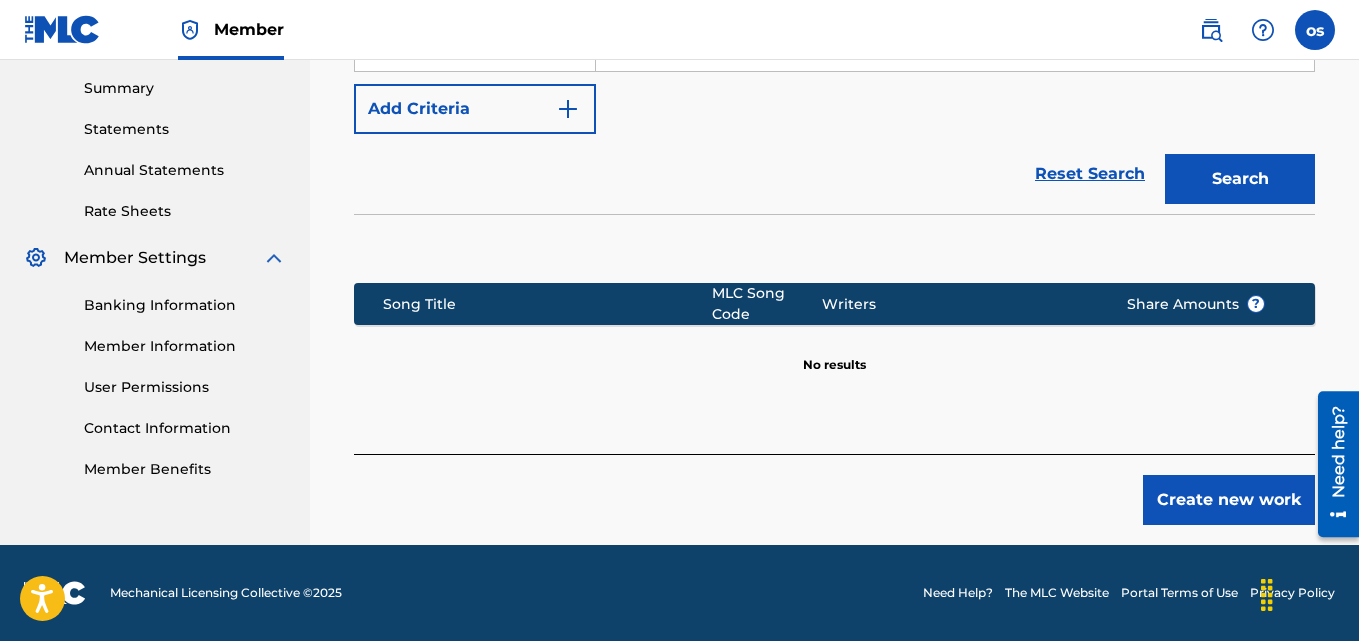 click on "Create new work" at bounding box center (1229, 500) 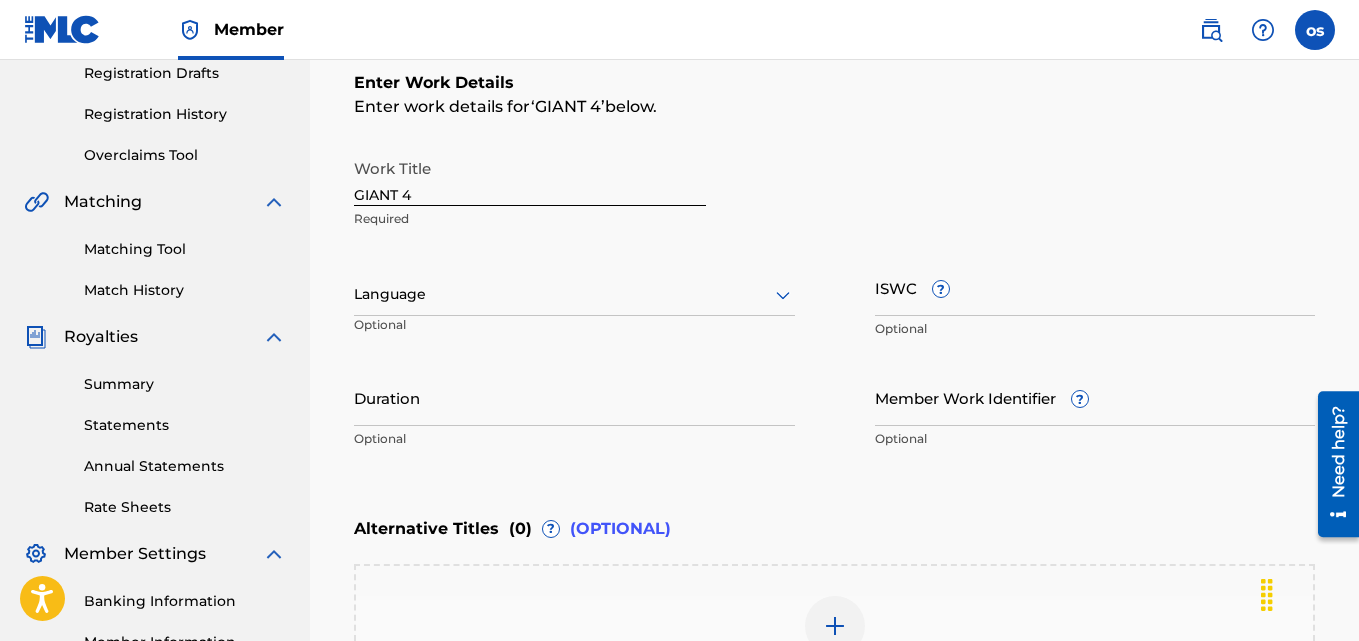 scroll, scrollTop: 341, scrollLeft: 0, axis: vertical 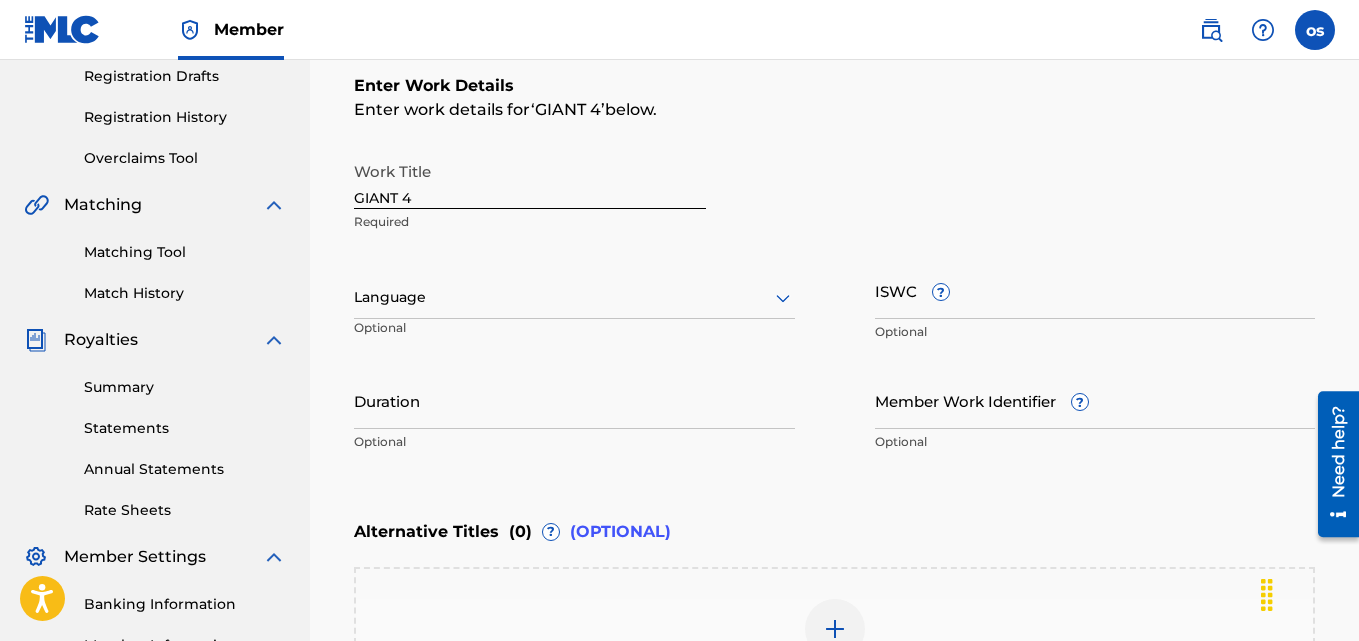 click at bounding box center [574, 297] 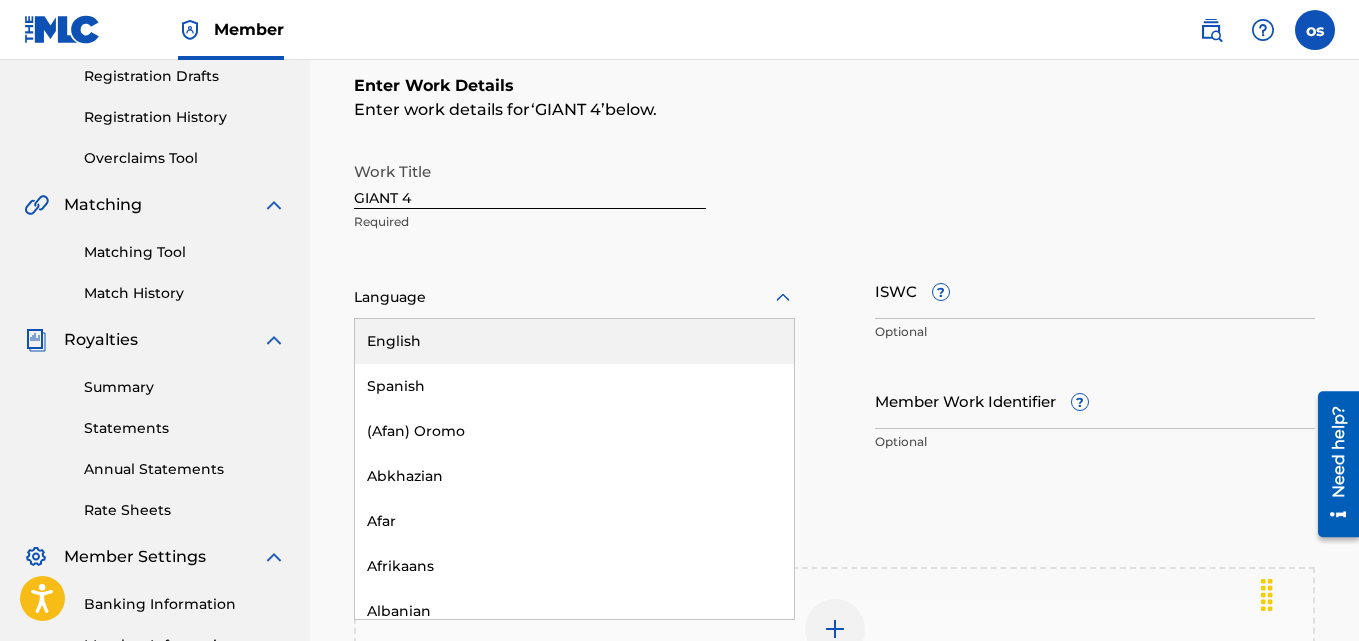 click on "English" at bounding box center [574, 341] 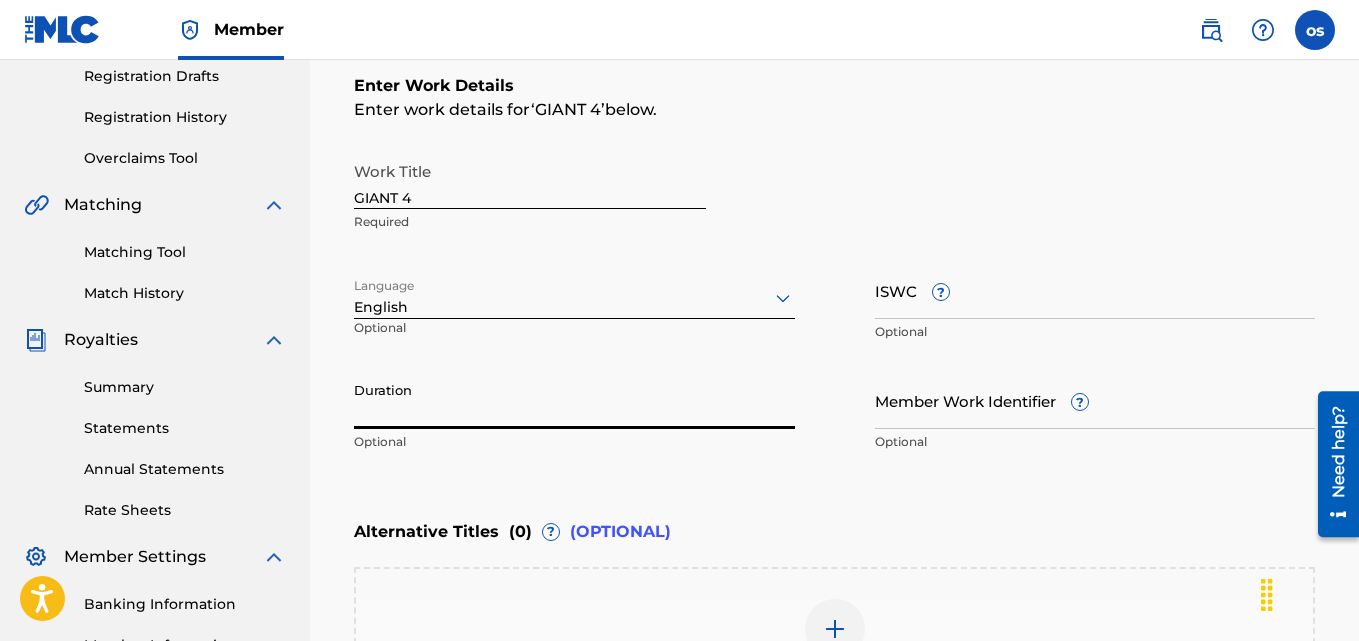 click on "Duration" at bounding box center [574, 400] 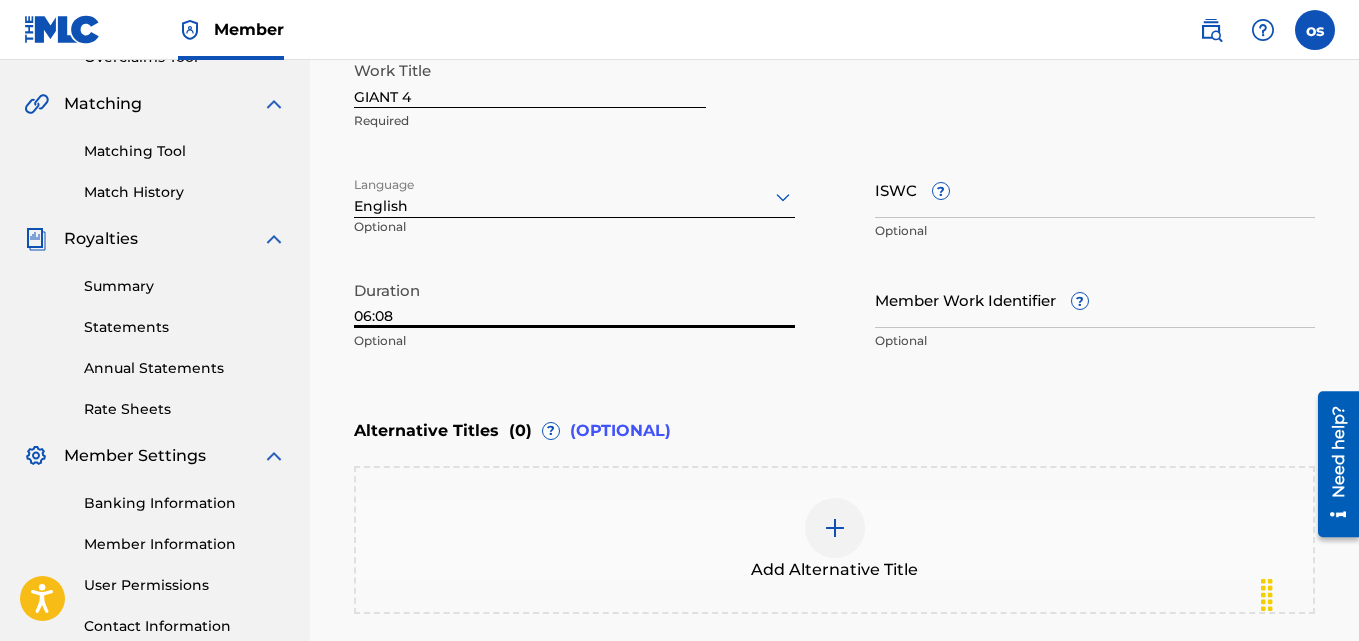 scroll, scrollTop: 495, scrollLeft: 0, axis: vertical 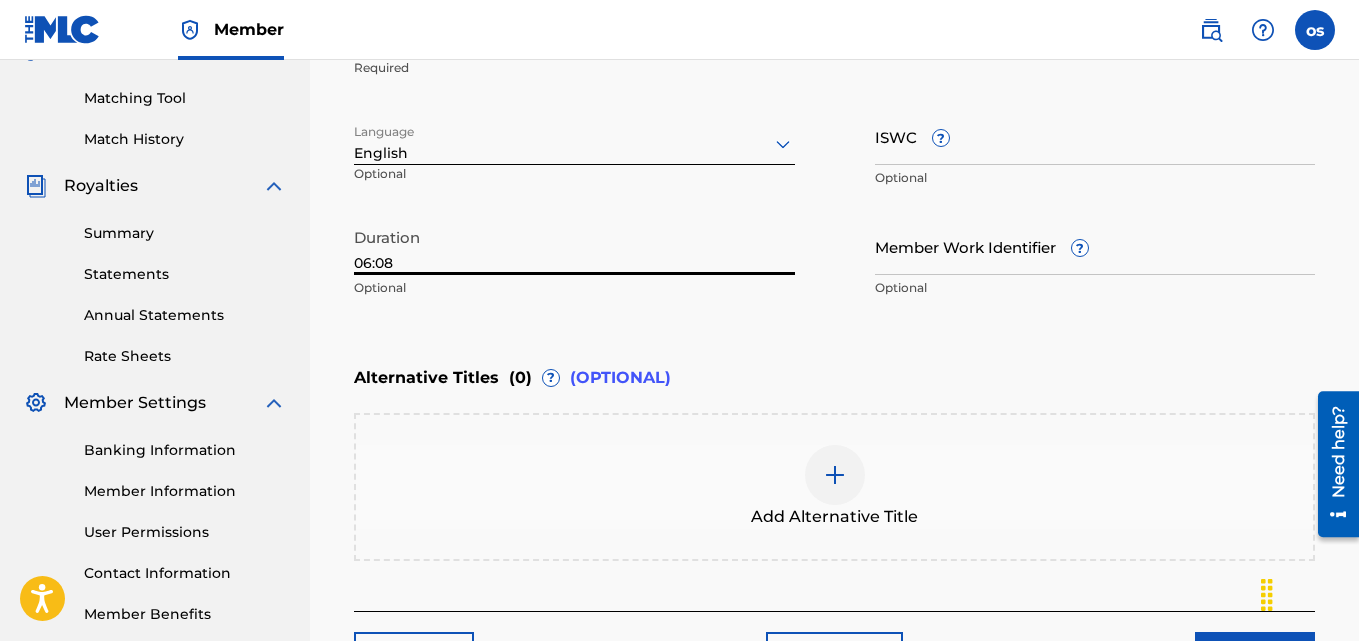 type on "06:08" 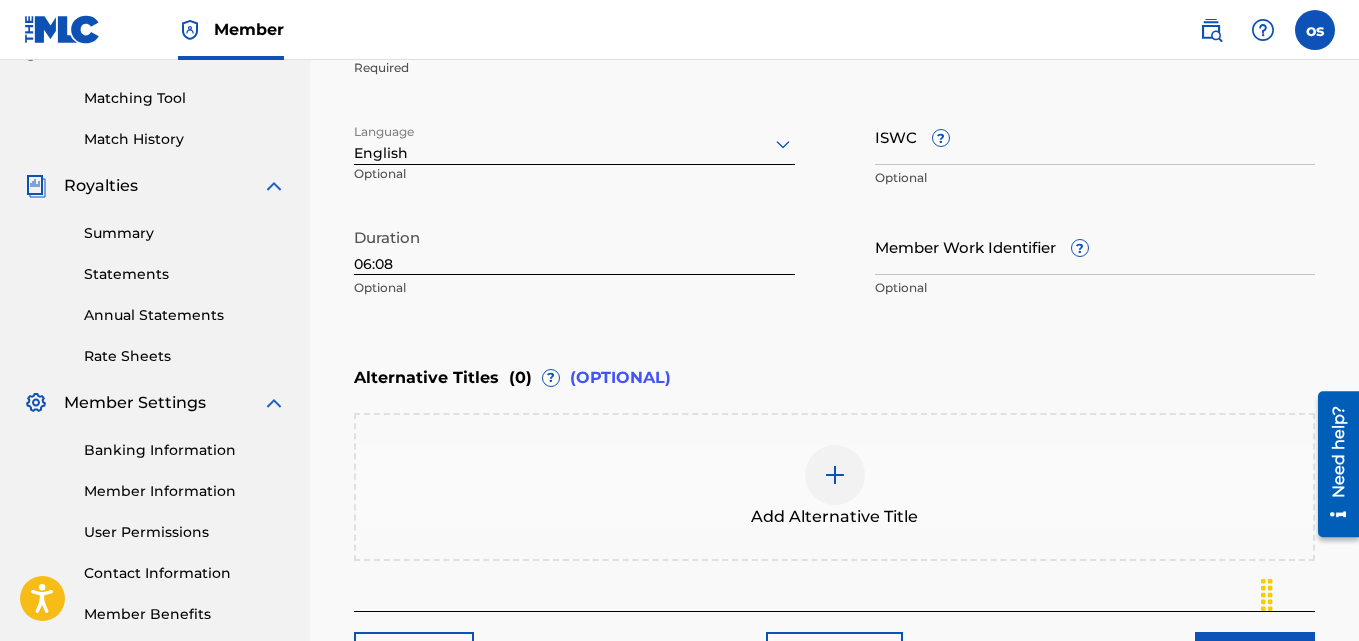 click at bounding box center (835, 475) 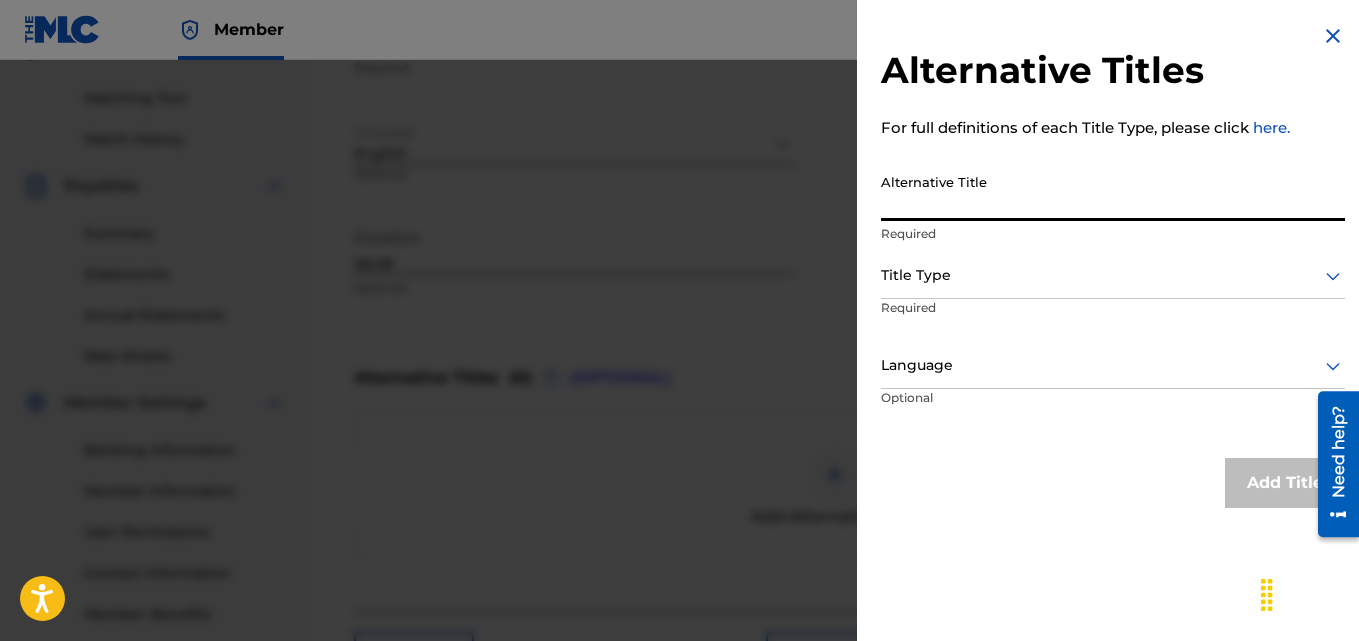 click on "Alternative Title" at bounding box center [1113, 192] 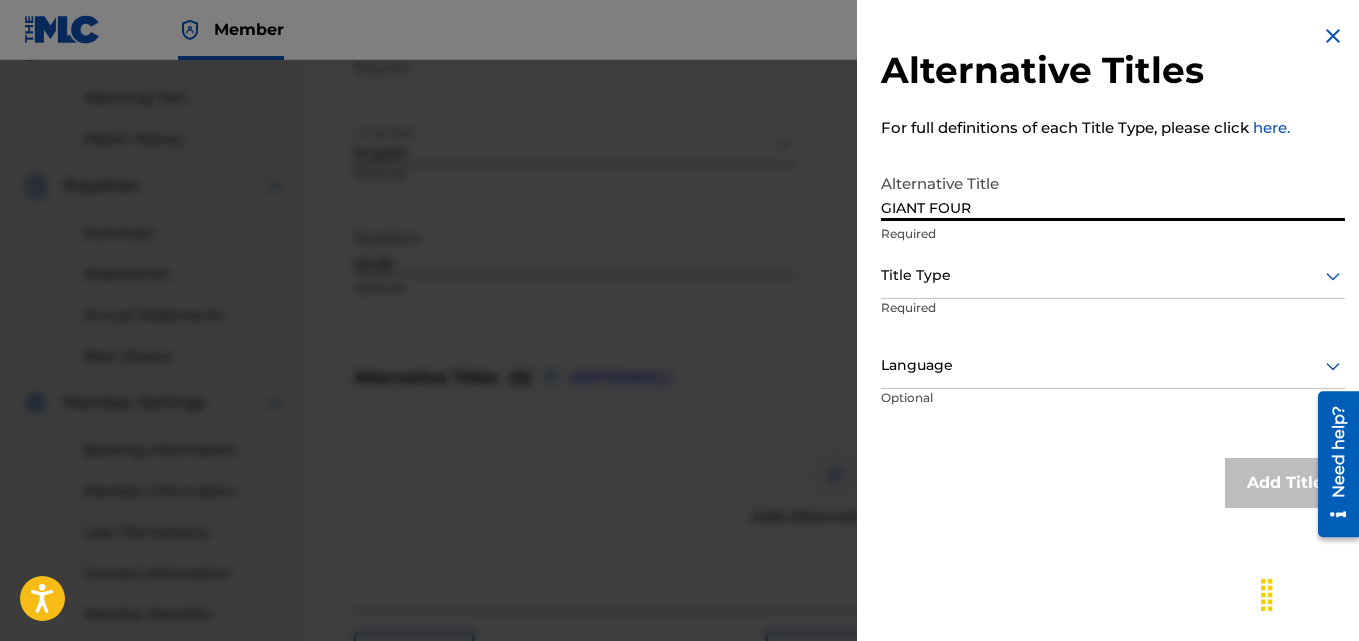 type on "GIANT FOUR" 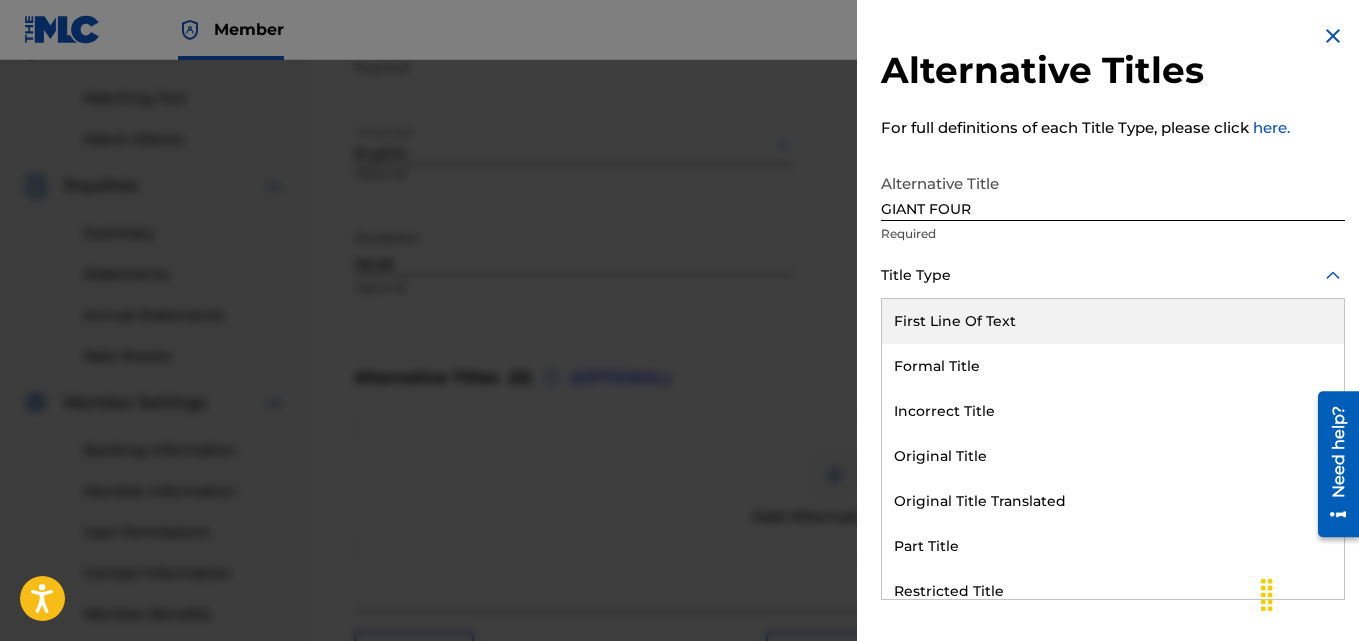 click at bounding box center (1113, 275) 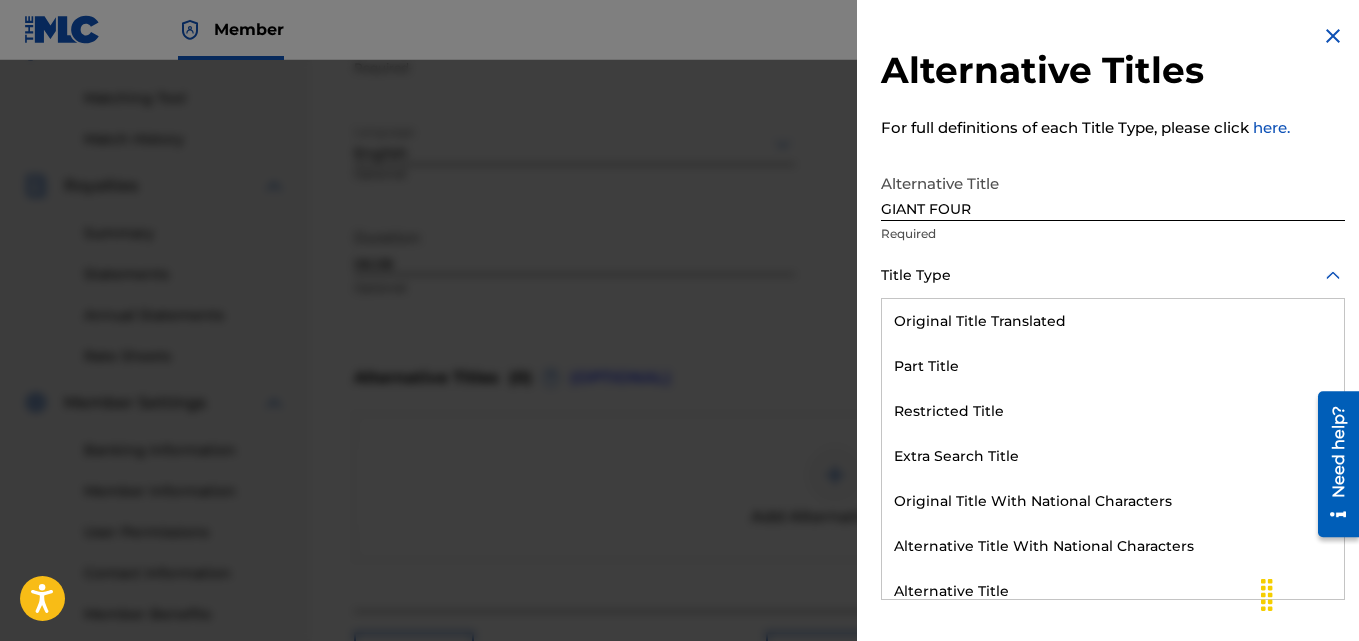 scroll, scrollTop: 195, scrollLeft: 0, axis: vertical 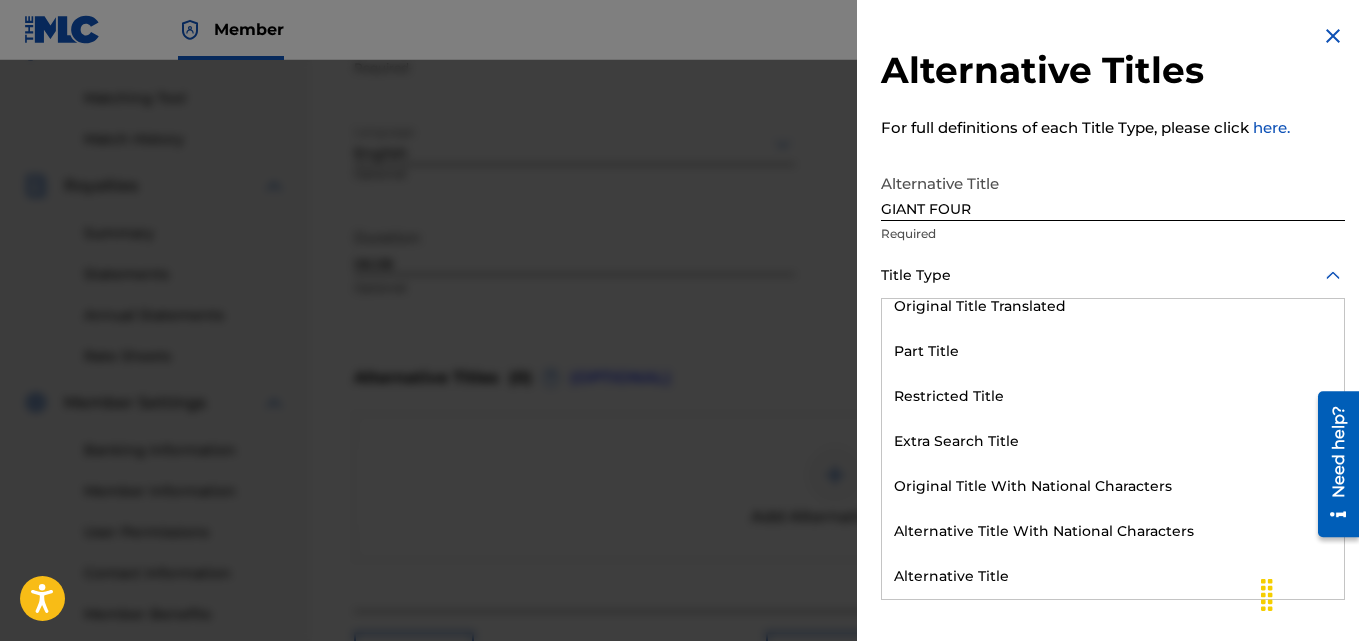 drag, startPoint x: 1327, startPoint y: 346, endPoint x: 15, endPoint y: 106, distance: 1333.7706 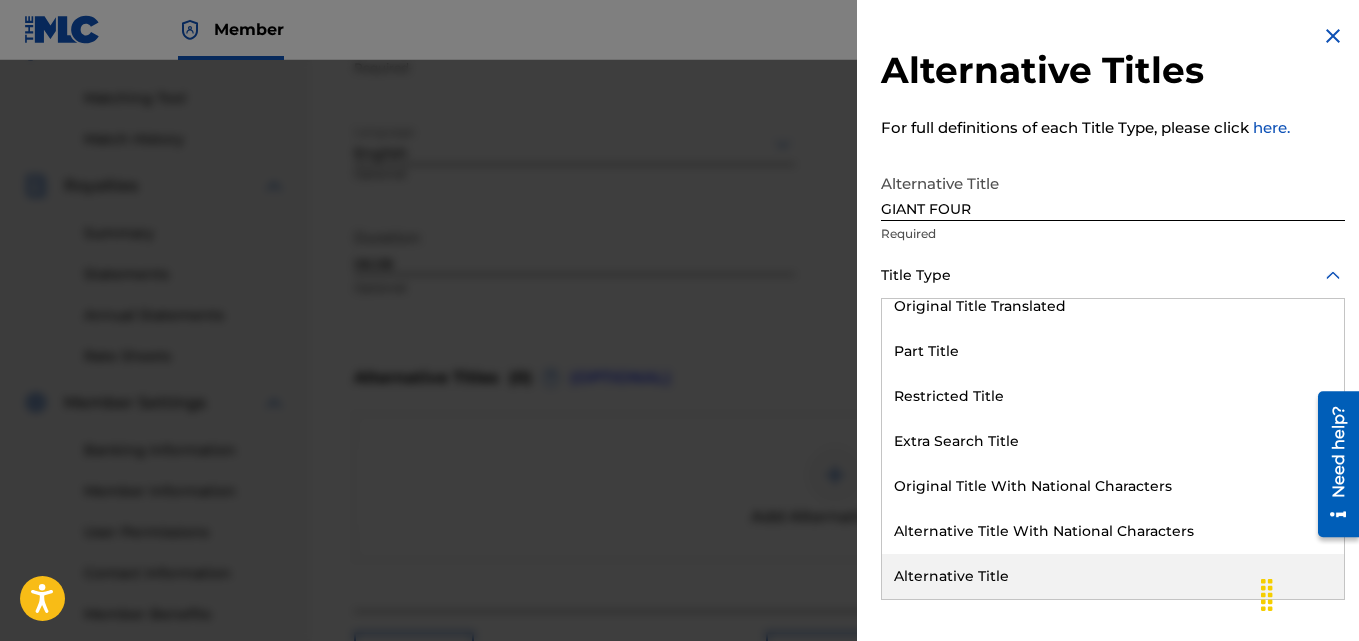 click on "Alternative Title" at bounding box center (1113, 576) 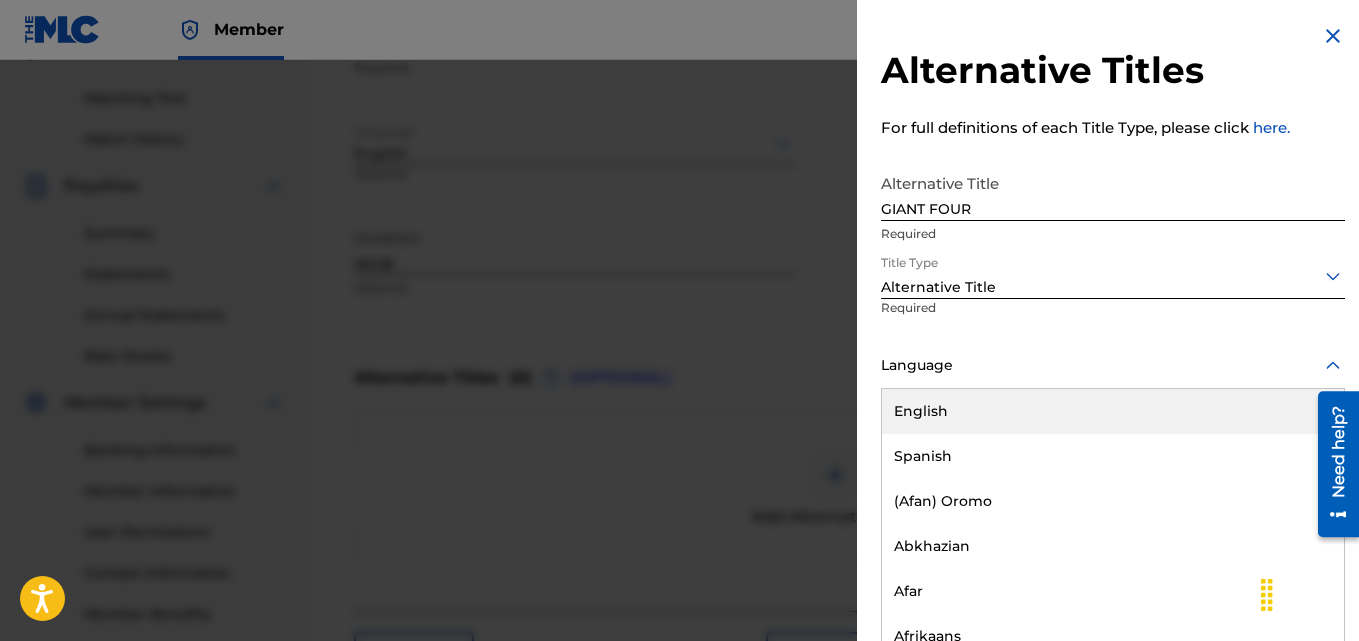 scroll, scrollTop: 1, scrollLeft: 0, axis: vertical 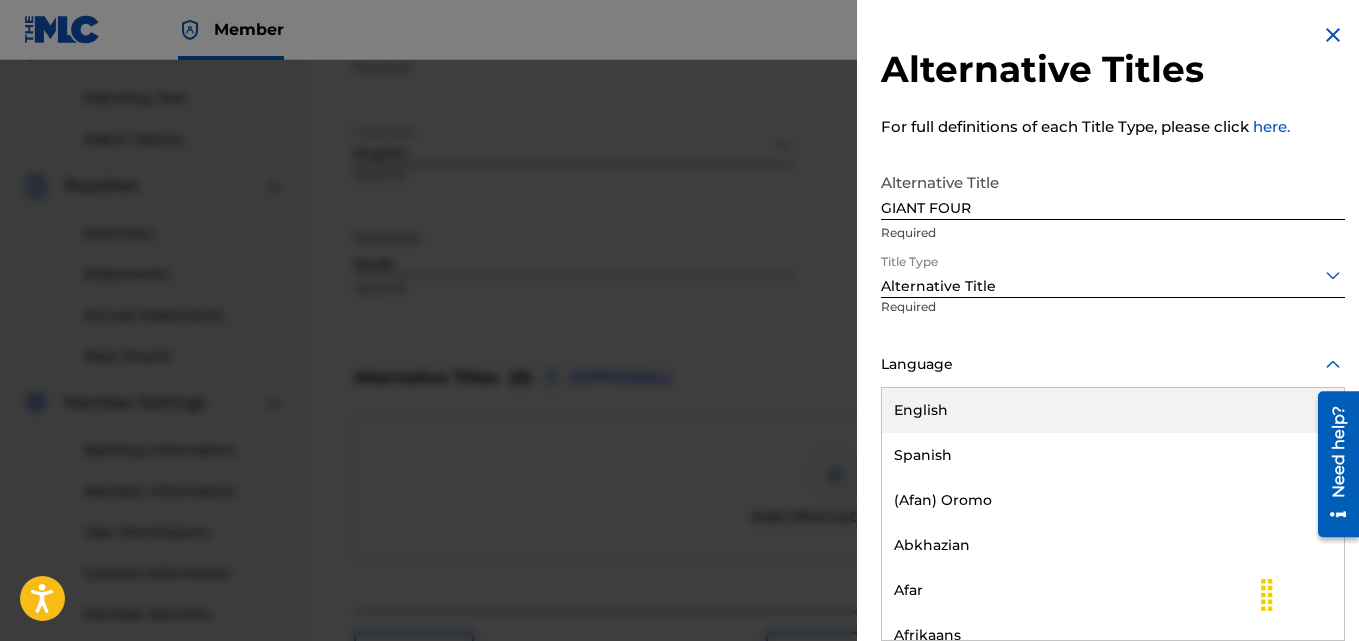 click at bounding box center [1113, 364] 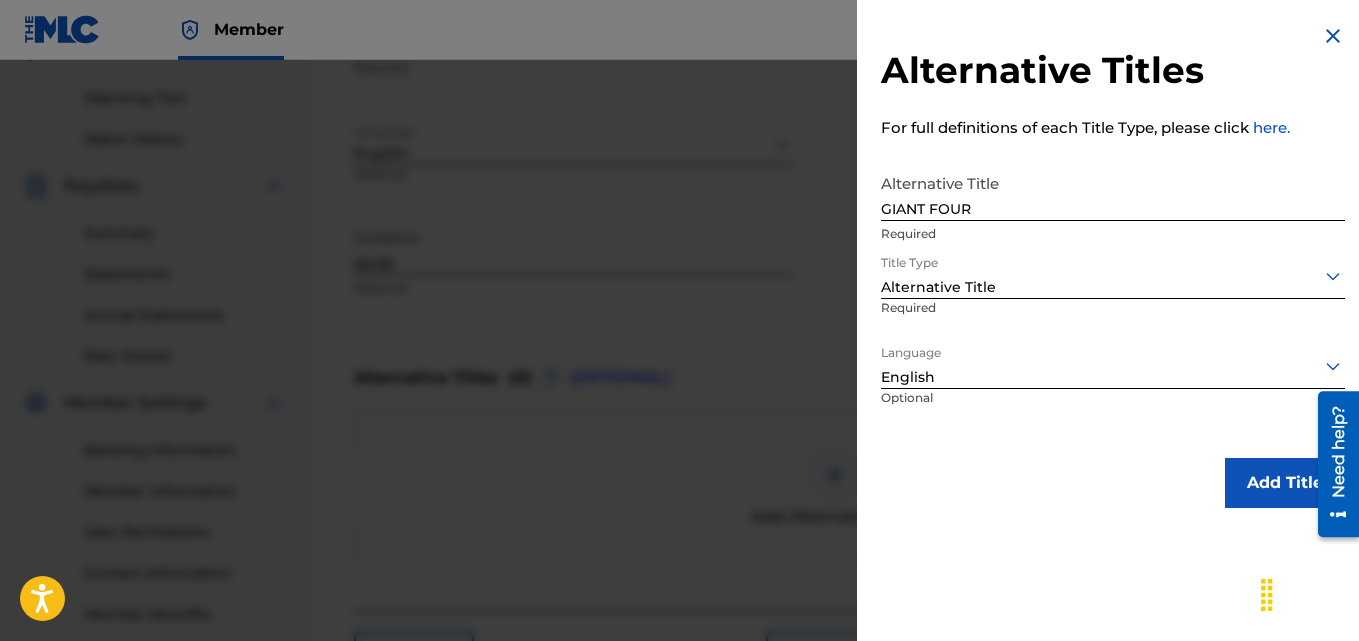 scroll, scrollTop: 0, scrollLeft: 0, axis: both 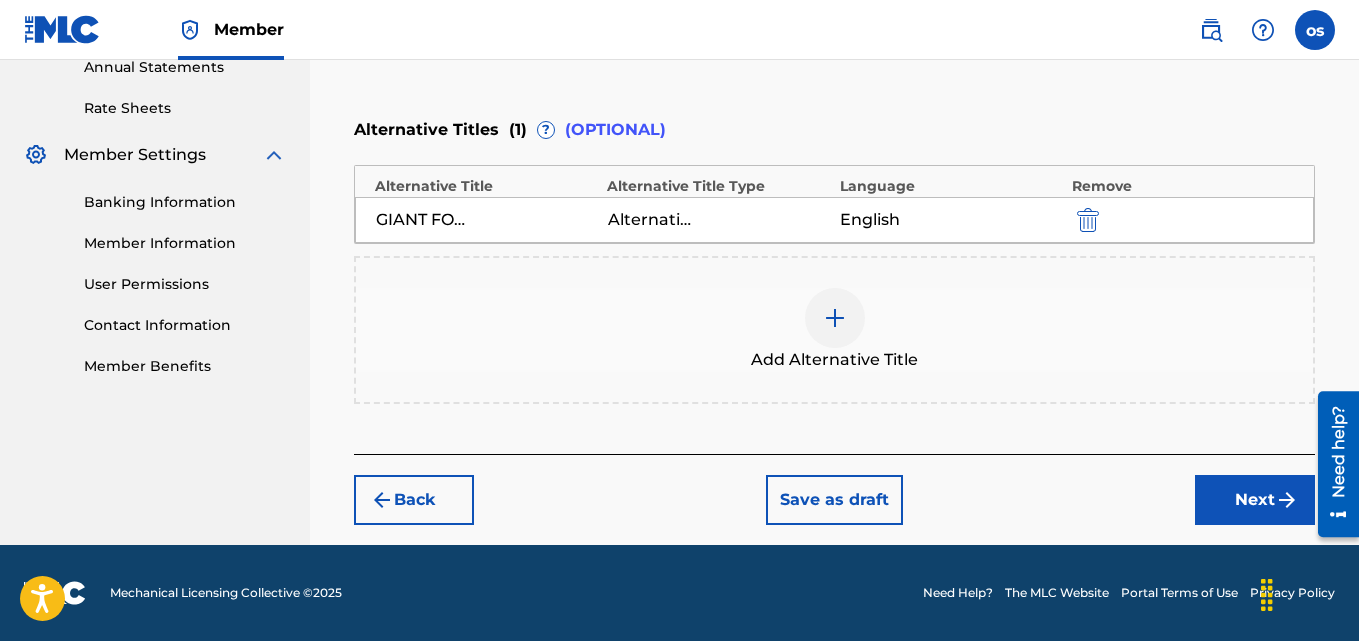 click on "Next" at bounding box center (1255, 500) 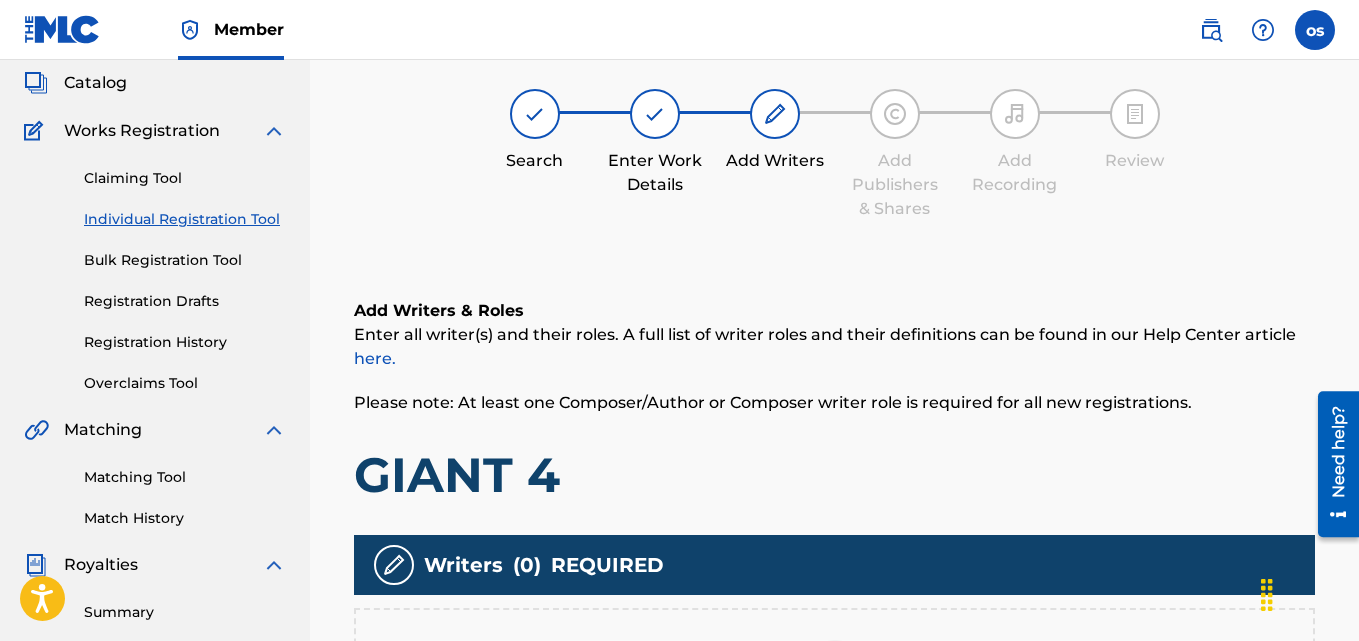 scroll, scrollTop: 90, scrollLeft: 0, axis: vertical 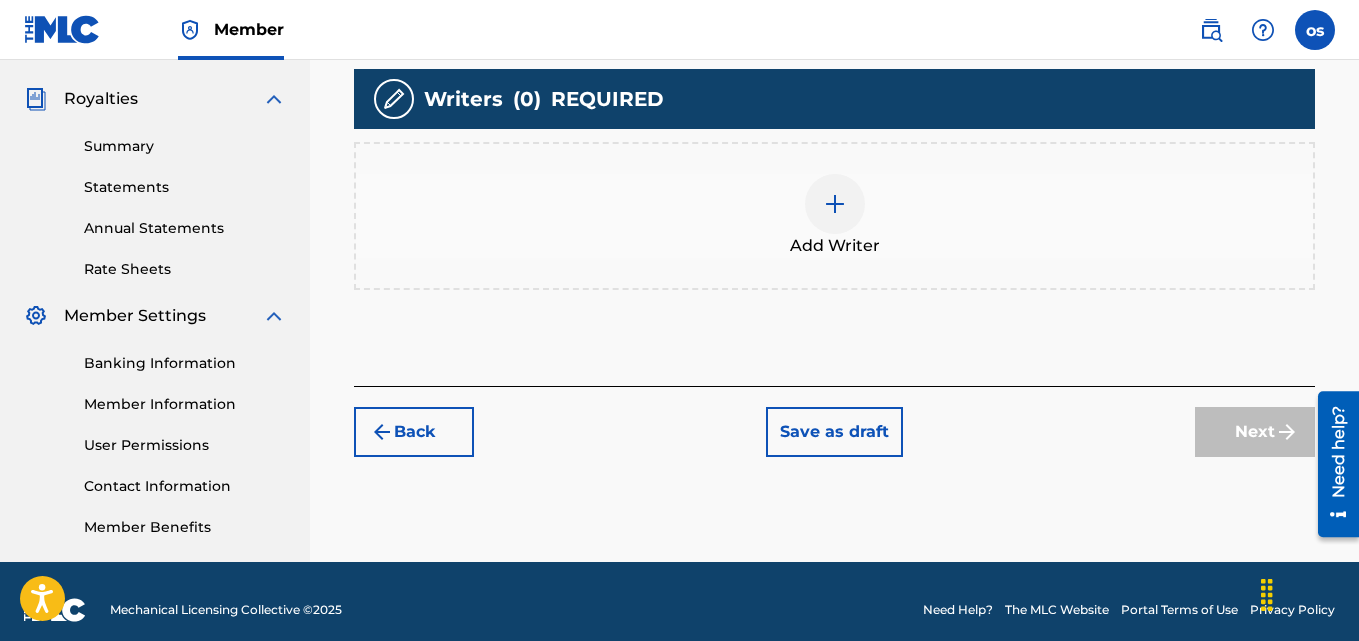 click at bounding box center [835, 204] 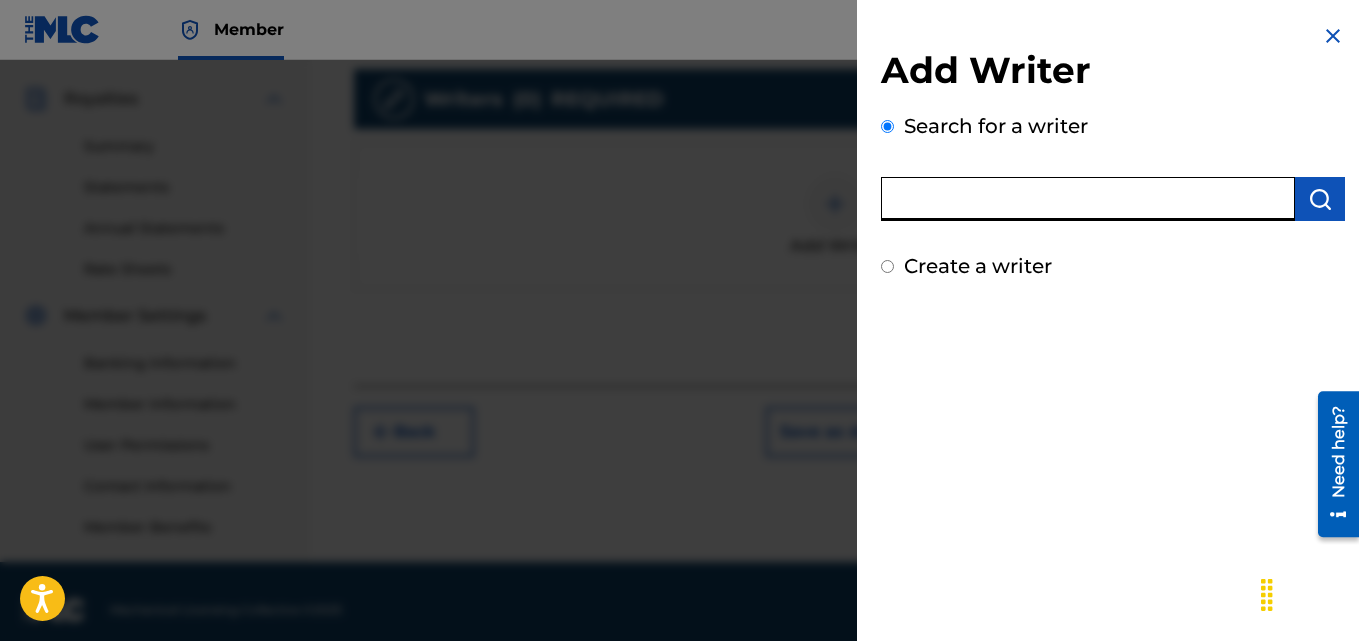 click at bounding box center [1088, 199] 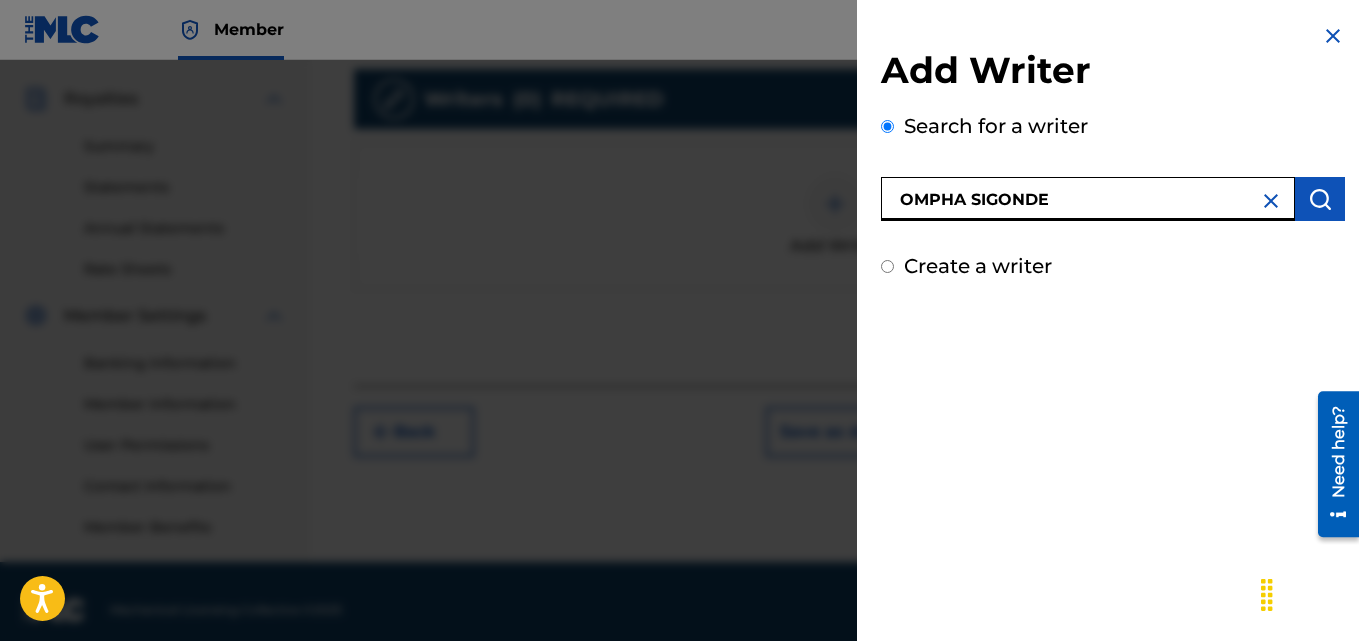 type on "OMPHA SIGONDE" 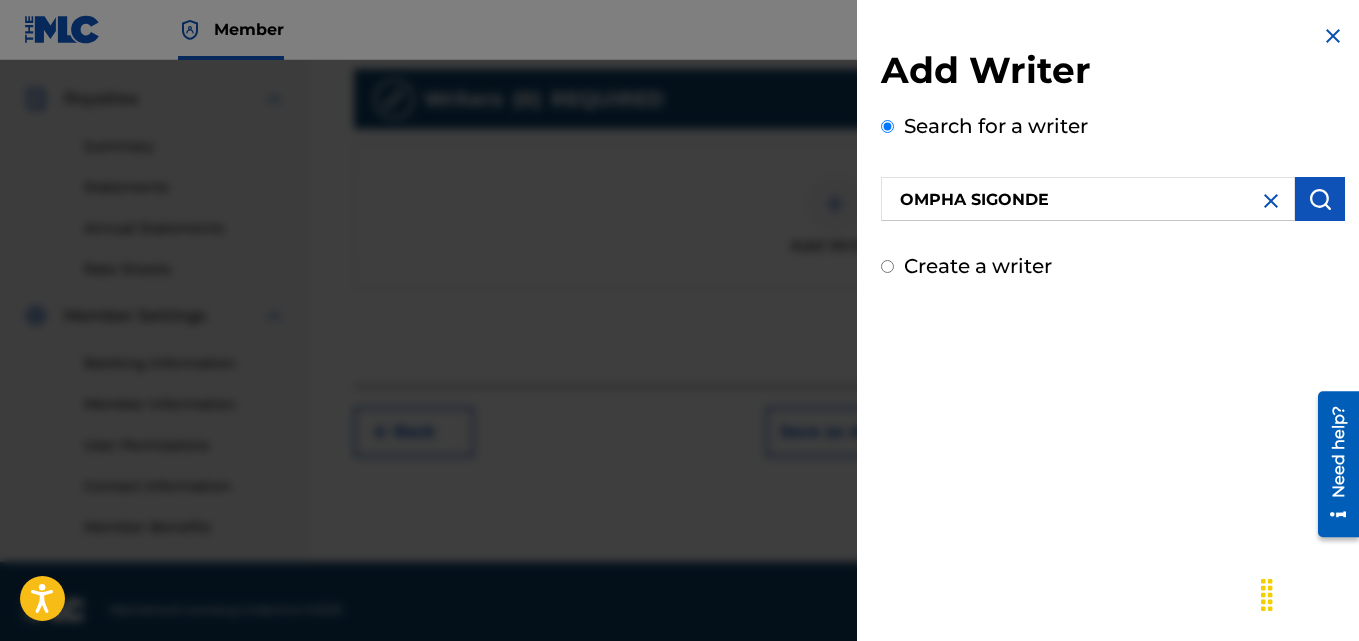 click at bounding box center [1320, 199] 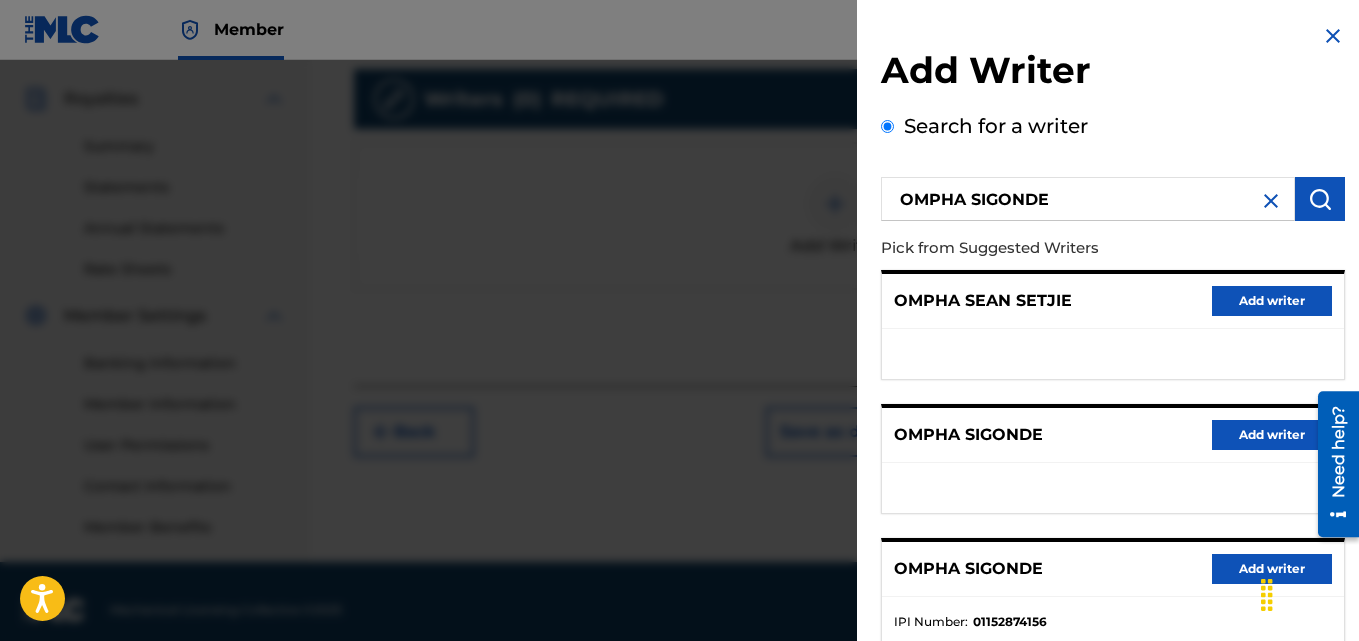 scroll, scrollTop: 599, scrollLeft: 0, axis: vertical 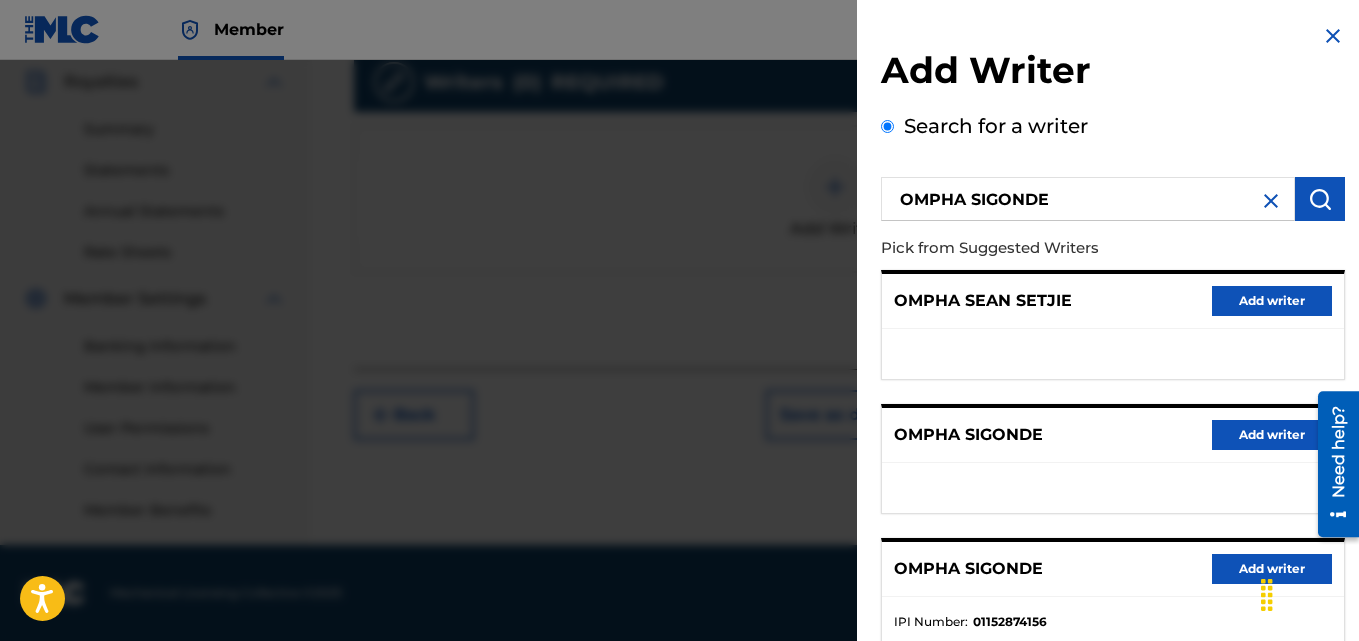 click on "Add writer" at bounding box center (1272, 569) 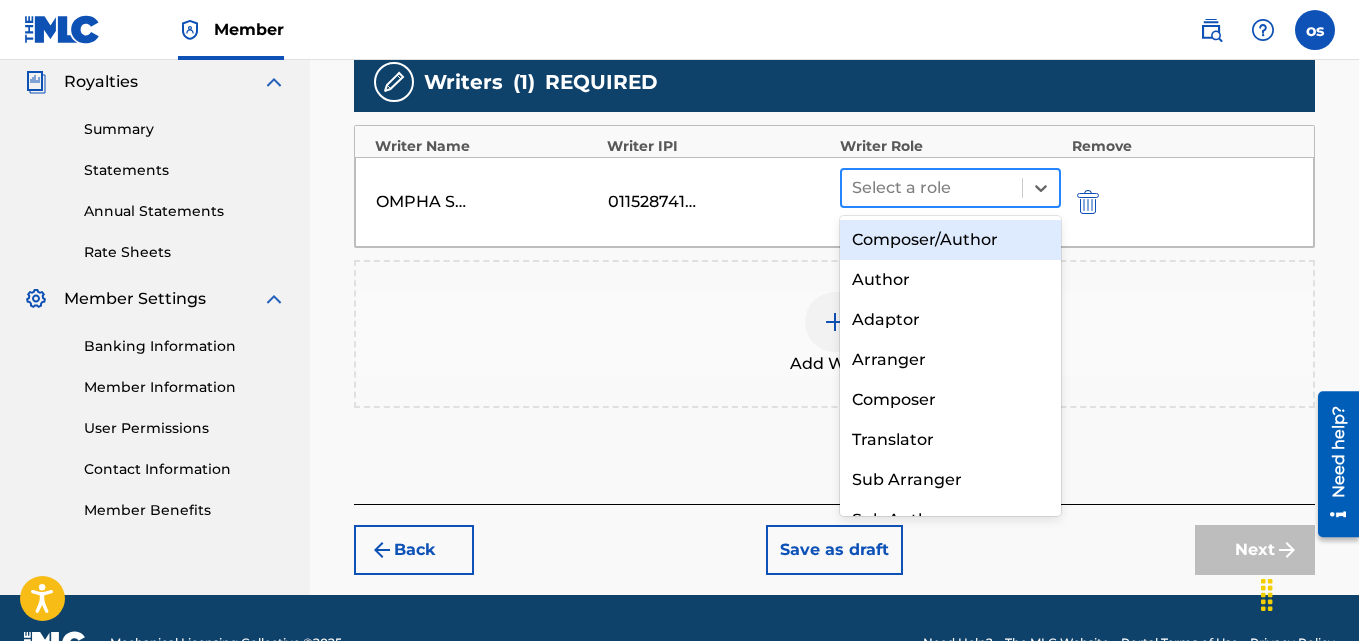 click at bounding box center [932, 188] 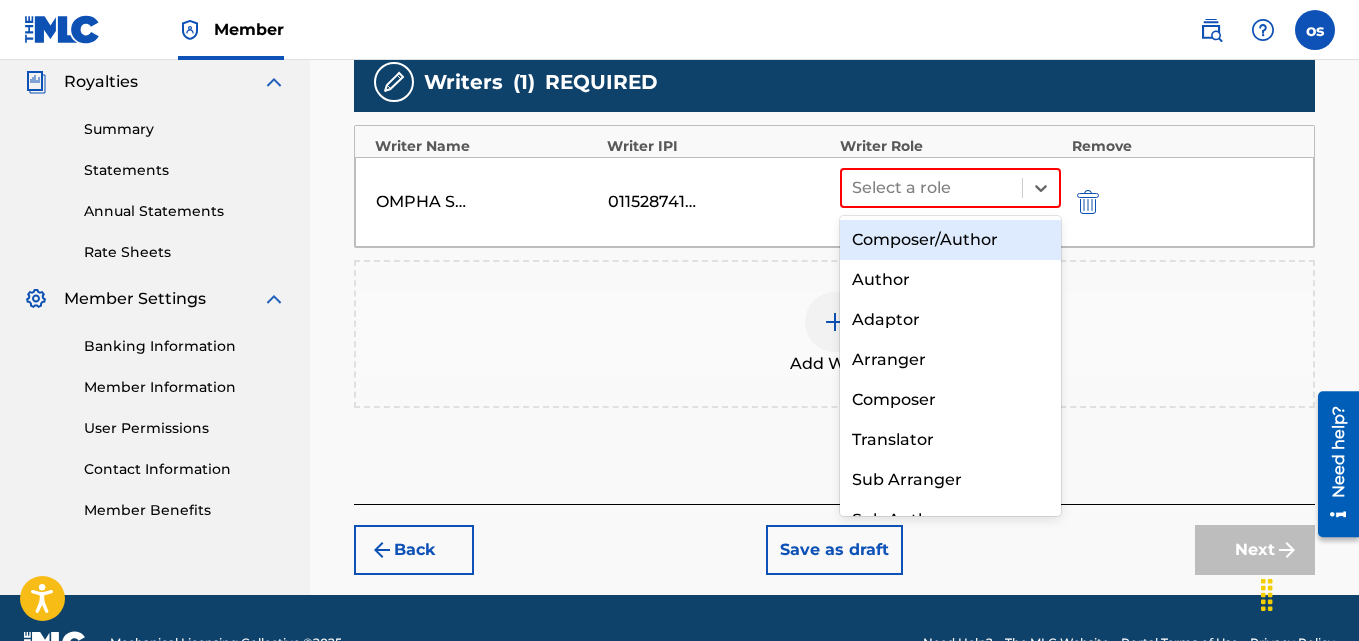 click on "Composer/Author" at bounding box center [951, 240] 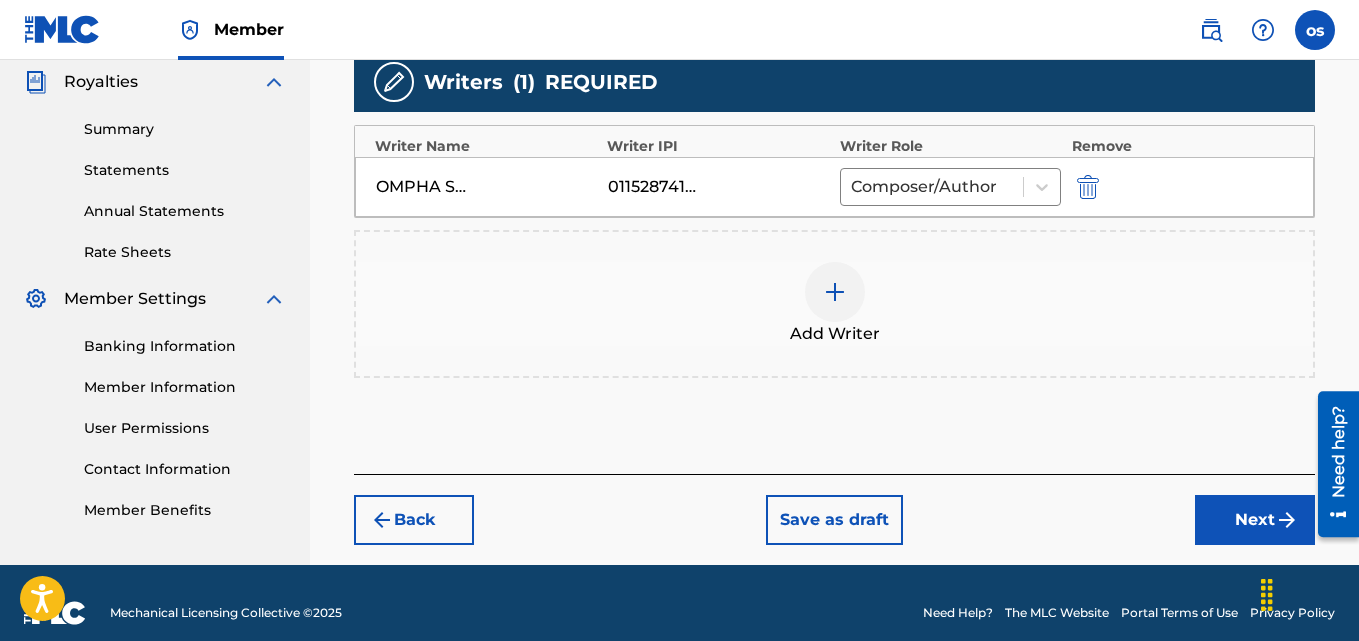 click on "Next" at bounding box center (1255, 520) 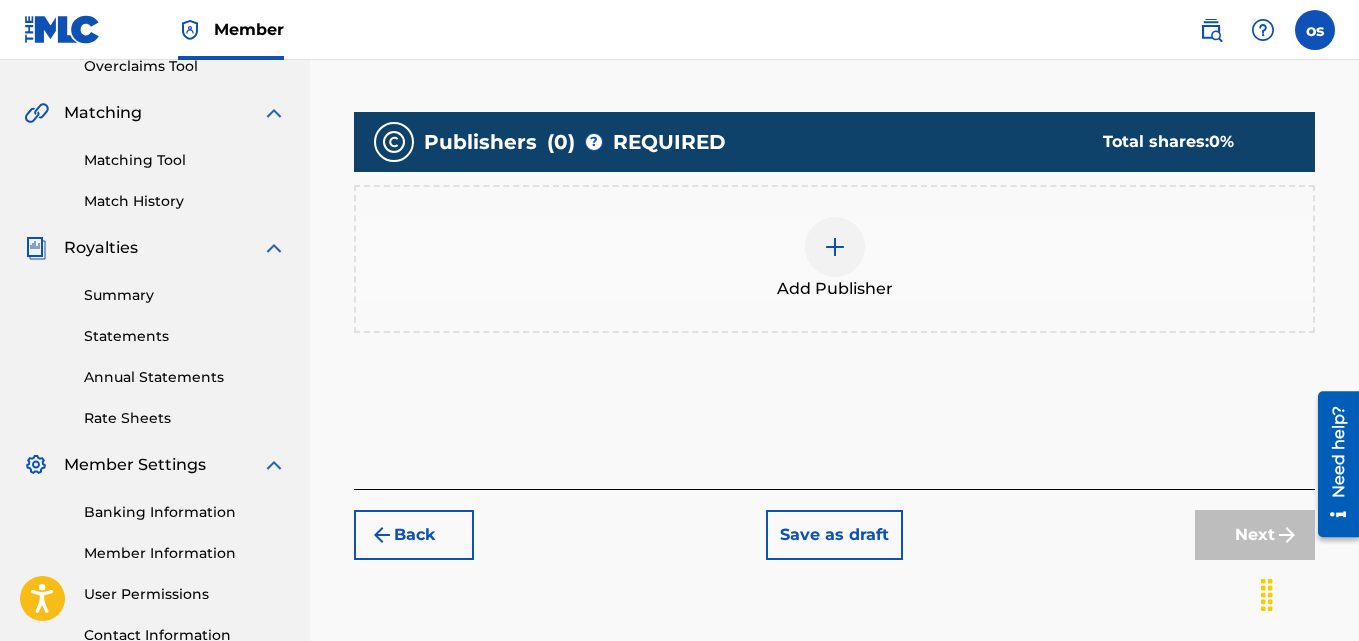 scroll, scrollTop: 495, scrollLeft: 0, axis: vertical 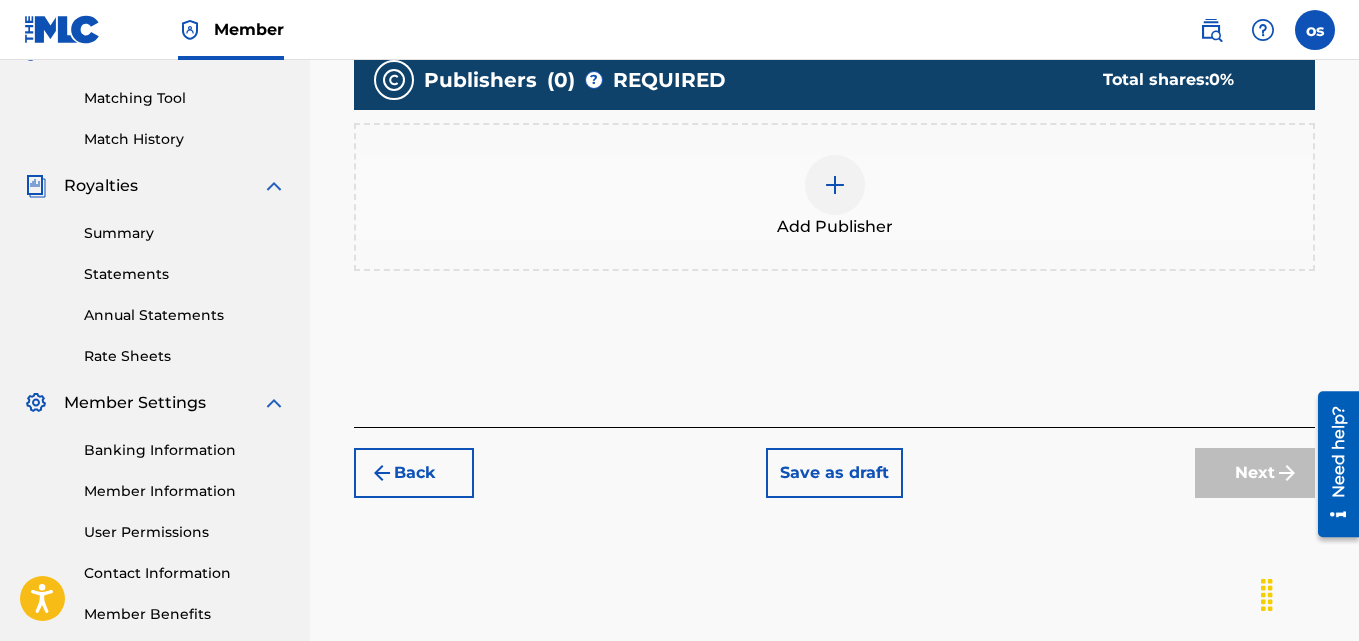 click at bounding box center [835, 185] 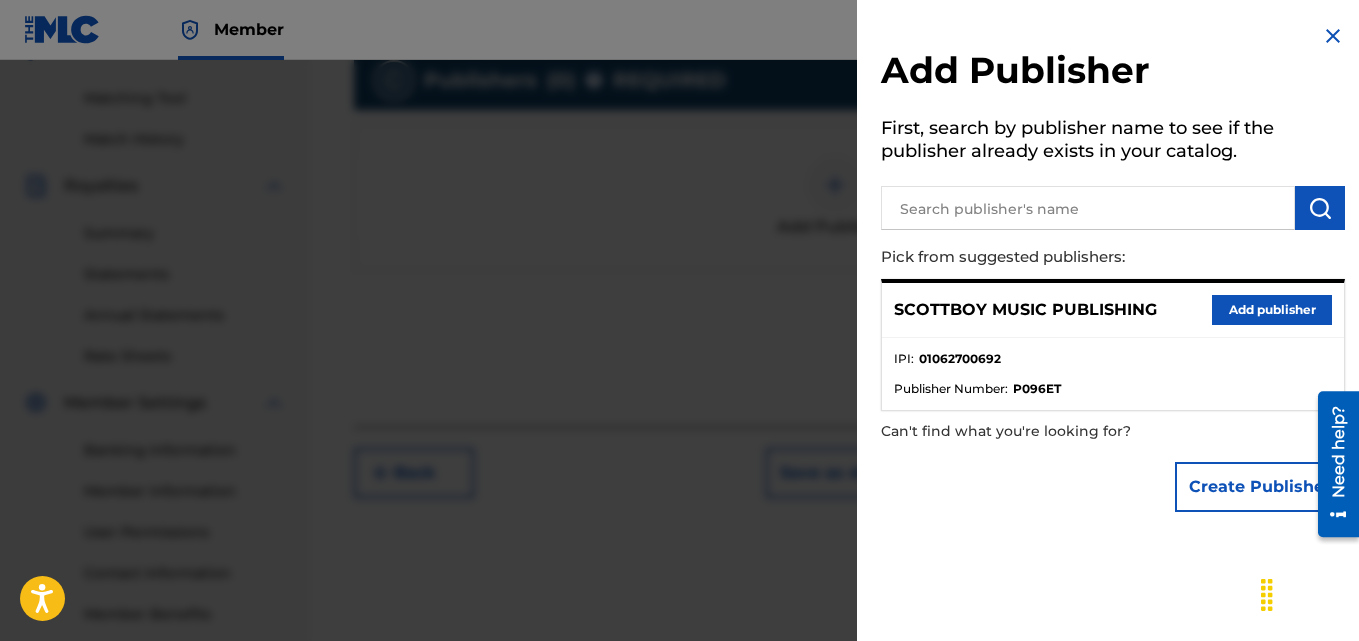 click on "Add publisher" at bounding box center [1272, 310] 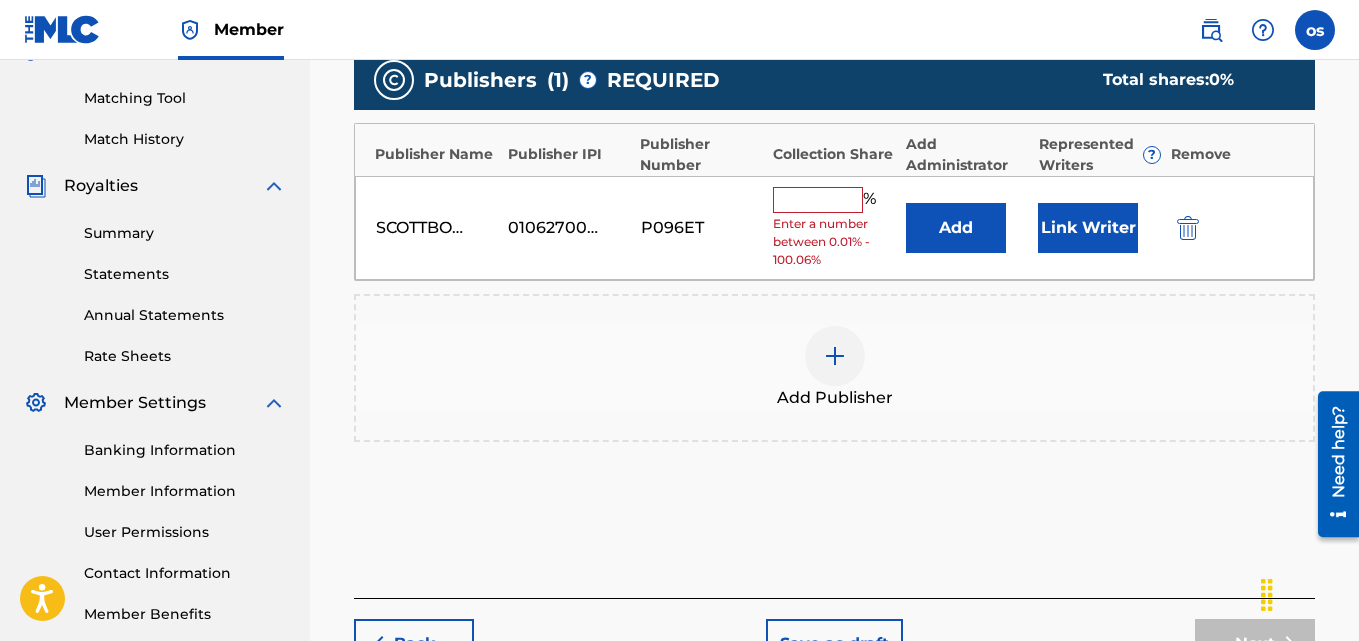 drag, startPoint x: 799, startPoint y: 184, endPoint x: 800, endPoint y: 198, distance: 14.035668 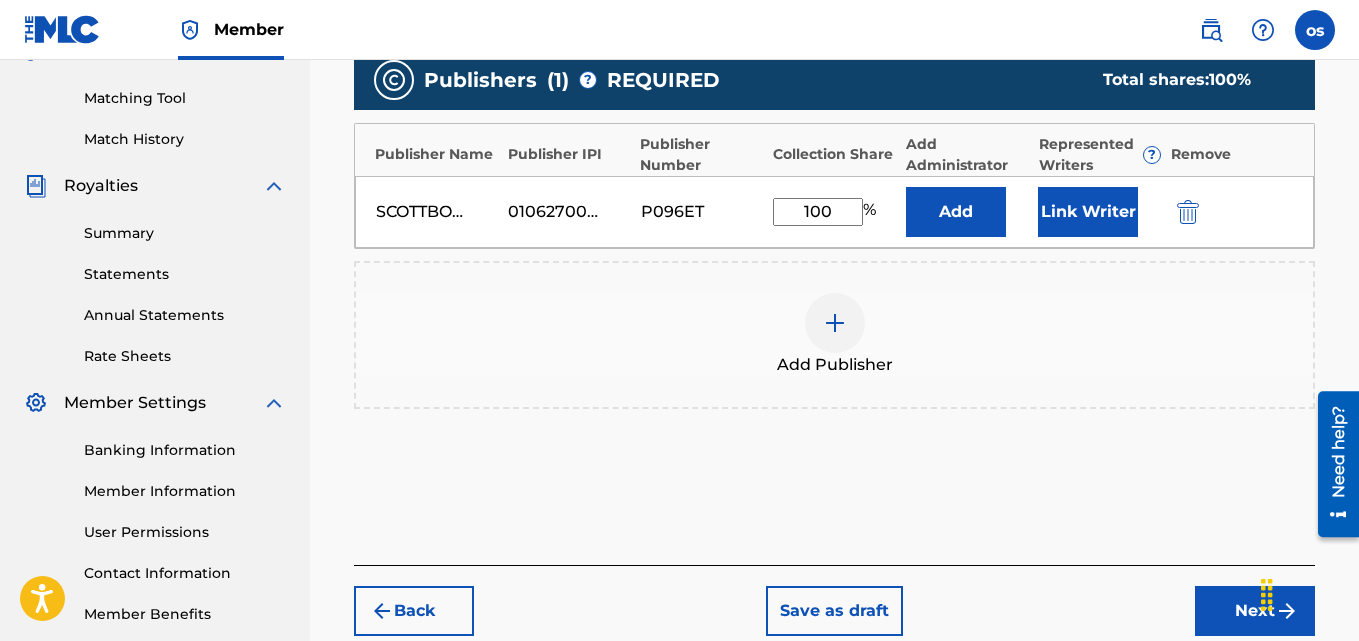 click on "Link Writer" at bounding box center [1088, 212] 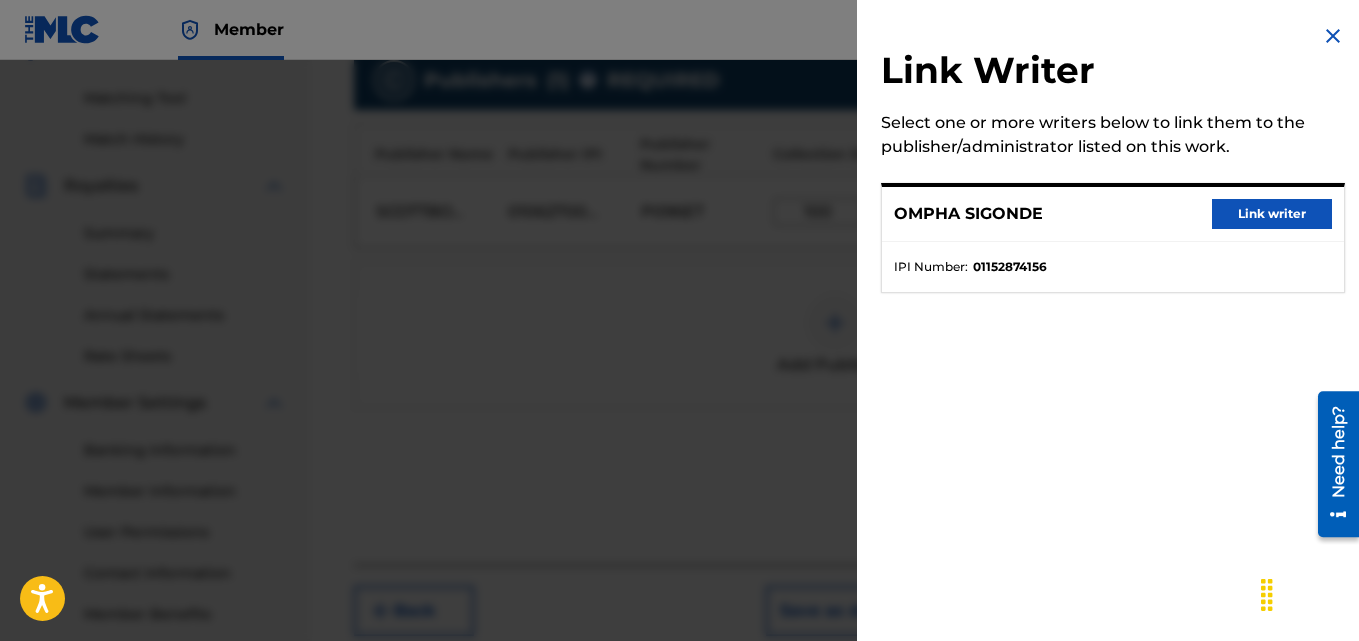 click on "Link writer" at bounding box center [1272, 214] 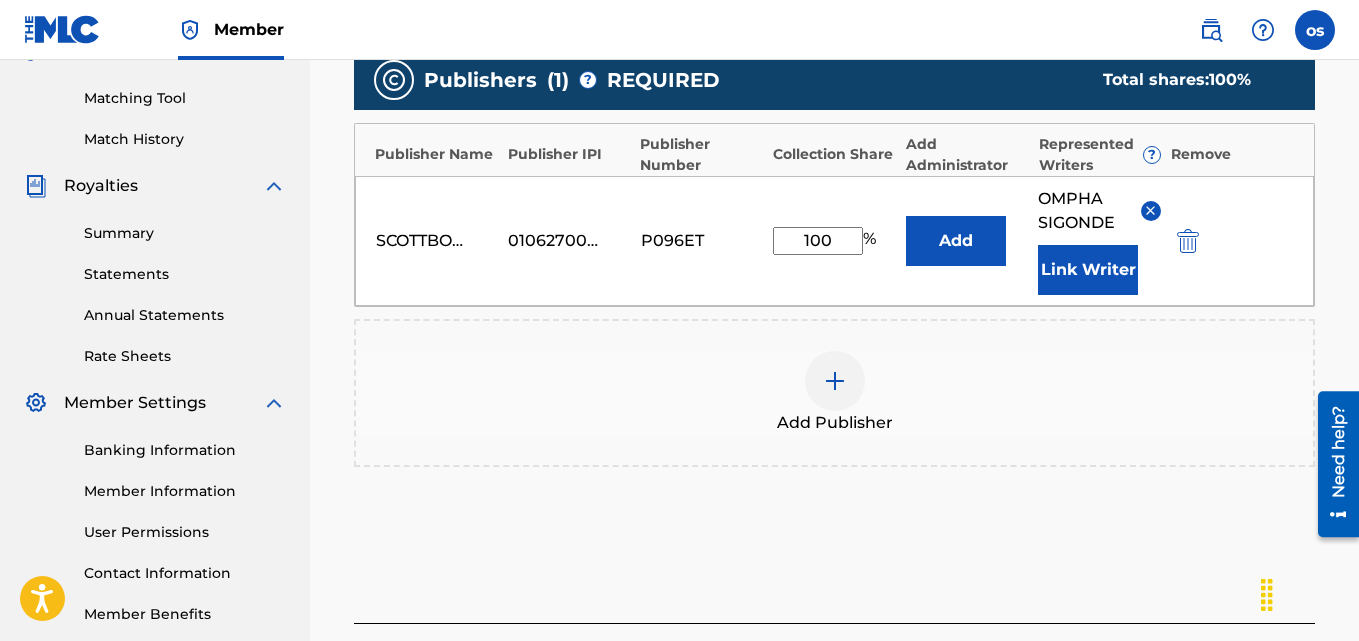 scroll, scrollTop: 664, scrollLeft: 0, axis: vertical 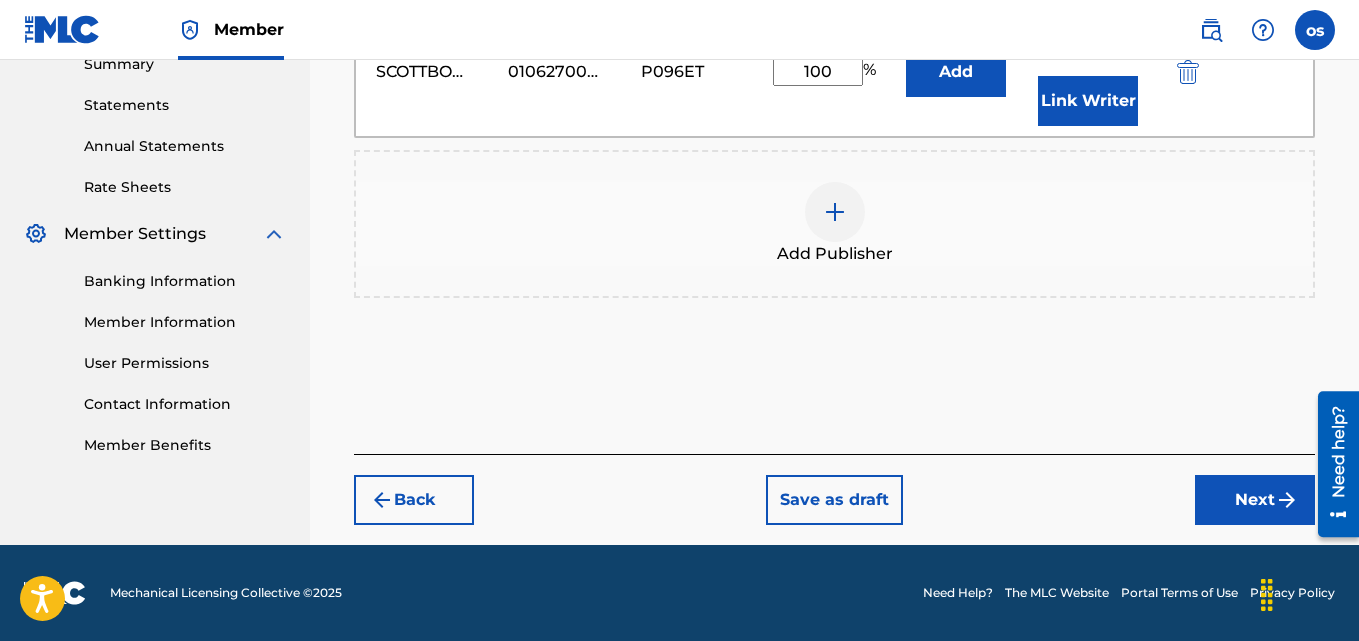 click on "Next" at bounding box center (1255, 500) 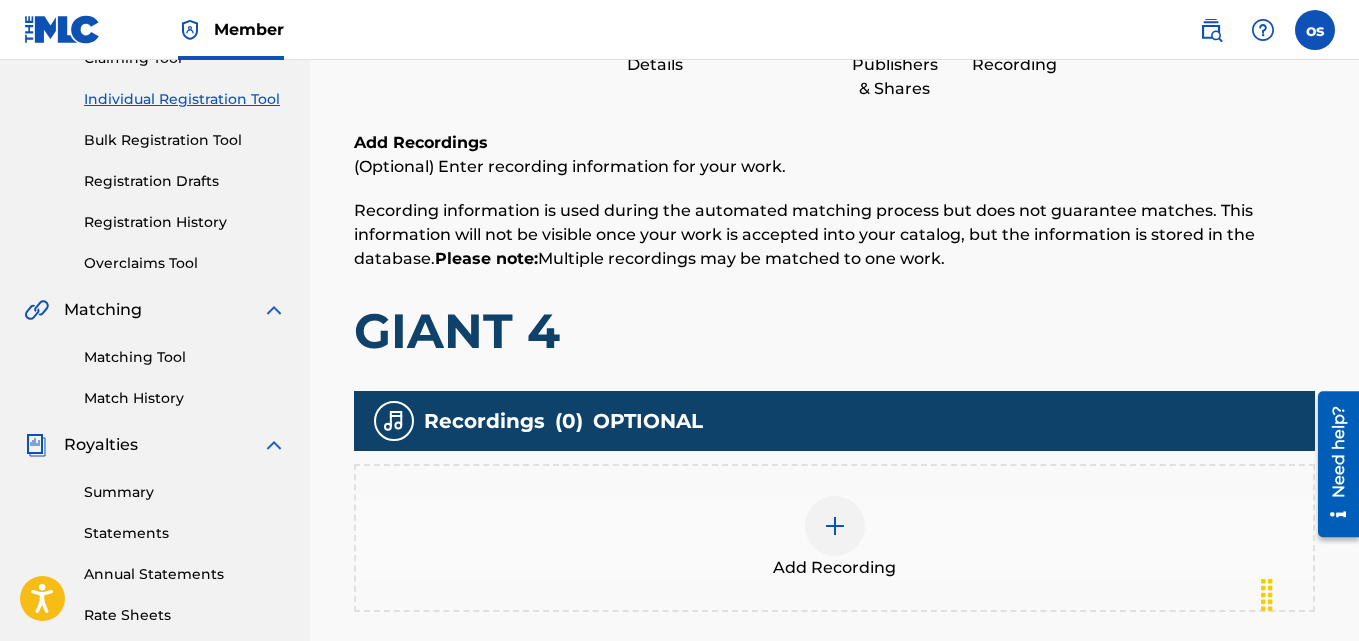scroll, scrollTop: 318, scrollLeft: 0, axis: vertical 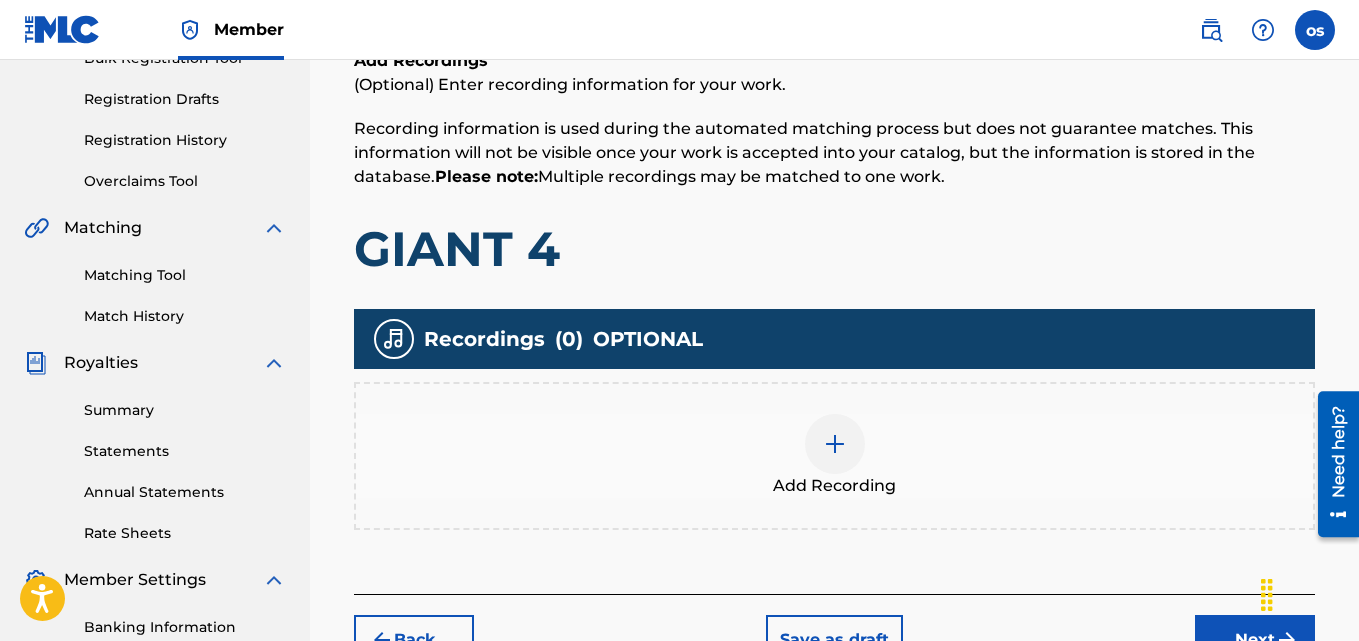 click at bounding box center (835, 444) 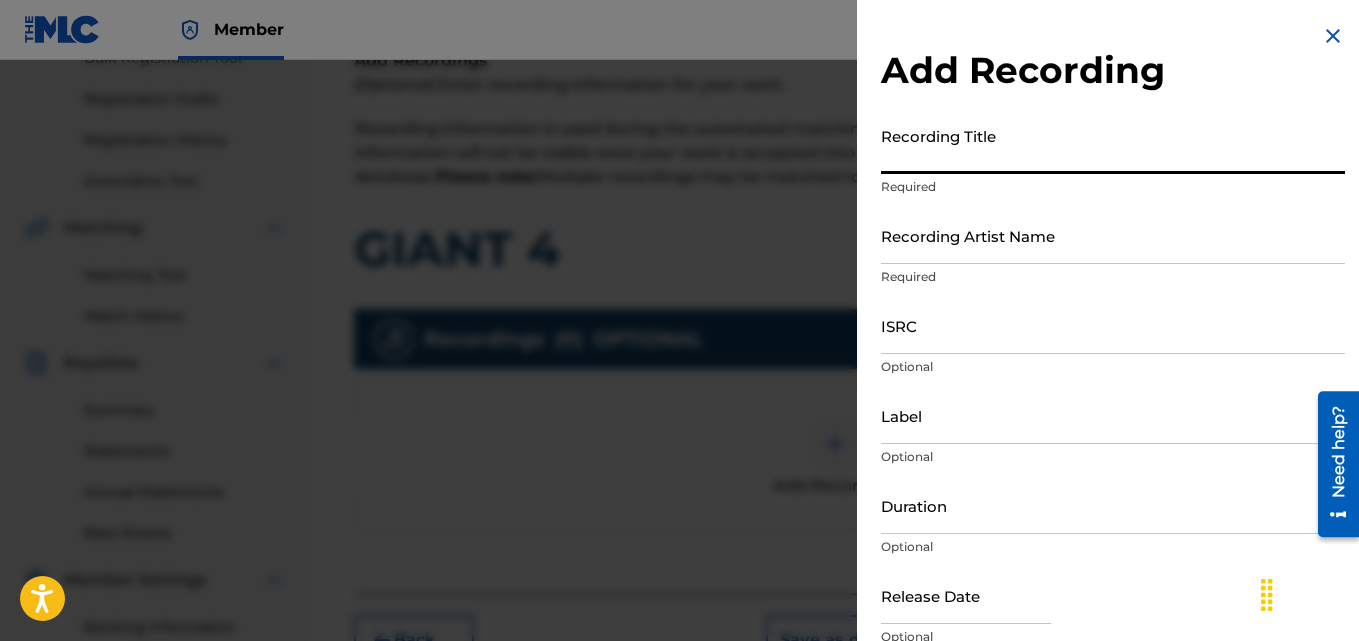 click on "Recording Title" at bounding box center [1113, 145] 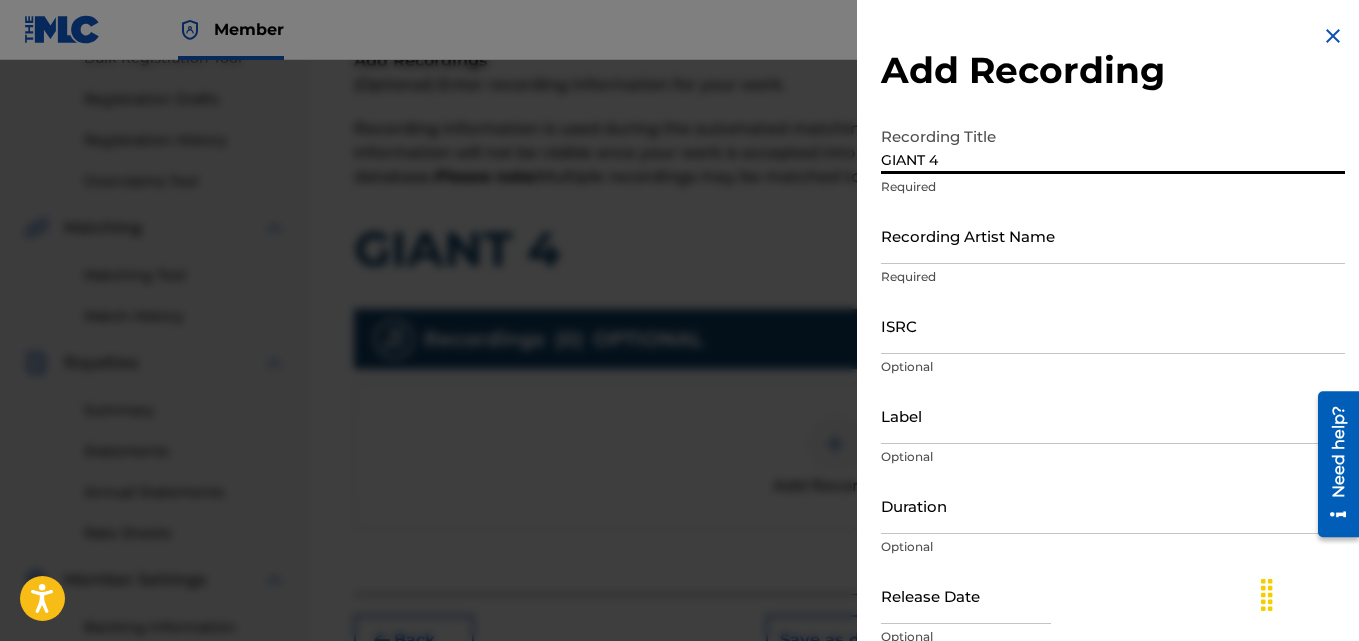 type on "GIANT 4" 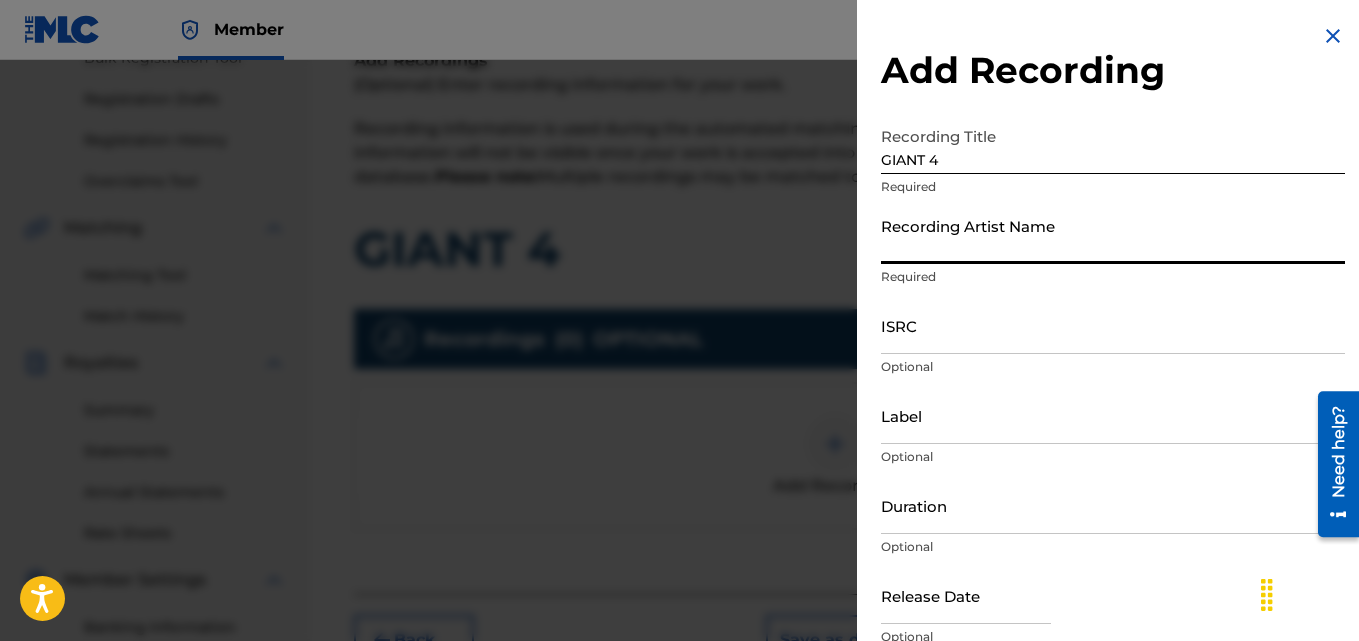 click on "Recording Artist Name" at bounding box center (1113, 235) 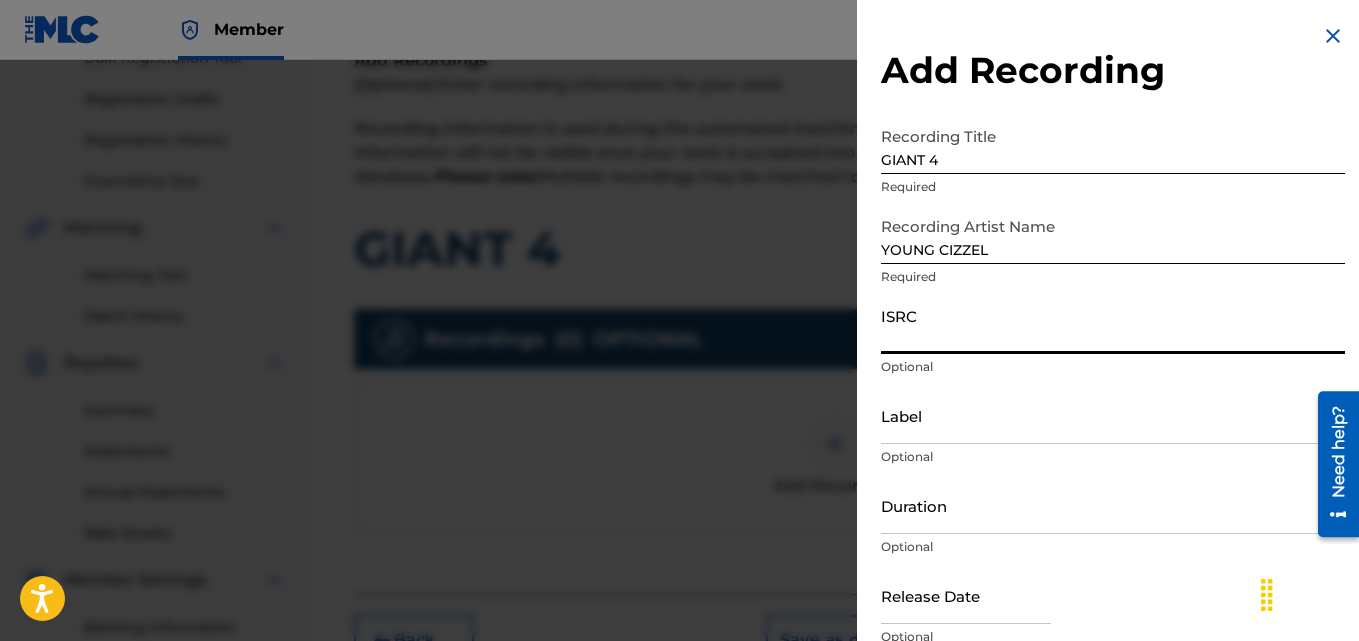 click on "ISRC" at bounding box center (1113, 325) 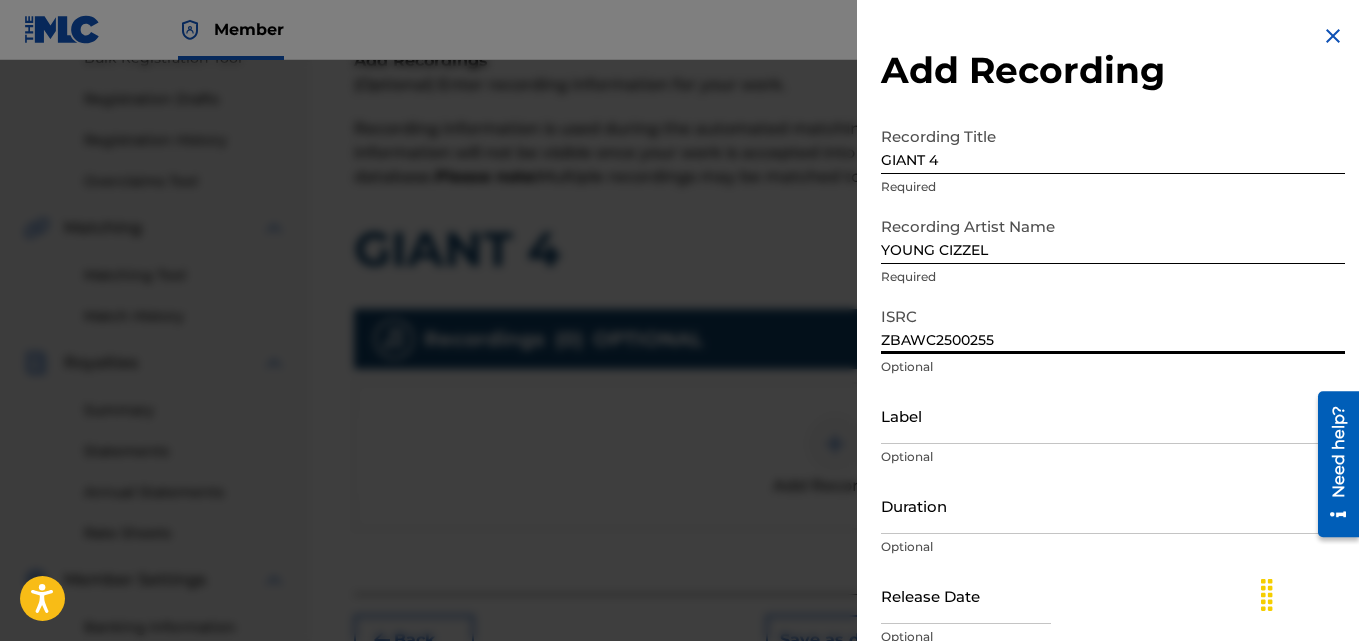 type on "ZBAWC2500255" 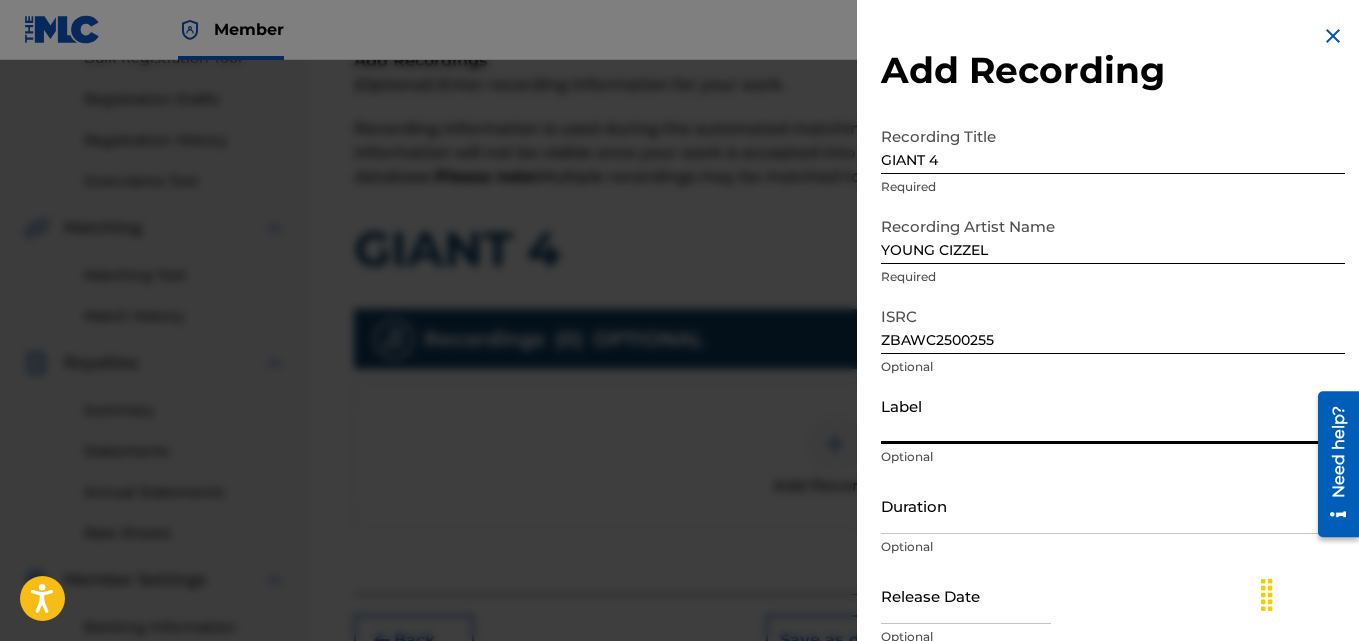 click on "Label" at bounding box center (1113, 415) 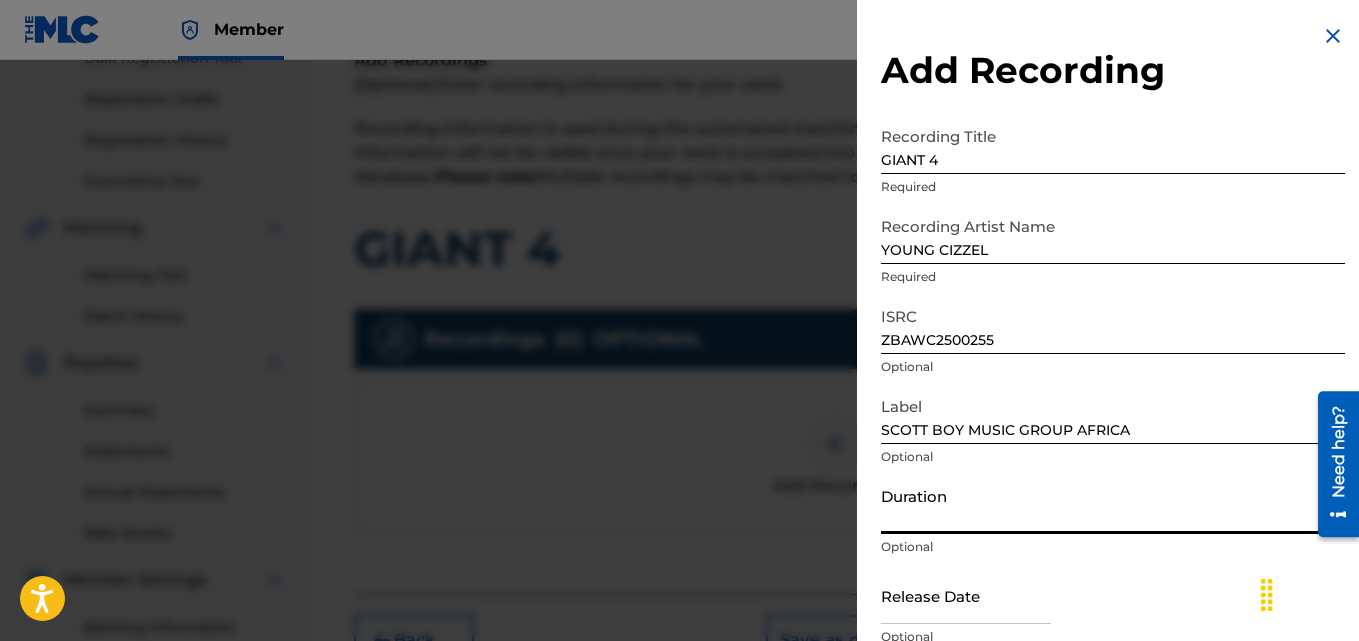 click on "Duration" at bounding box center (1113, 505) 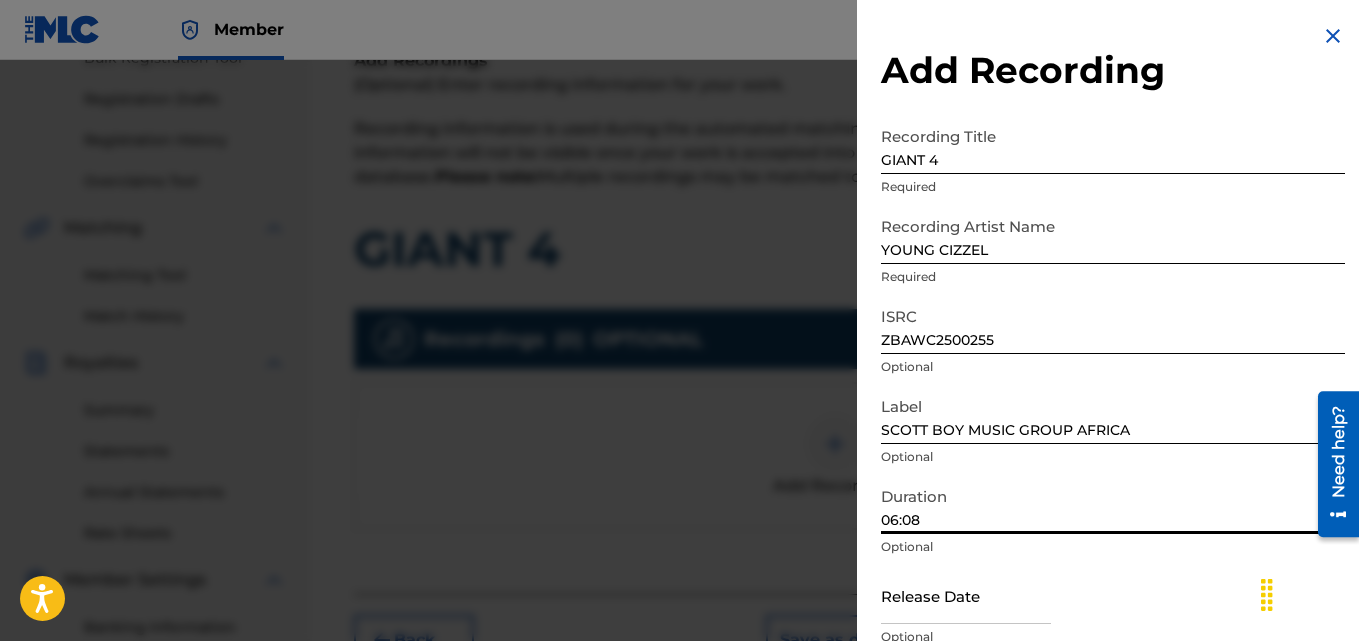type on "06:08" 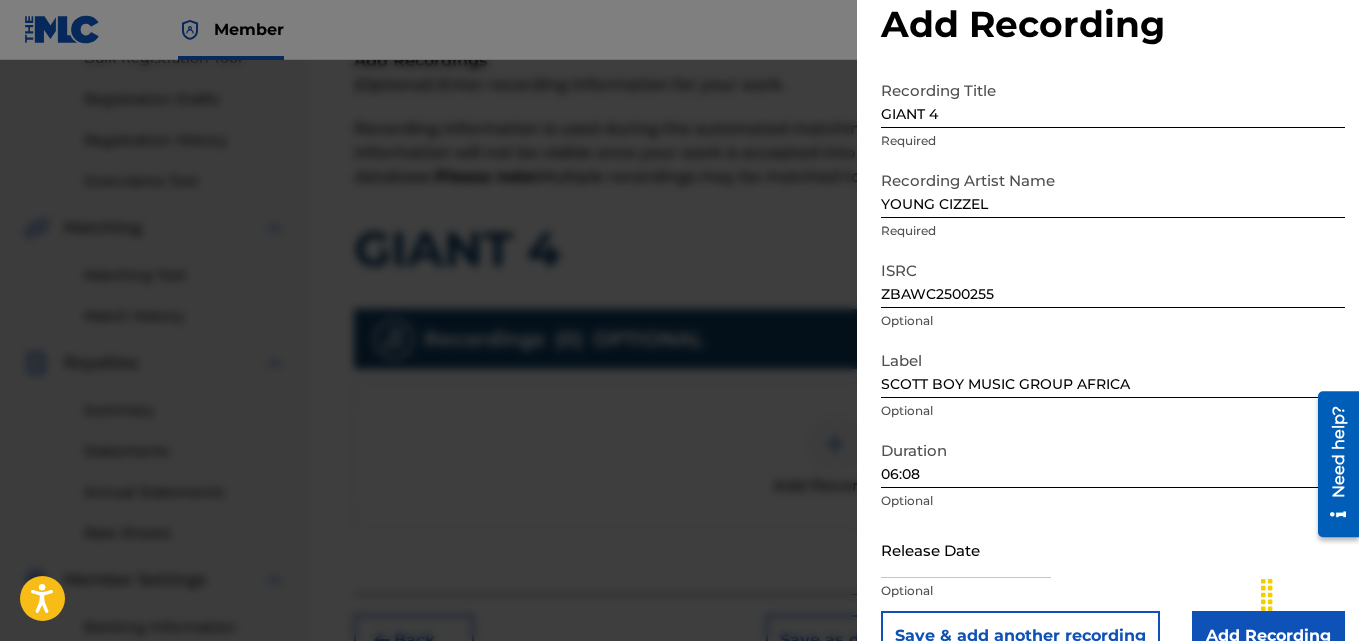 click on "Release Date Optional" at bounding box center [1113, 566] 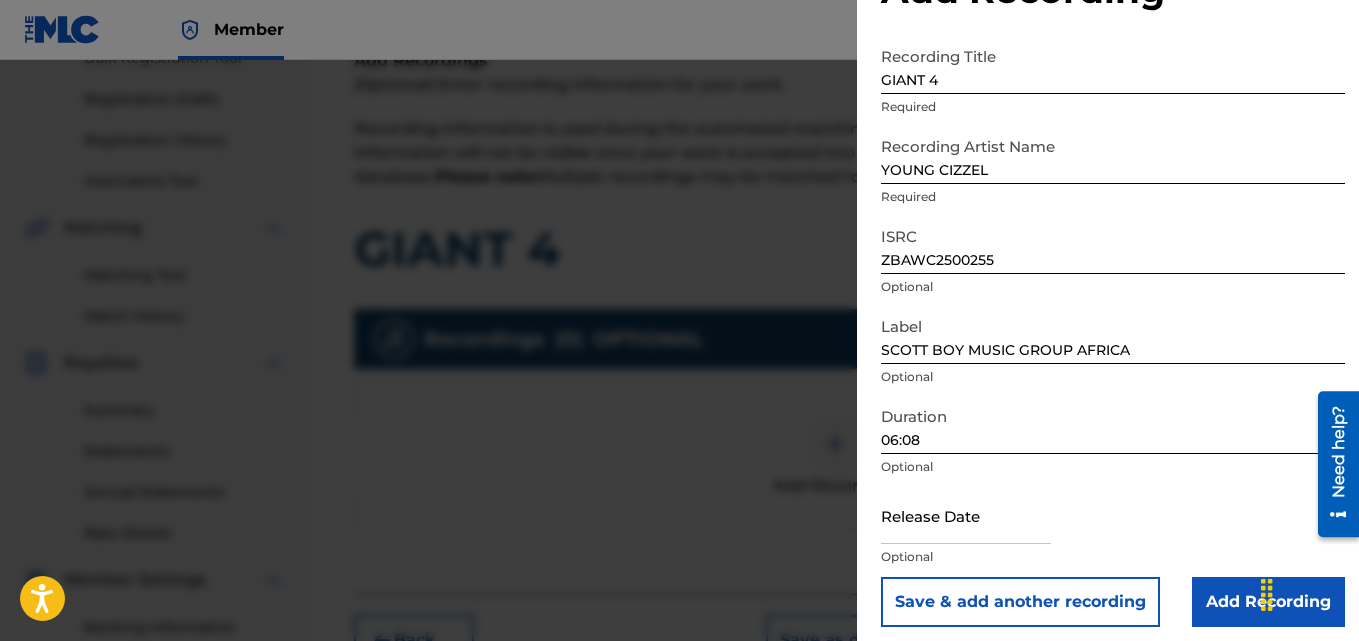 scroll, scrollTop: 90, scrollLeft: 0, axis: vertical 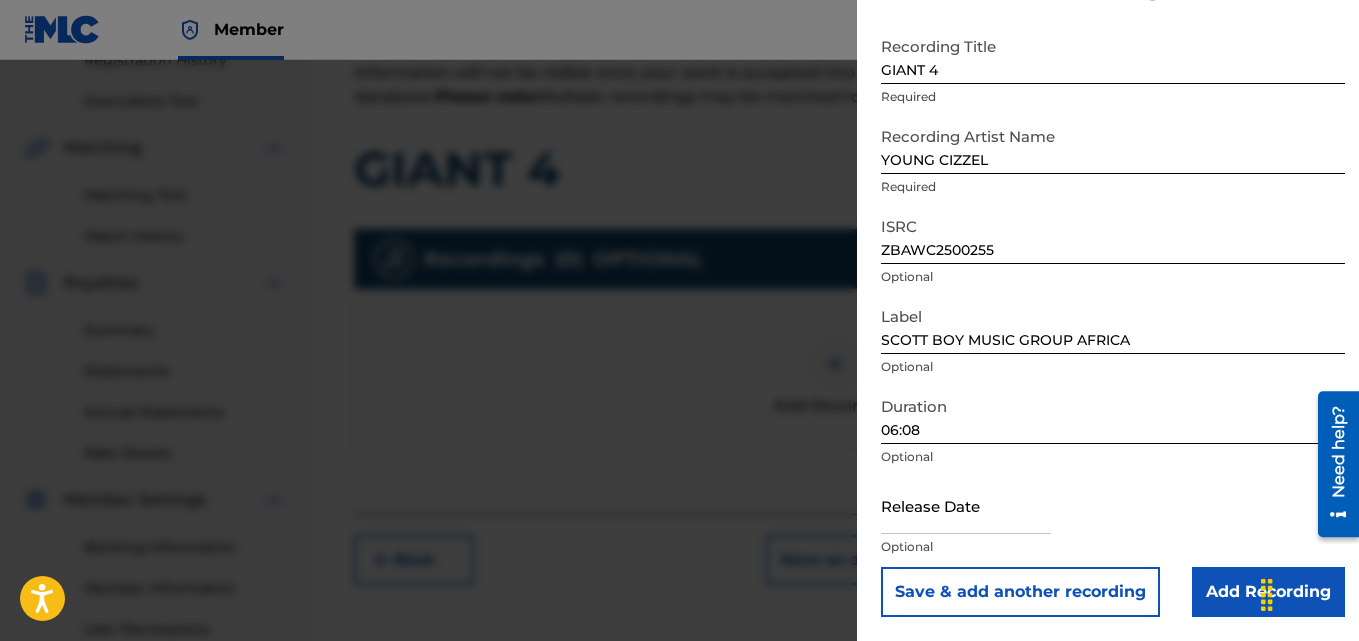 click at bounding box center [966, 505] 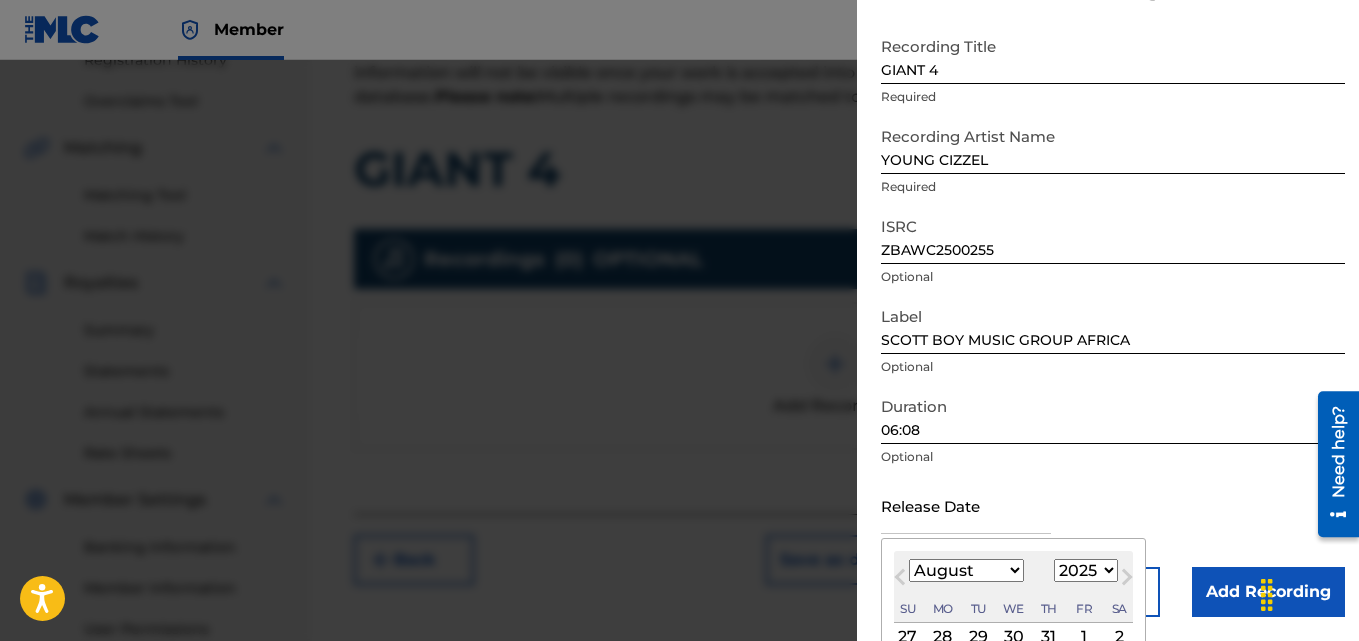 click on "August 2025 January February March April May June July August September October November December 1899 1900 1901 1902 1903 1904 1905 1906 1907 1908 1909 1910 1911 1912 1913 1914 1915 1916 1917 1918 1919 1920 1921 1922 1923 1924 1925 1926 1927 1928 1929 1930 1931 1932 1933 1934 1935 1936 1937 1938 1939 1940 1941 1942 1943 1944 1945 1946 1947 1948 1949 1950 1951 1952 1953 1954 1955 1956 1957 1958 1959 1960 1961 1962 1963 1964 1965 1966 1967 1968 1969 1970 1971 1972 1973 1974 1975 1976 1977 1978 1979 1980 1981 1982 1983 1984 1985 1986 1987 1988 1989 1990 1991 1992 1993 1994 1995 1996 1997 1998 1999 2000 2001 2002 2003 2004 2005 2006 2007 2008 2009 2010 2011 2012 2013 2014 2015 2016 2017 2018 2019 2020 2021 2022 2023 2024 2025 2026 2027 2028 2029 2030 2031 2032 2033 2034 2035 2036 2037 2038 2039 2040 2041 2042 2043 2044 2045 2046 2047 2048 2049 2050 2051 2052 2053 2054 2055 2056 2057 2058 2059 2060 2061 2062 2063 2064 2065 2066 2067 2068 2069 2070 2071 2072 2073 2074 2075 2076 2077 2078 2079 2080 2081 2082 2083" at bounding box center [1013, 587] 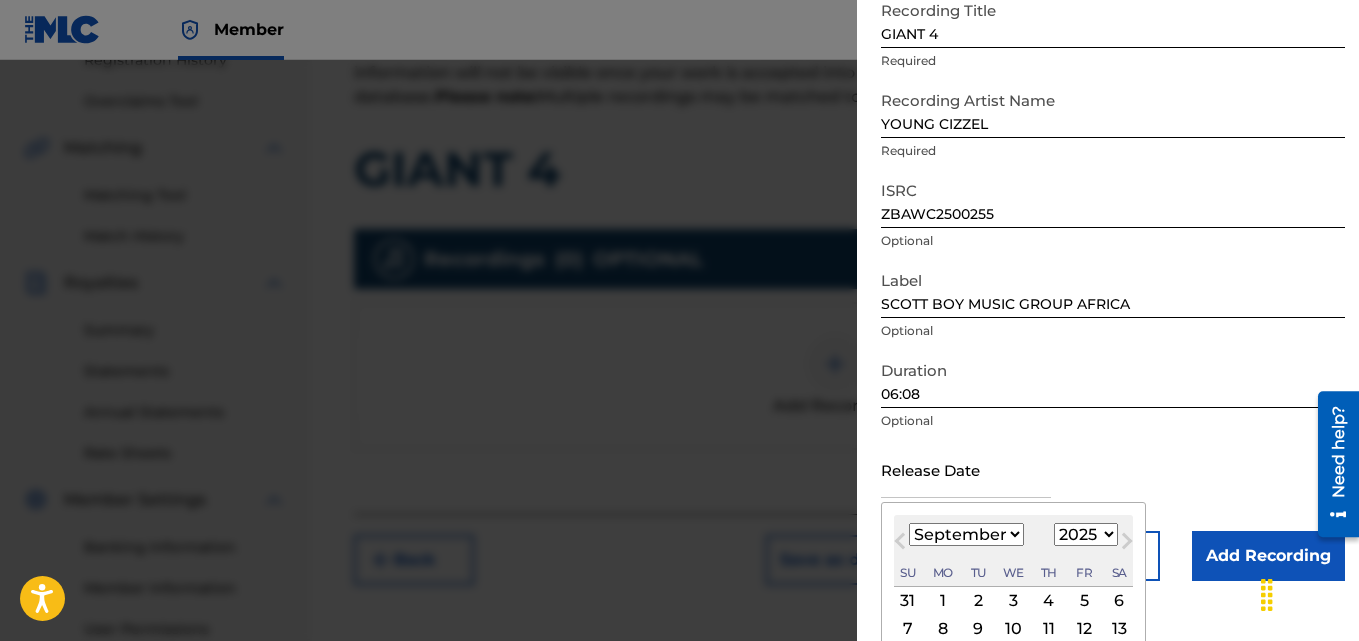 click on "September [YEAR] January February March April May June July August September October November December 1899 1900 1901 1902 1903 1904 1905 1906 1907 1908 1909 1910 1911 1912 1913 1914 1915 1916 1917 1918 1919 1920 1921 1922 1923 1924 1925 1926 1927 1928 1929 1930 1931 1932 1933 1934 1935 1936 1937 1938 1939 1940 1941 1942 1943 1944 1945 1946 1947 1948 1949 1950 1951 1952 1953 1954 1955 1956 1957 1958 1959 1960 1961 1962 1963 1964 1965 1966 1967 1968 1969 1970 1971 1972 1973 1974 1975 1976 1977 1978 1979 1980 1981 1982 1983 1984 1985 1986 1987 1988 1989 1990 1991 1992 1993 1994 1995 1996 1997 1998 1999 2000 2001 2002 2003 2004 2005 2006 2007 2008 2009 2010 2011 2012 2013 2014 2015 2016 2017 2018 2019 2020 2021 2022 2023 2024 2025 2026 2027 2028 2029 2030 2031 2032 2033 2034 2035 2036 2037 2038 2039 2040 2041 2042 2043 2044 2045 2046 2047 2048 2049 2050 2051 2052 2053 2054 2055 2056 2057 2058 2059 2060 2061 2062 2063 2064 2065 2066 2067 2068 2069 2070 2071 2072 2073 2074 2075 2076 2077 2078 2079 2080 2081 2082 Su" at bounding box center (1013, 551) 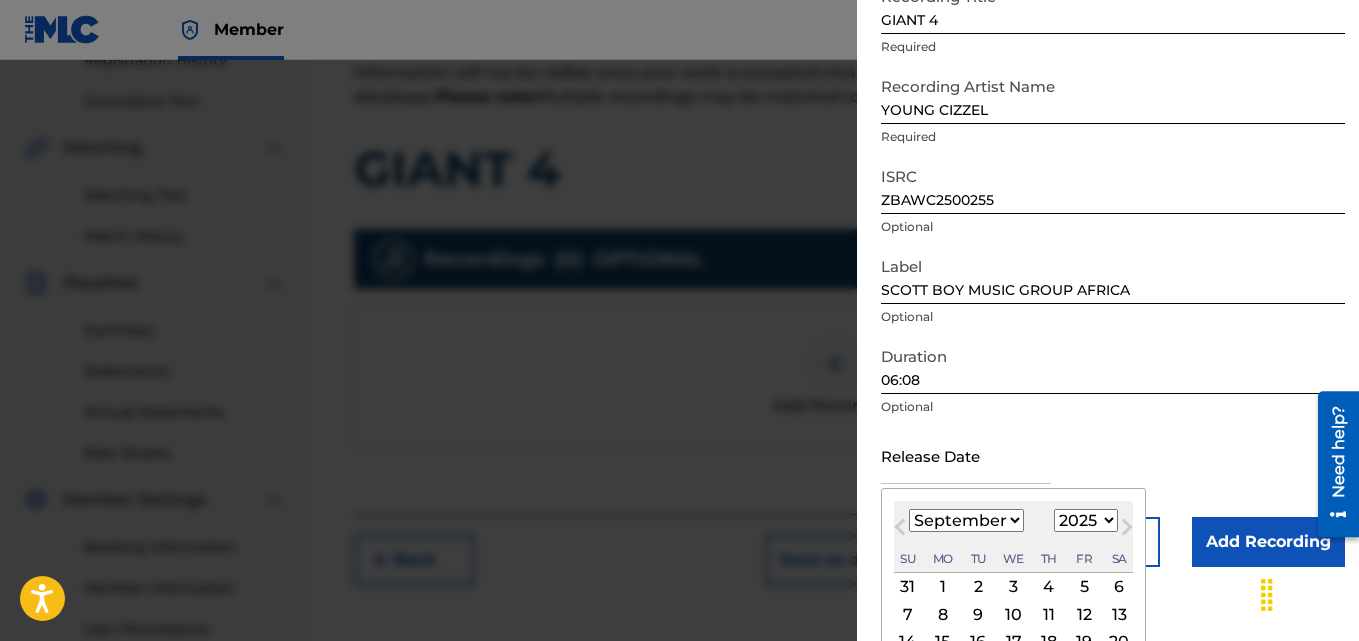 scroll, scrollTop: 170, scrollLeft: 0, axis: vertical 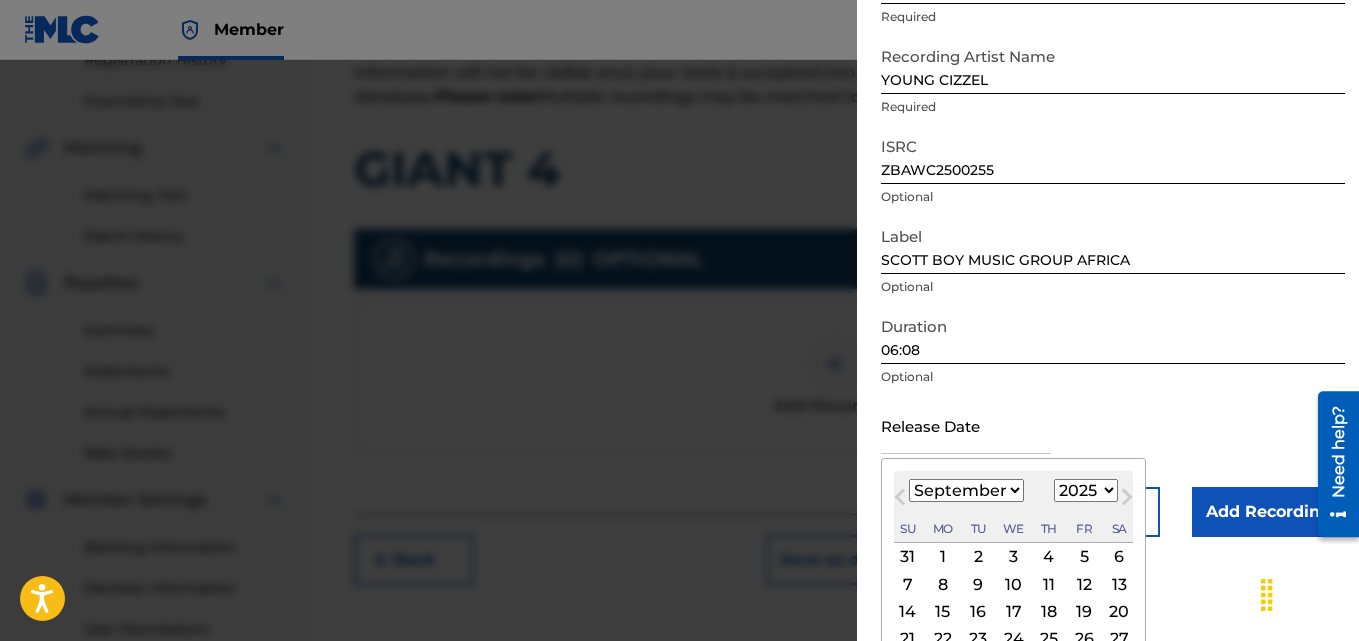 click on "January February March April May June July August September October November December" at bounding box center [966, 490] 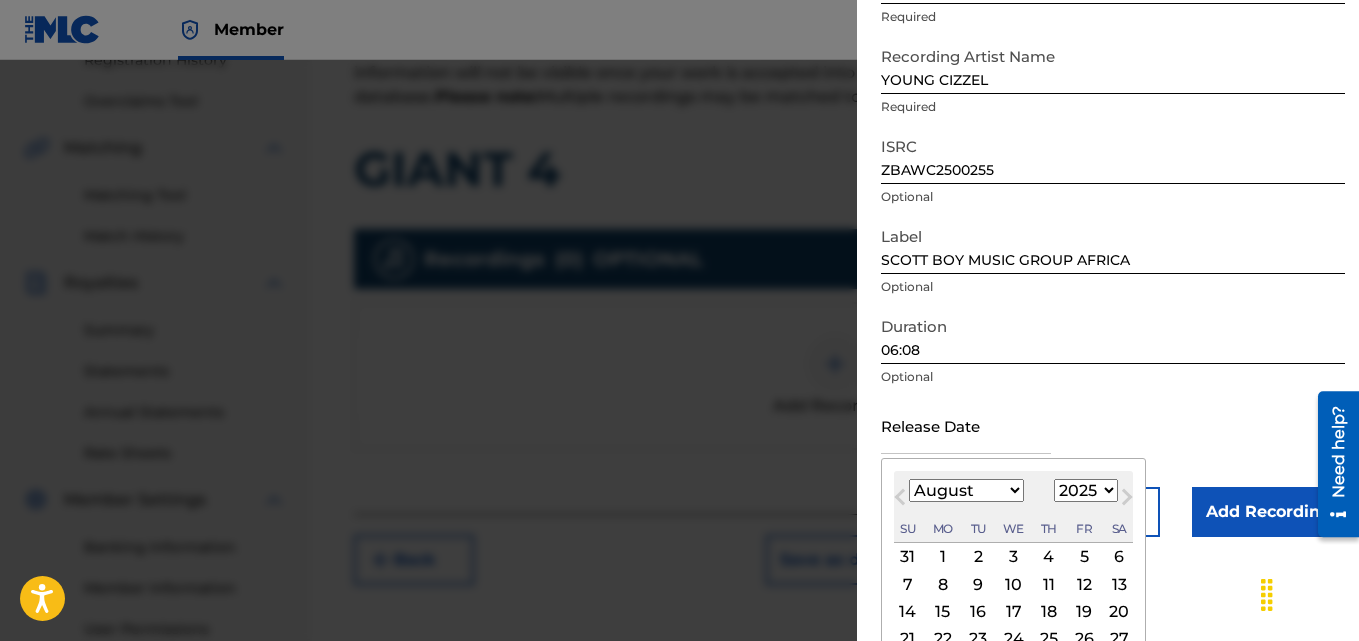 click on "January February March April May June July August September October November December" at bounding box center [966, 490] 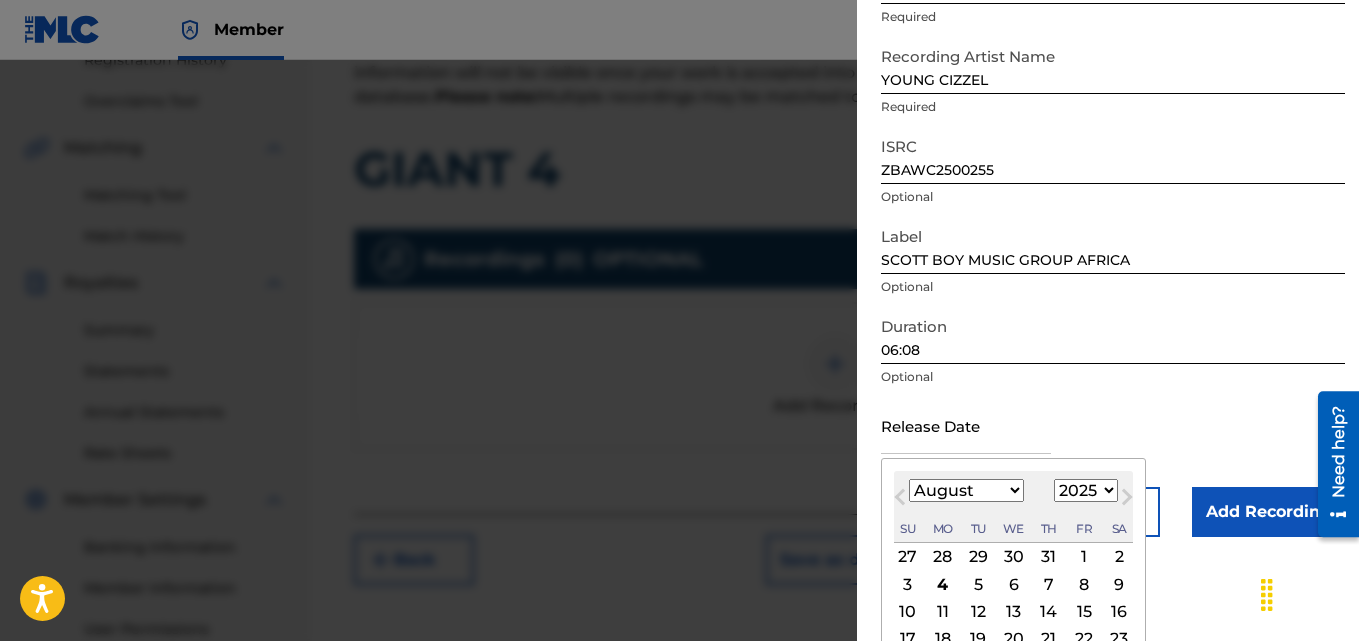 click on "8" at bounding box center [1084, 584] 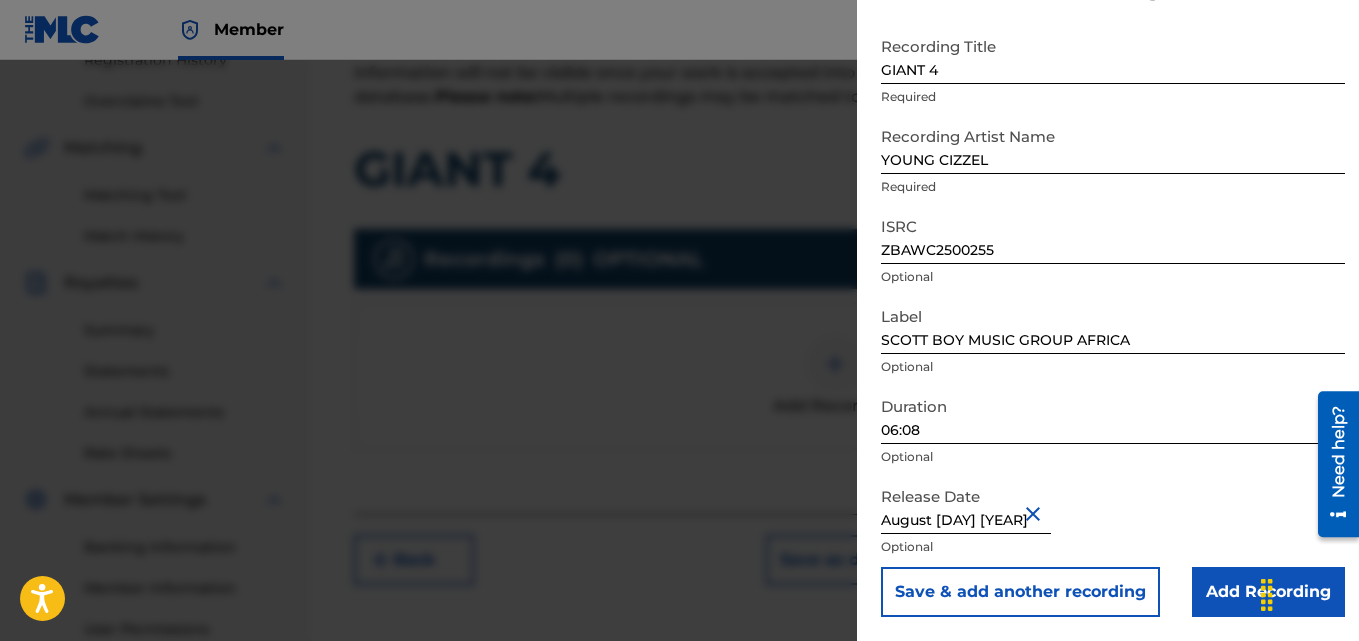 type on "August [DAY] [YEAR]" 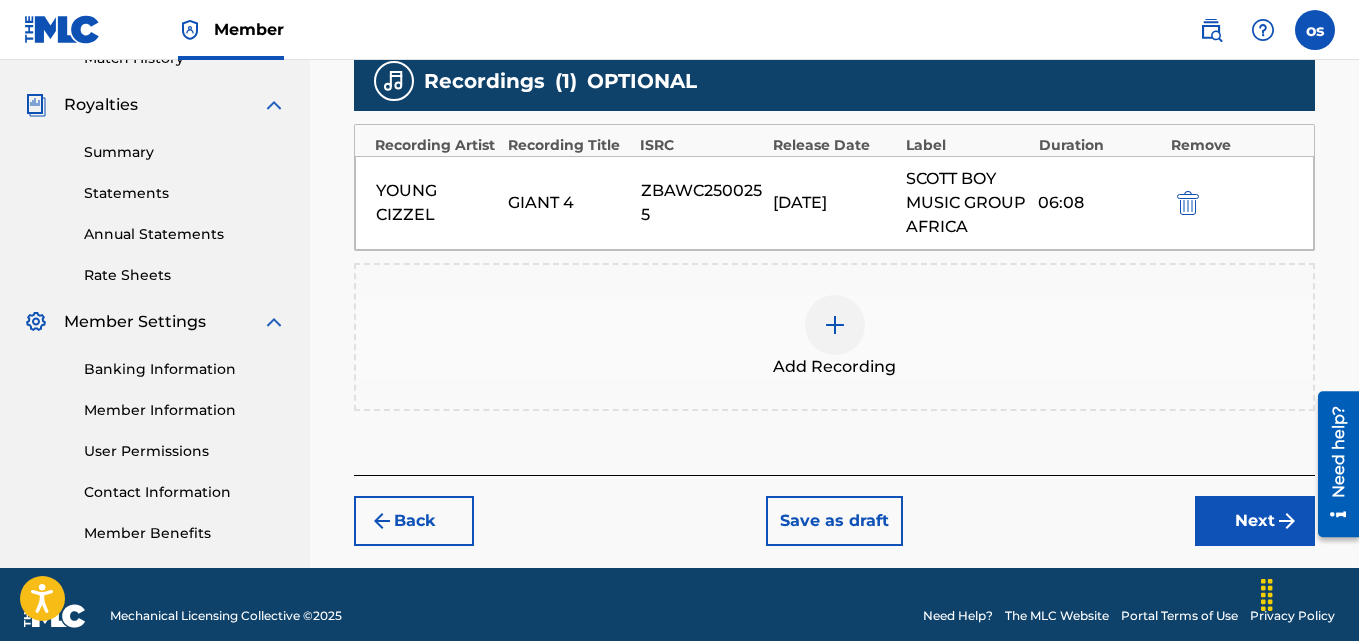 scroll, scrollTop: 599, scrollLeft: 0, axis: vertical 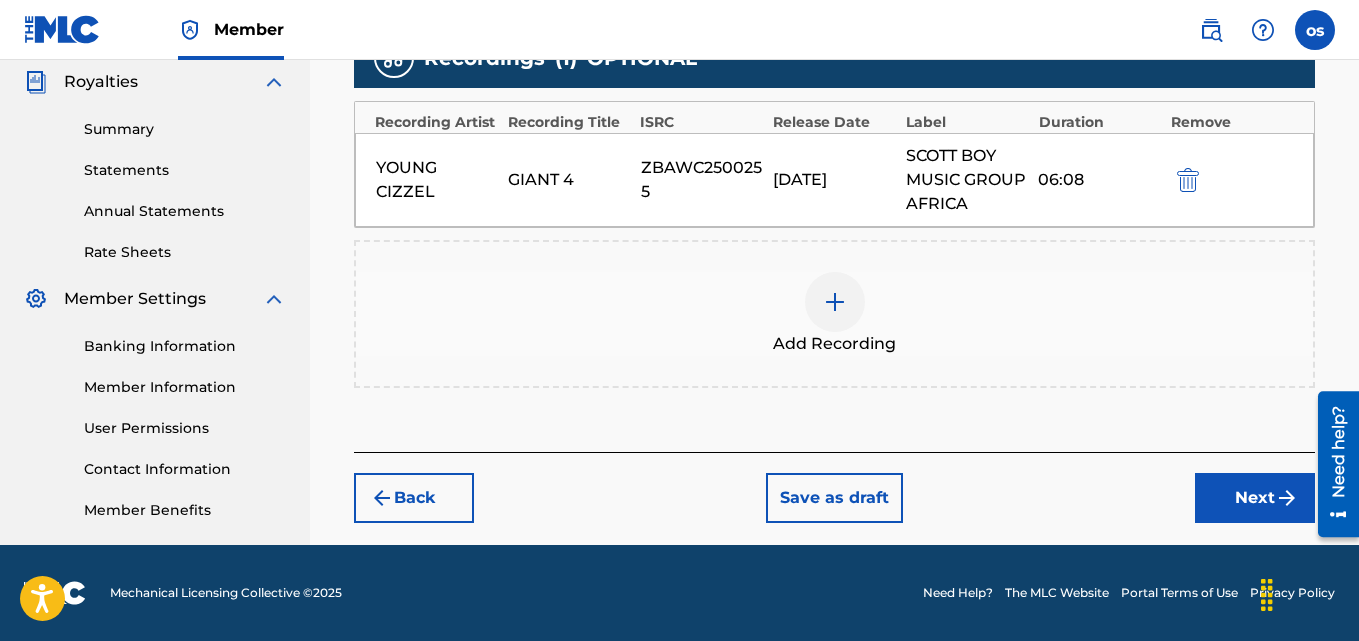 click on "Next" at bounding box center (1255, 498) 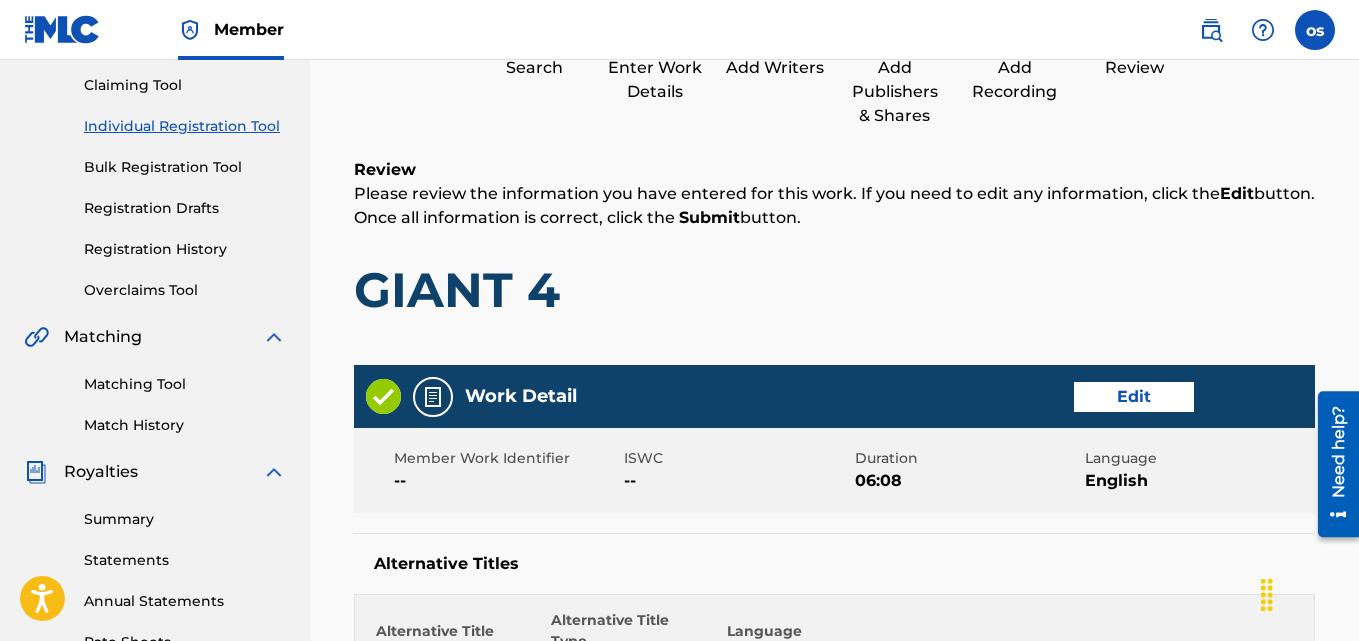 scroll, scrollTop: 90, scrollLeft: 0, axis: vertical 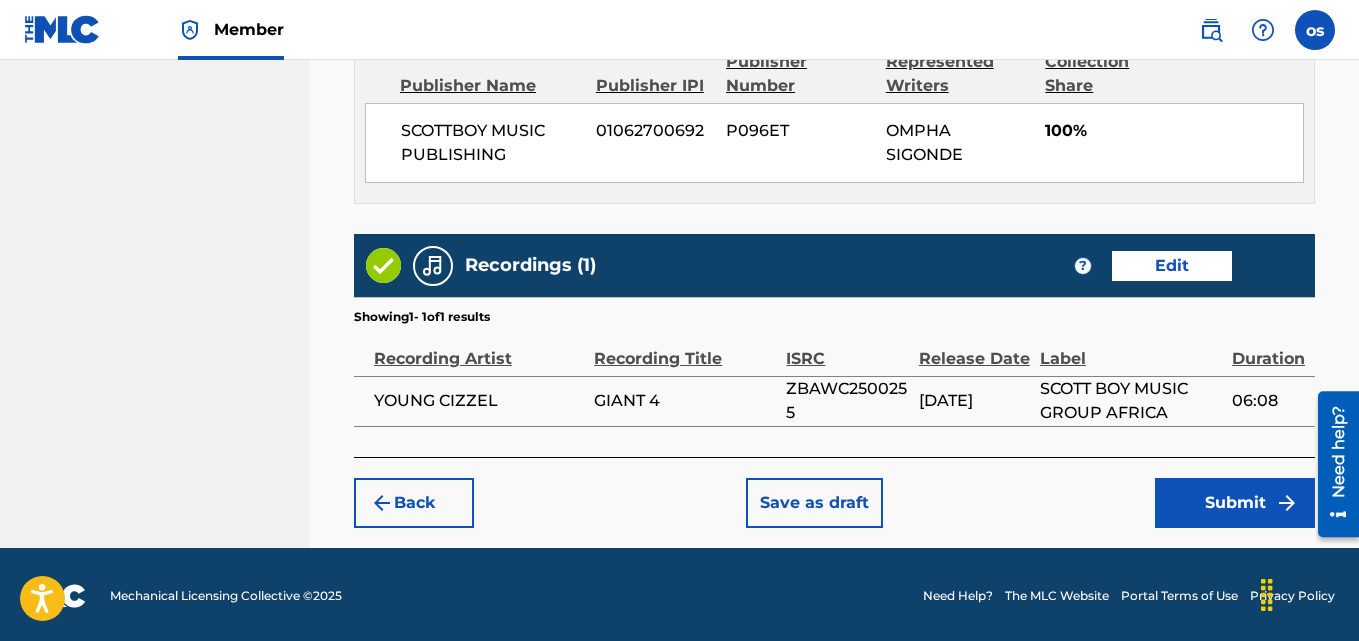 click on "Submit" at bounding box center [1235, 503] 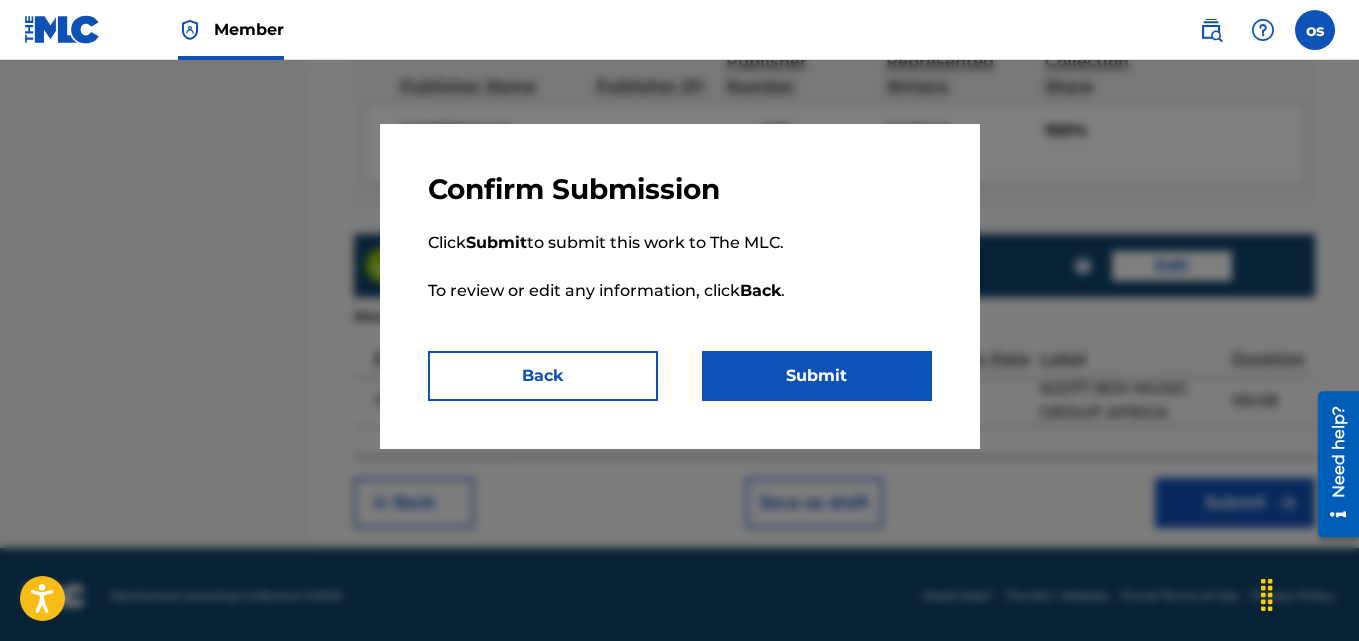 click on "Submit" at bounding box center [817, 376] 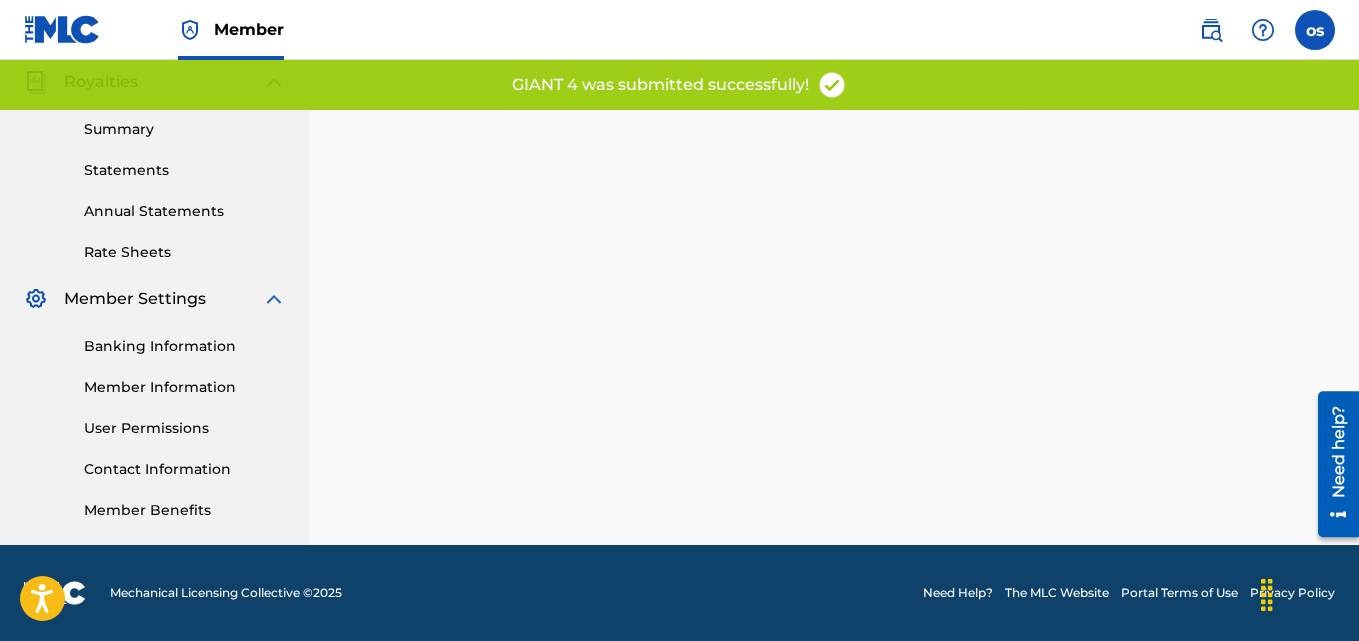scroll, scrollTop: 0, scrollLeft: 0, axis: both 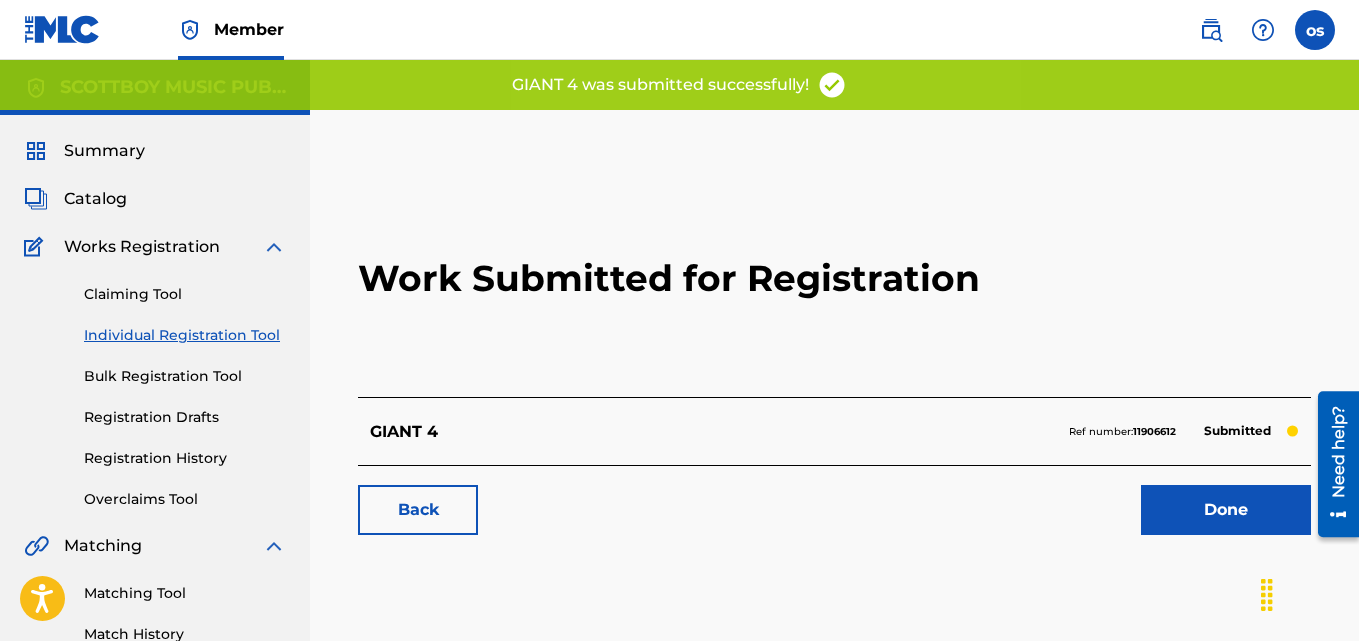 click on "Done" at bounding box center (1226, 510) 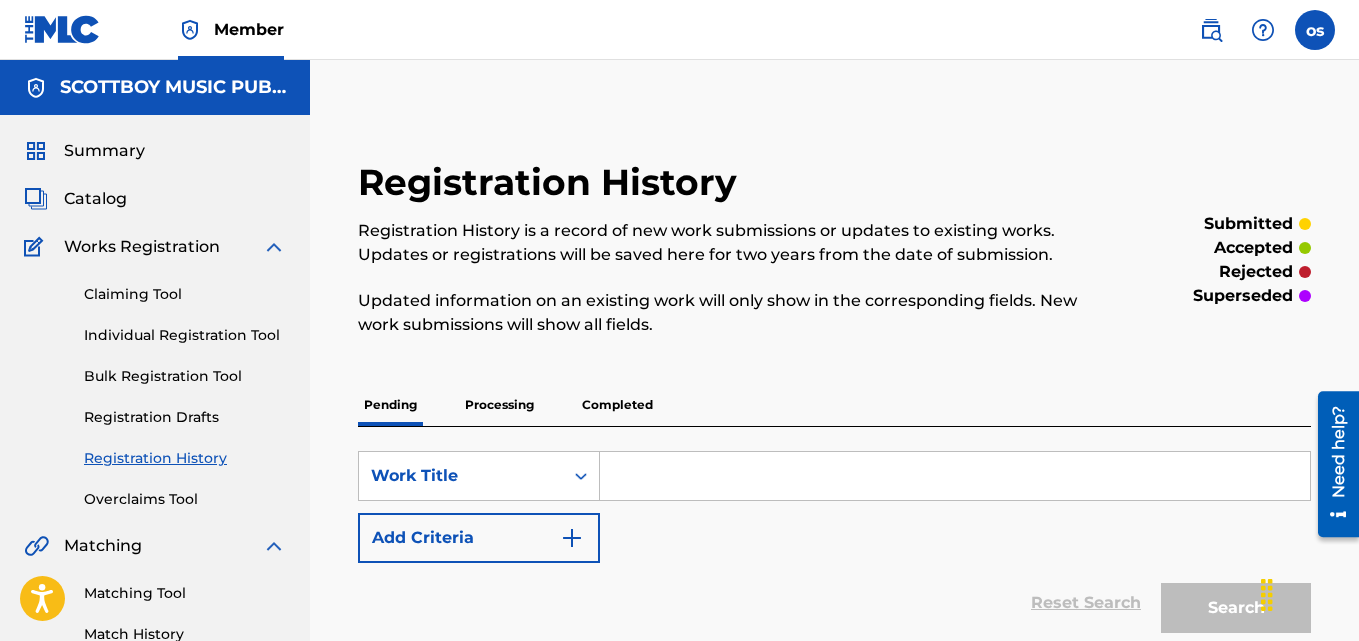 click on "Individual Registration Tool" at bounding box center (185, 335) 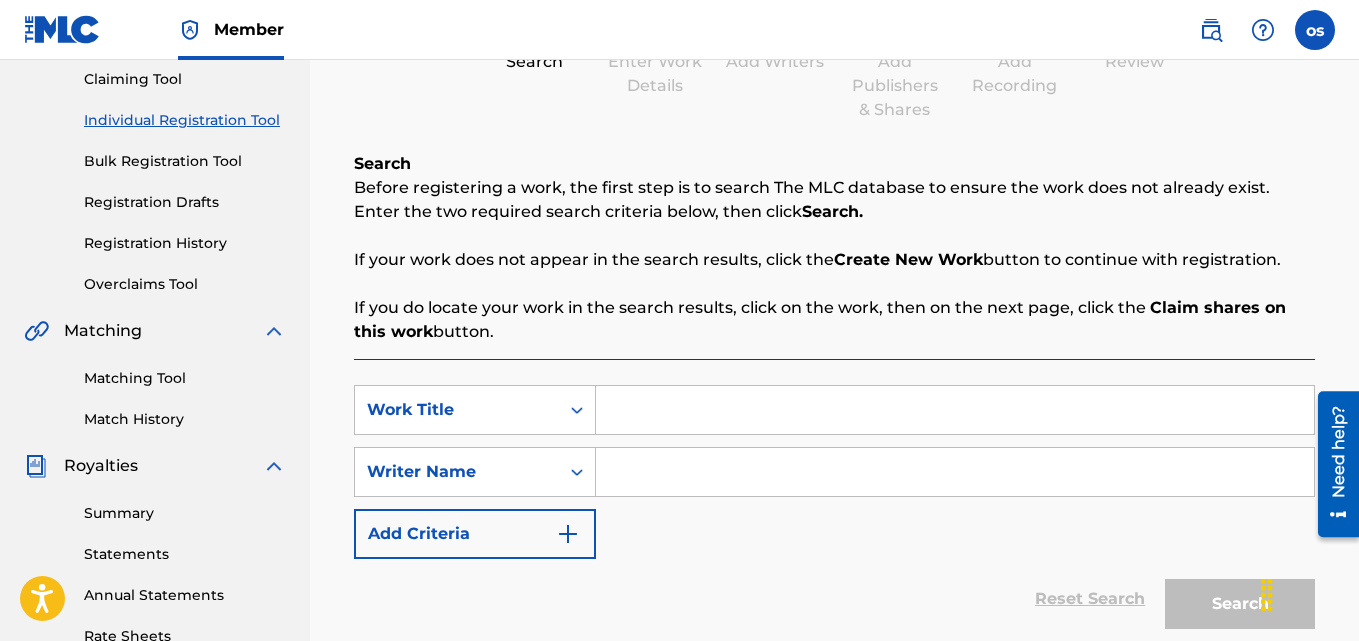 scroll, scrollTop: 317, scrollLeft: 0, axis: vertical 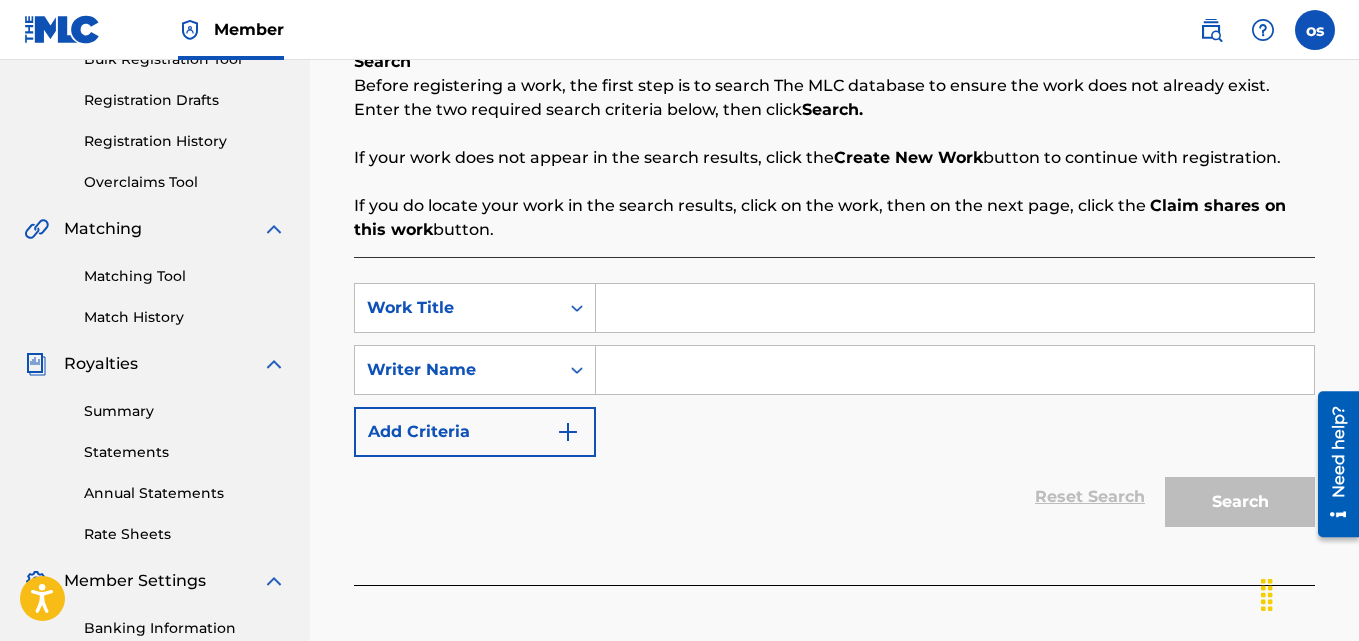 click at bounding box center [955, 308] 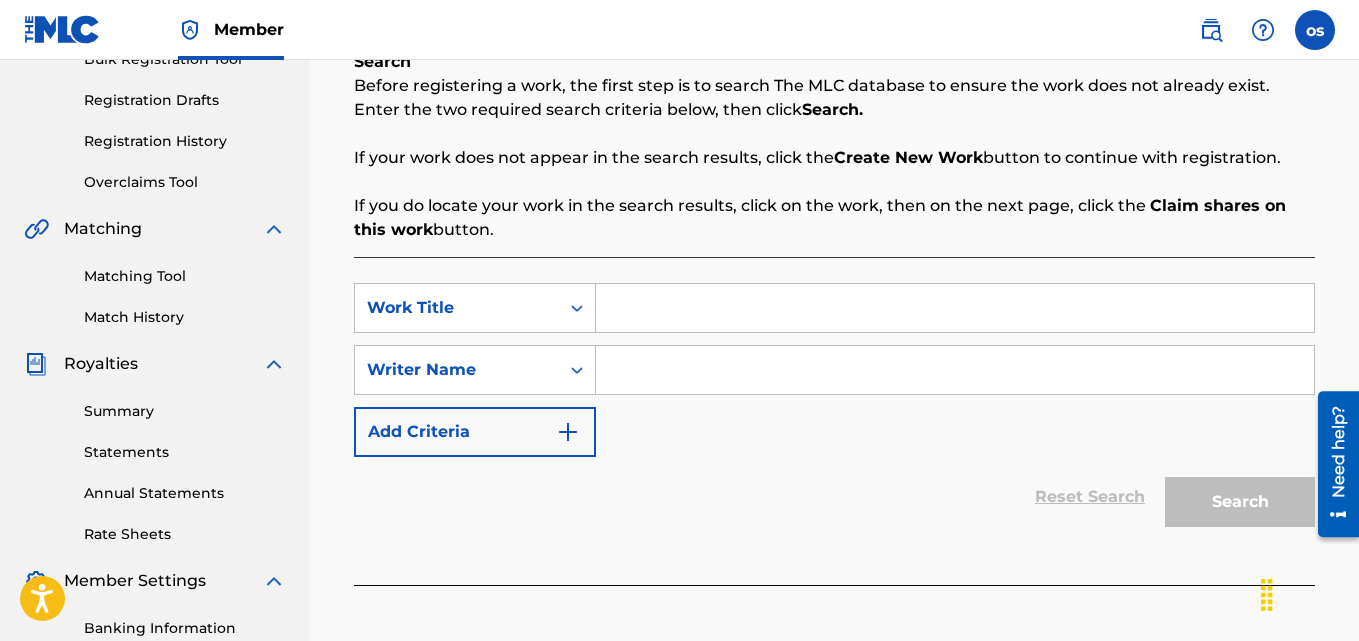click at bounding box center (955, 308) 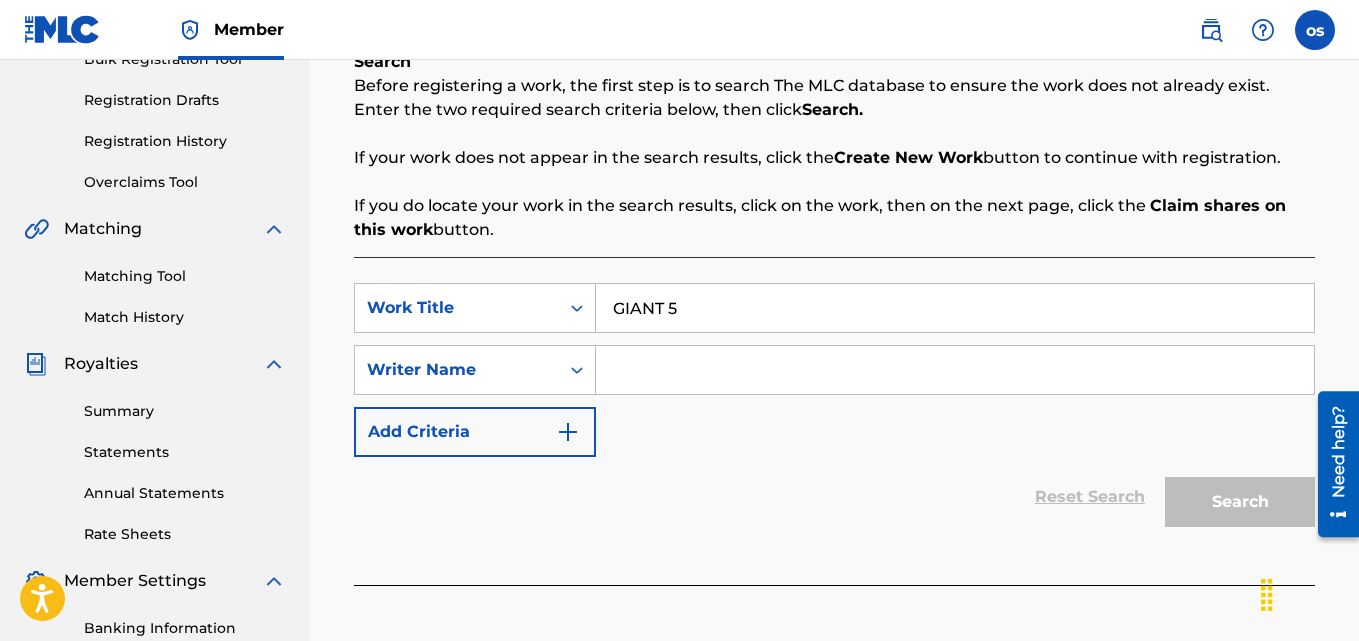 type on "GIANT 5" 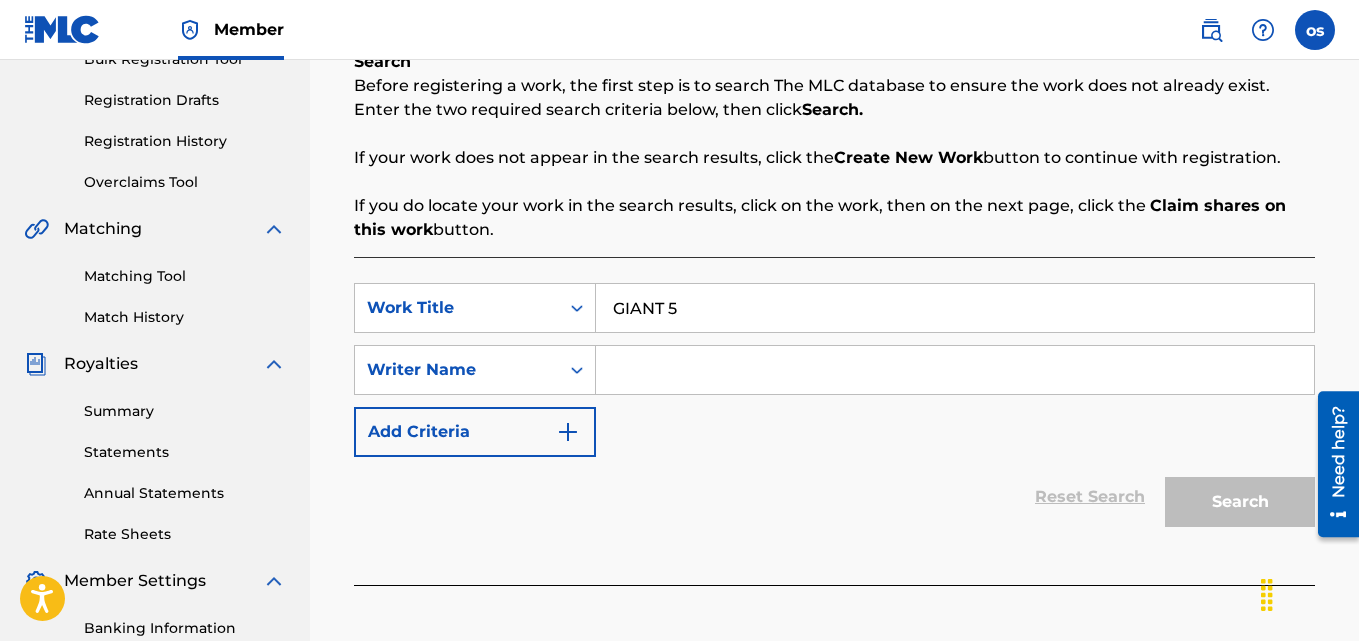 type on "OMPHA SIGONDE" 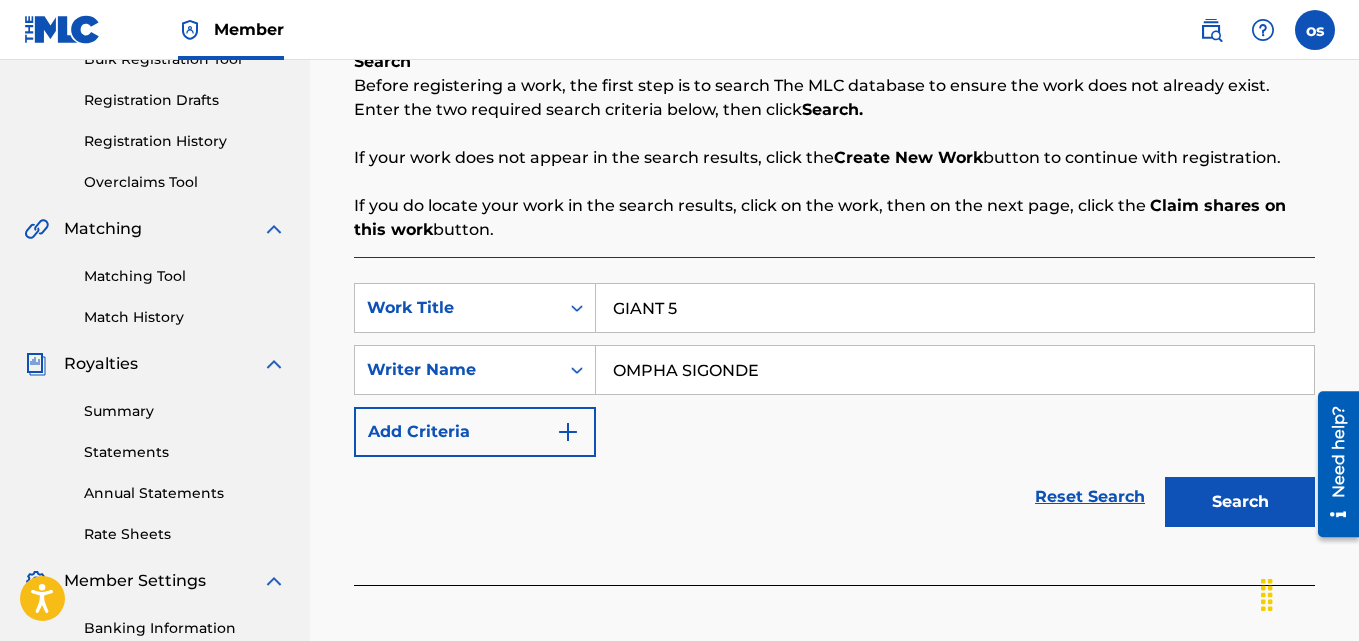 click on "Search" at bounding box center [1240, 502] 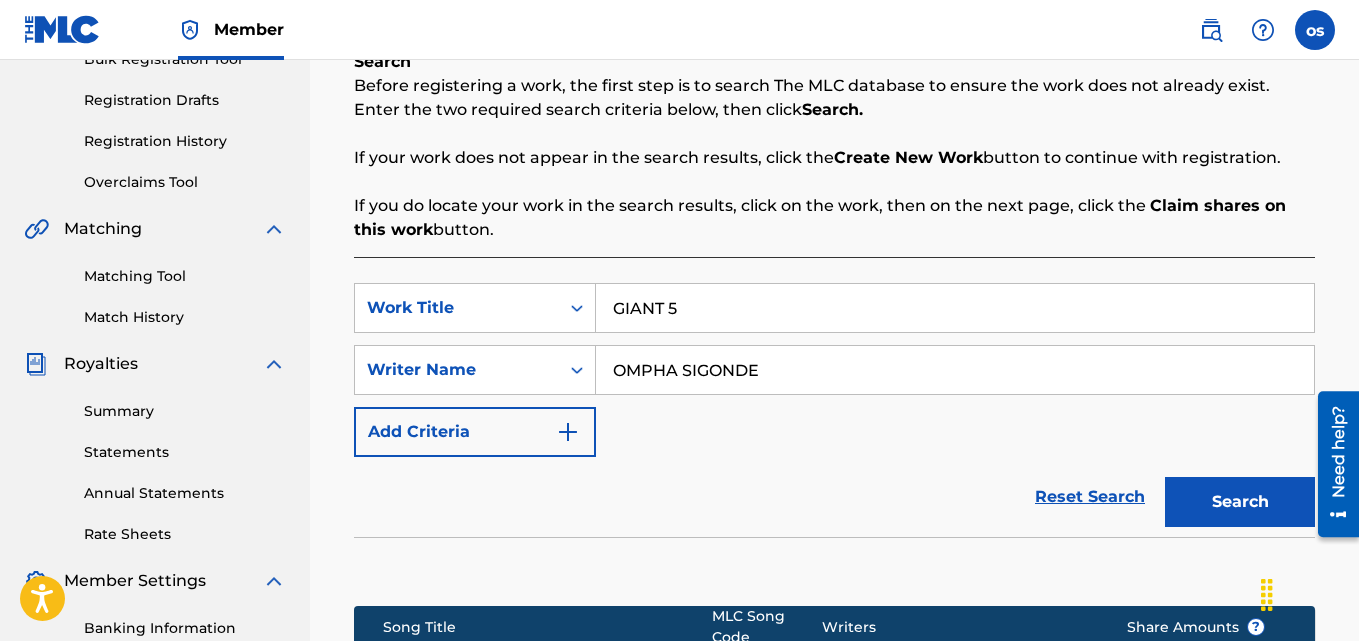 scroll, scrollTop: 640, scrollLeft: 0, axis: vertical 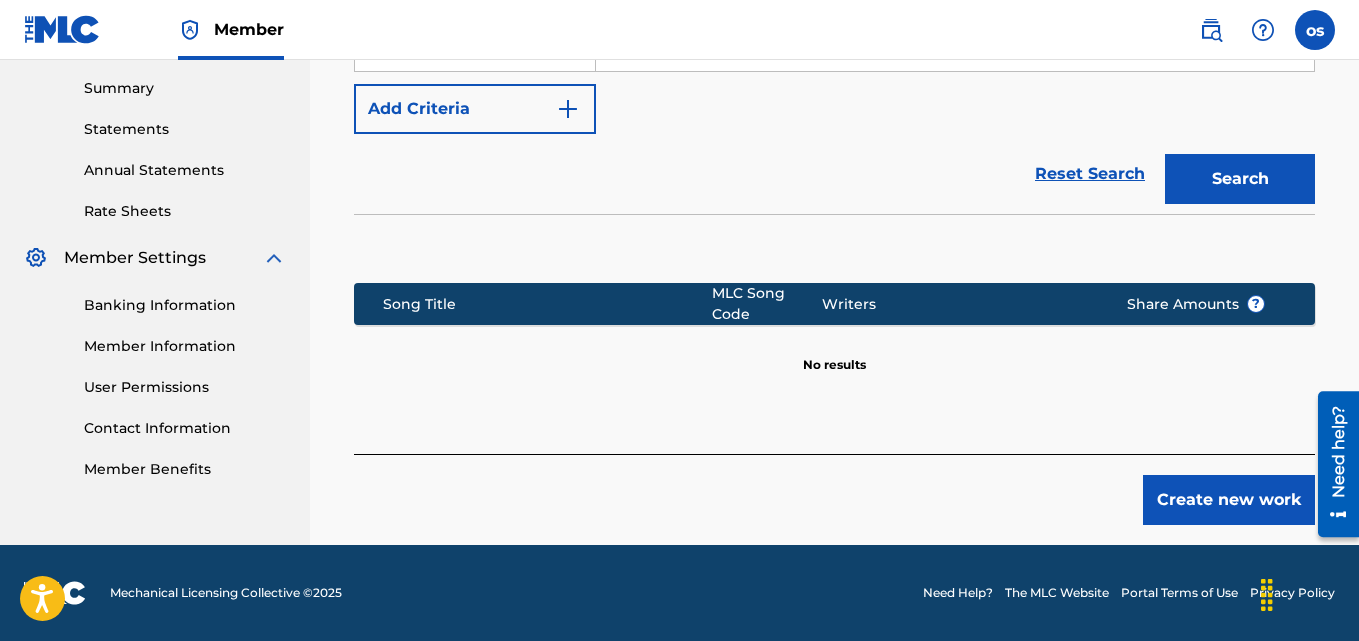 click on "Create new work" at bounding box center (1229, 500) 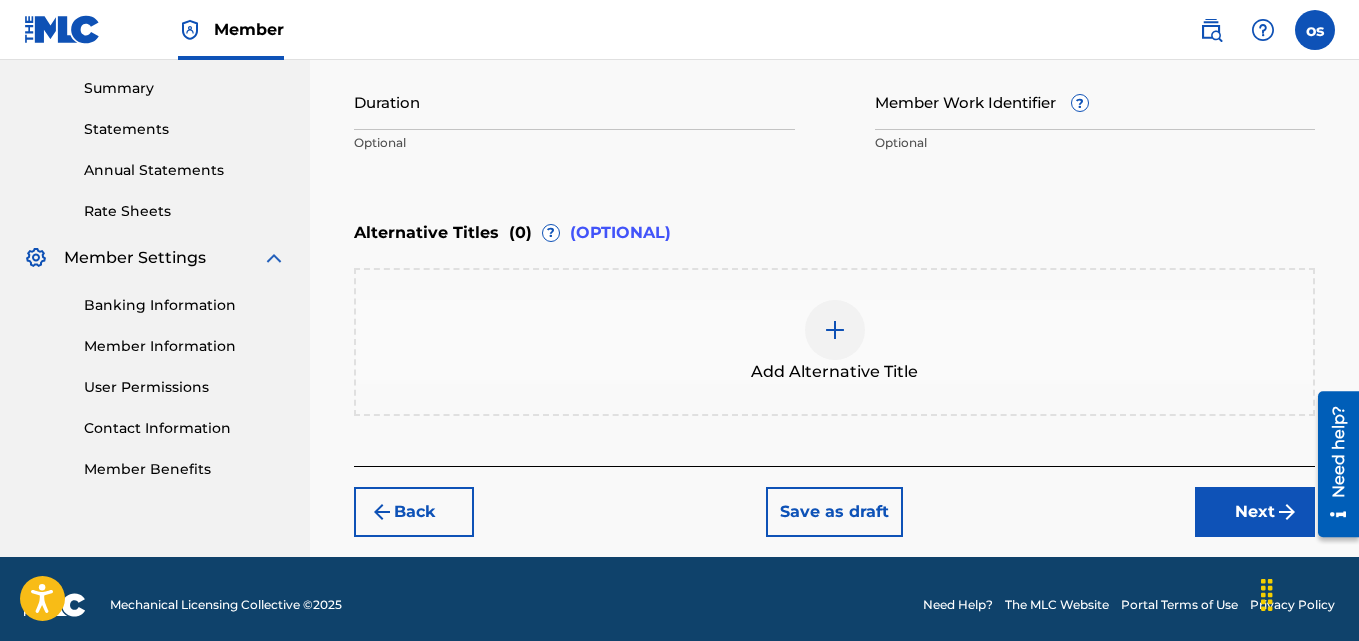 scroll, scrollTop: 377, scrollLeft: 0, axis: vertical 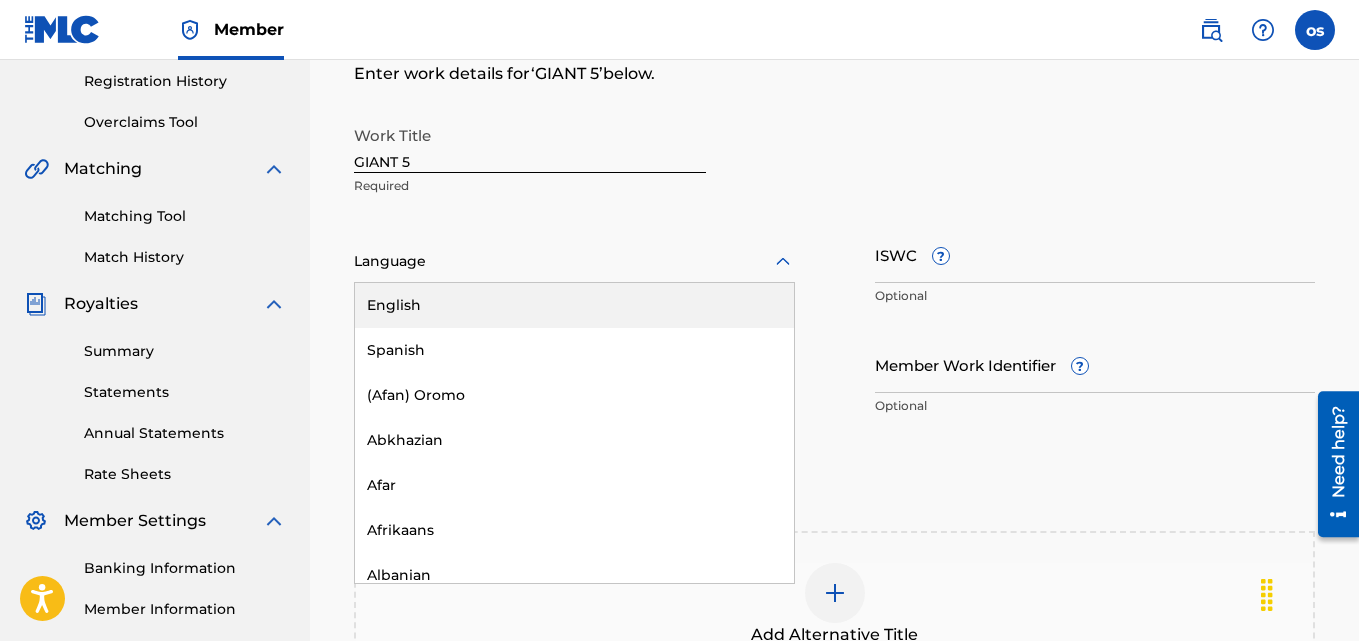 click at bounding box center [574, 261] 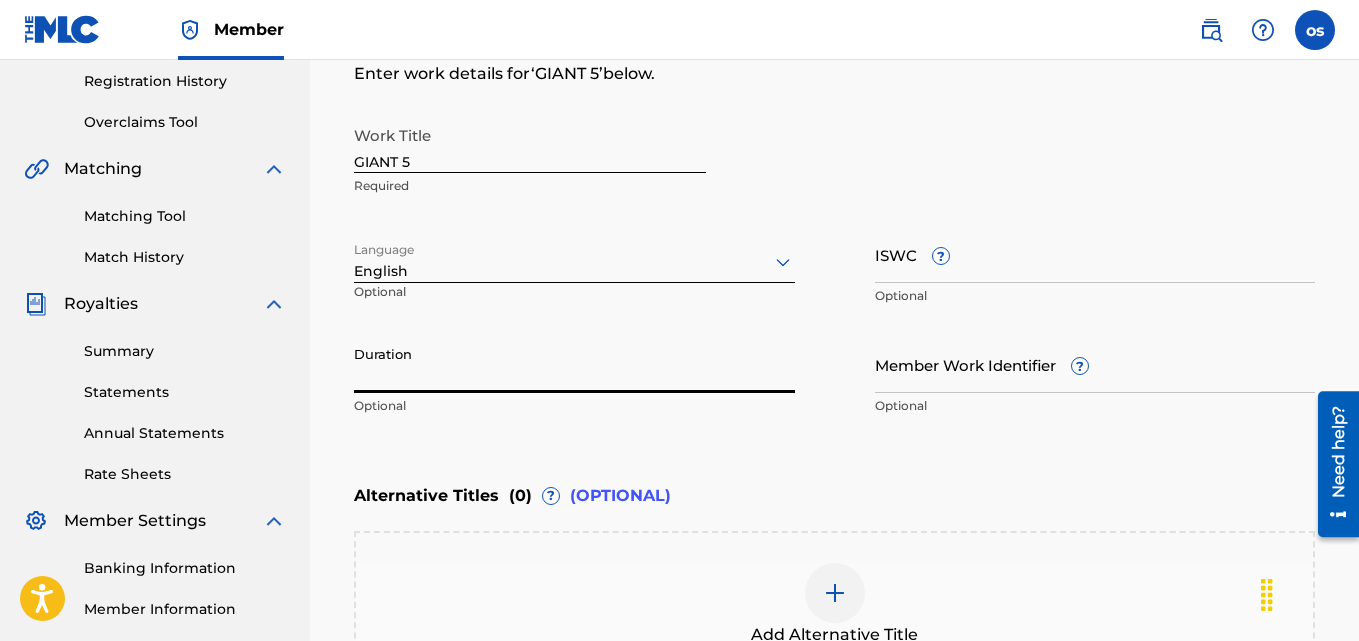 click on "Duration" at bounding box center (574, 364) 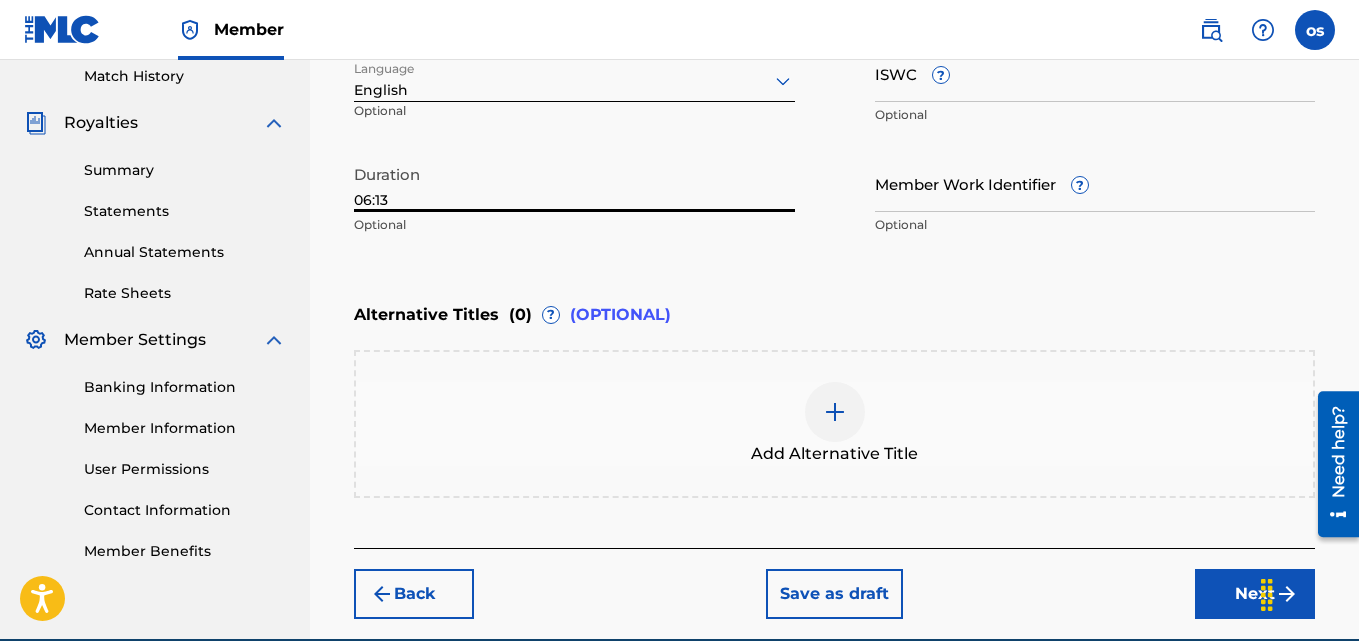 scroll, scrollTop: 626, scrollLeft: 0, axis: vertical 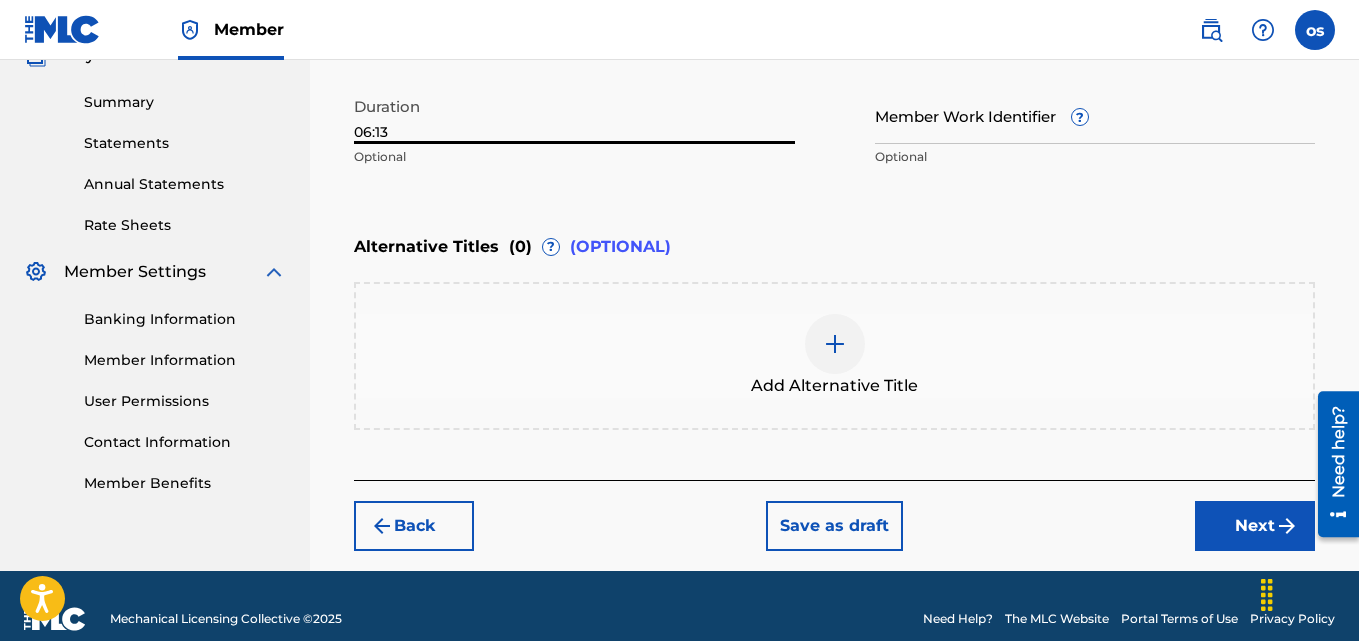 type on "06:13" 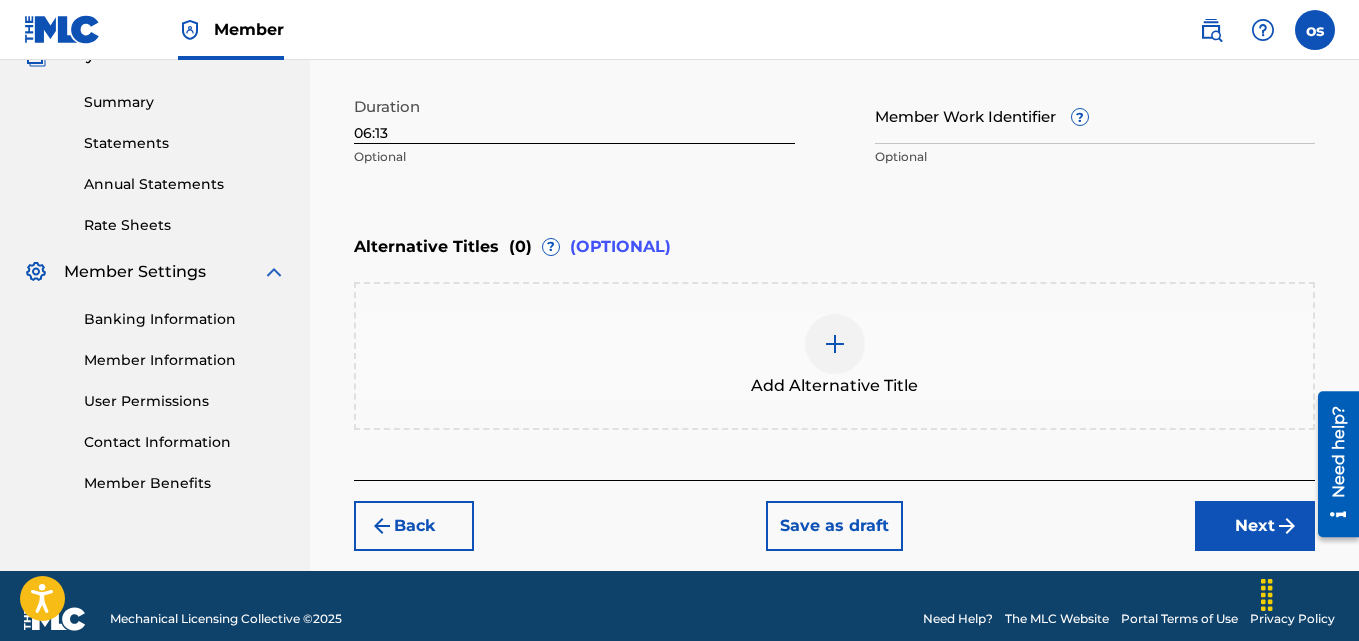 click at bounding box center [835, 344] 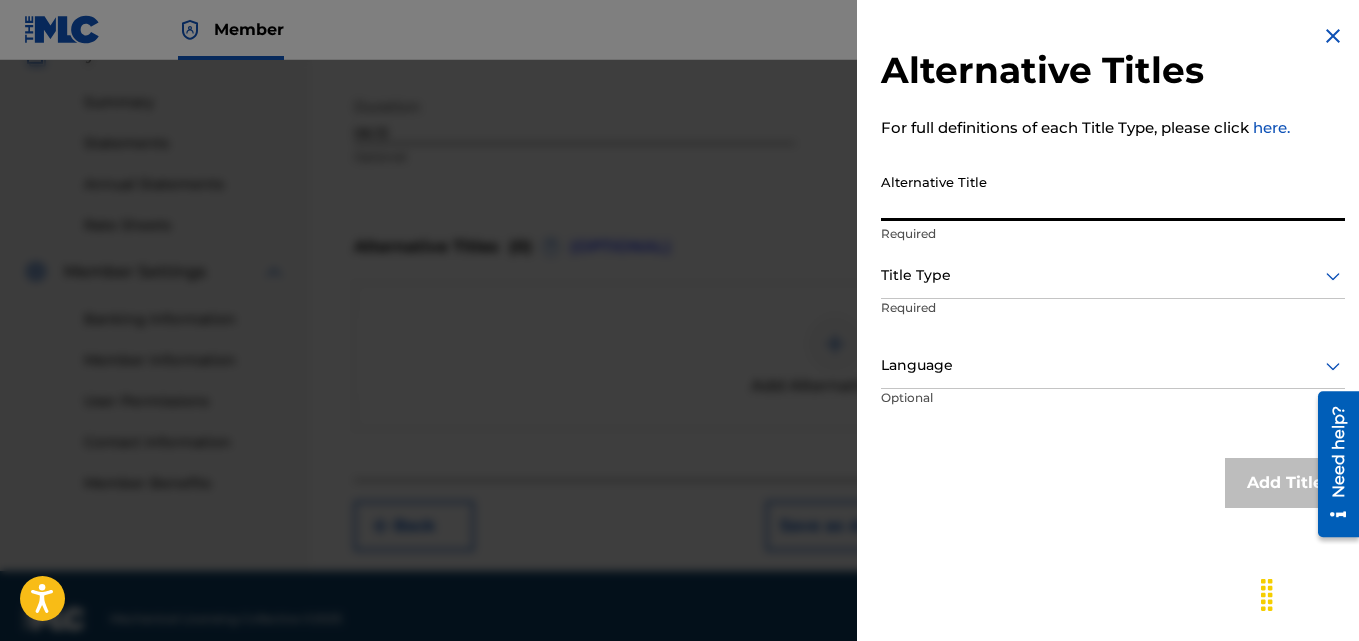 click on "Alternative Title" at bounding box center (1113, 192) 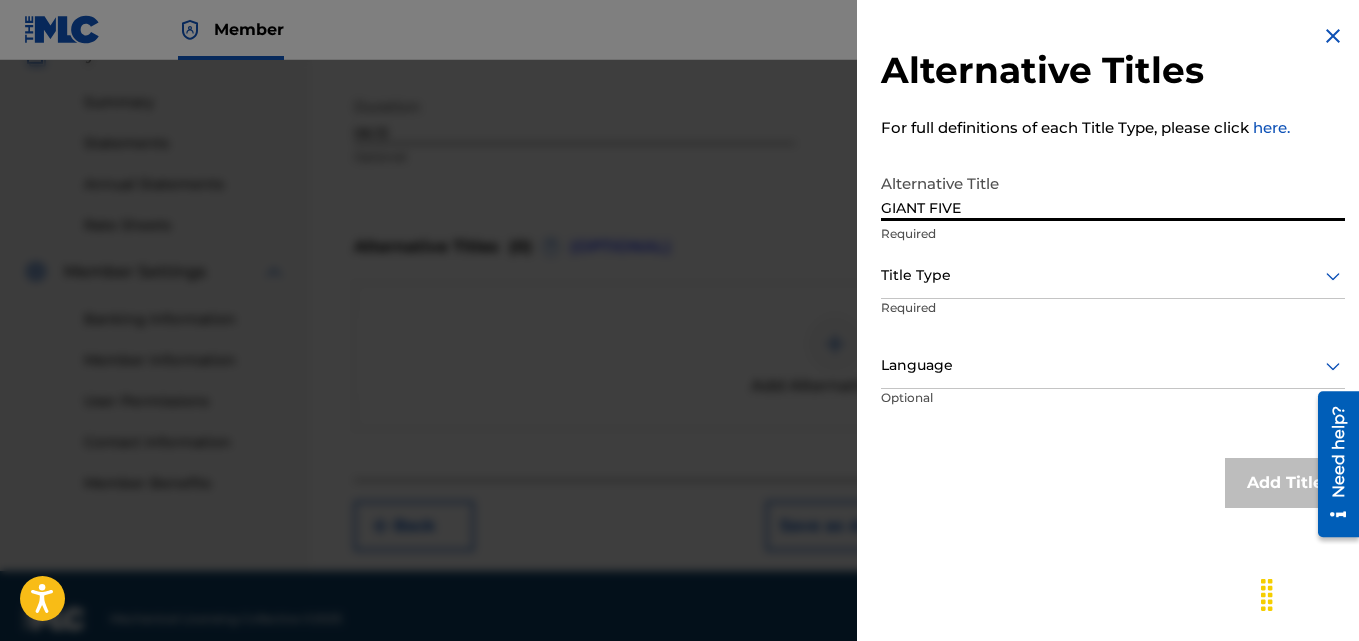 type on "GIANT FIVE" 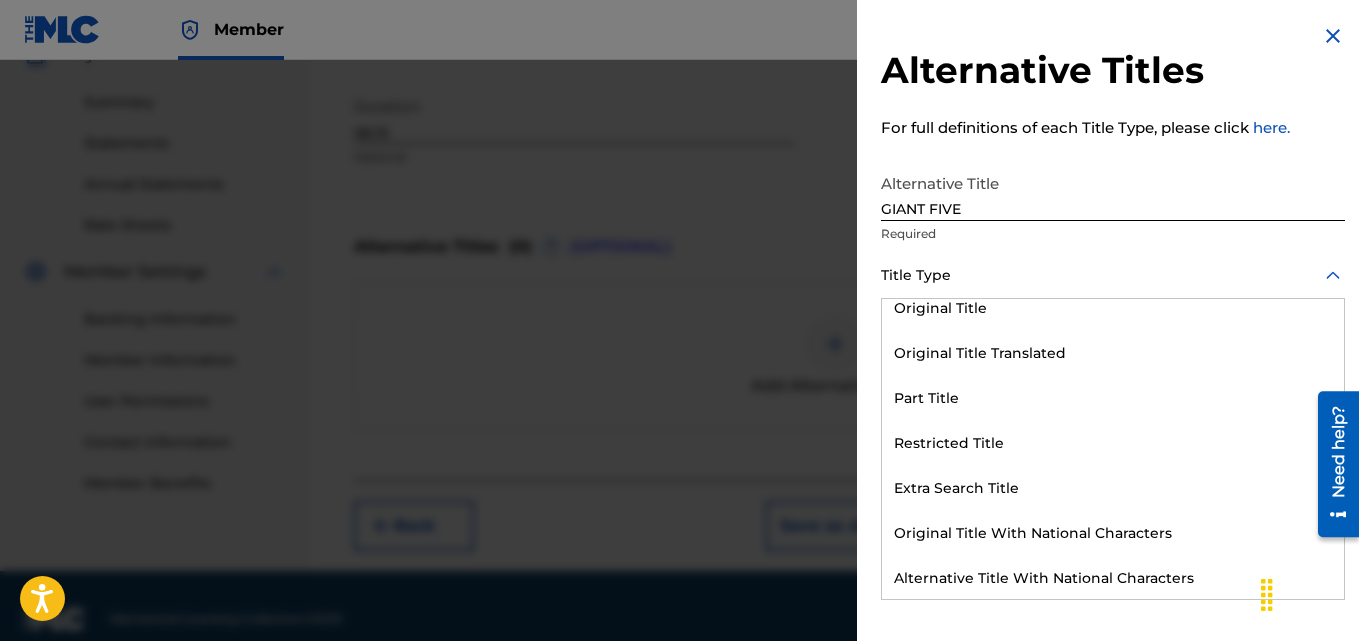 scroll, scrollTop: 195, scrollLeft: 0, axis: vertical 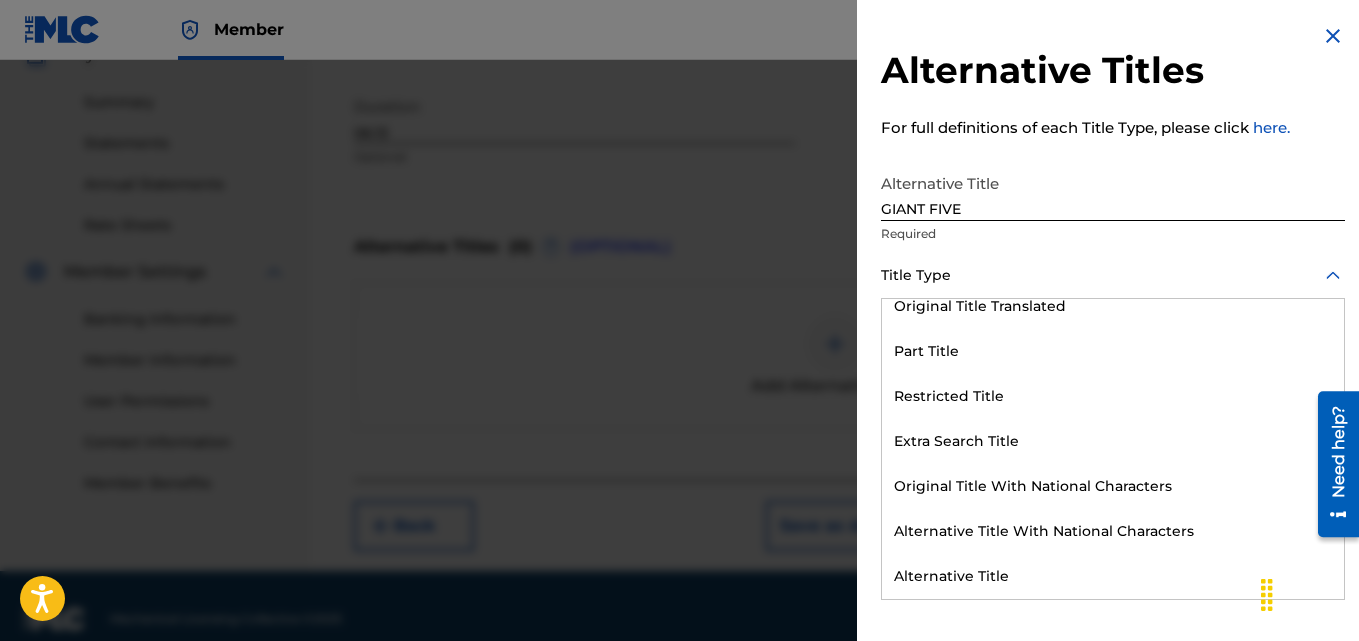drag, startPoint x: 1329, startPoint y: 353, endPoint x: 29, endPoint y: 147, distance: 1316.2203 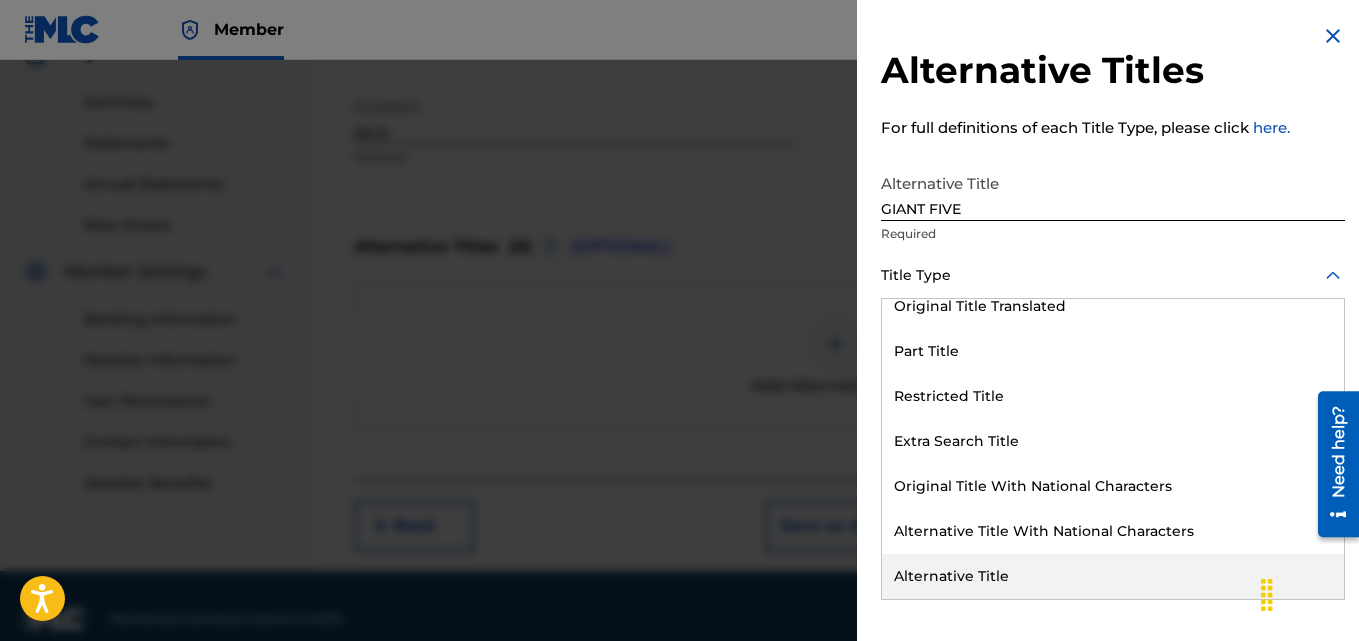 click on "Alternative Title" at bounding box center [1113, 576] 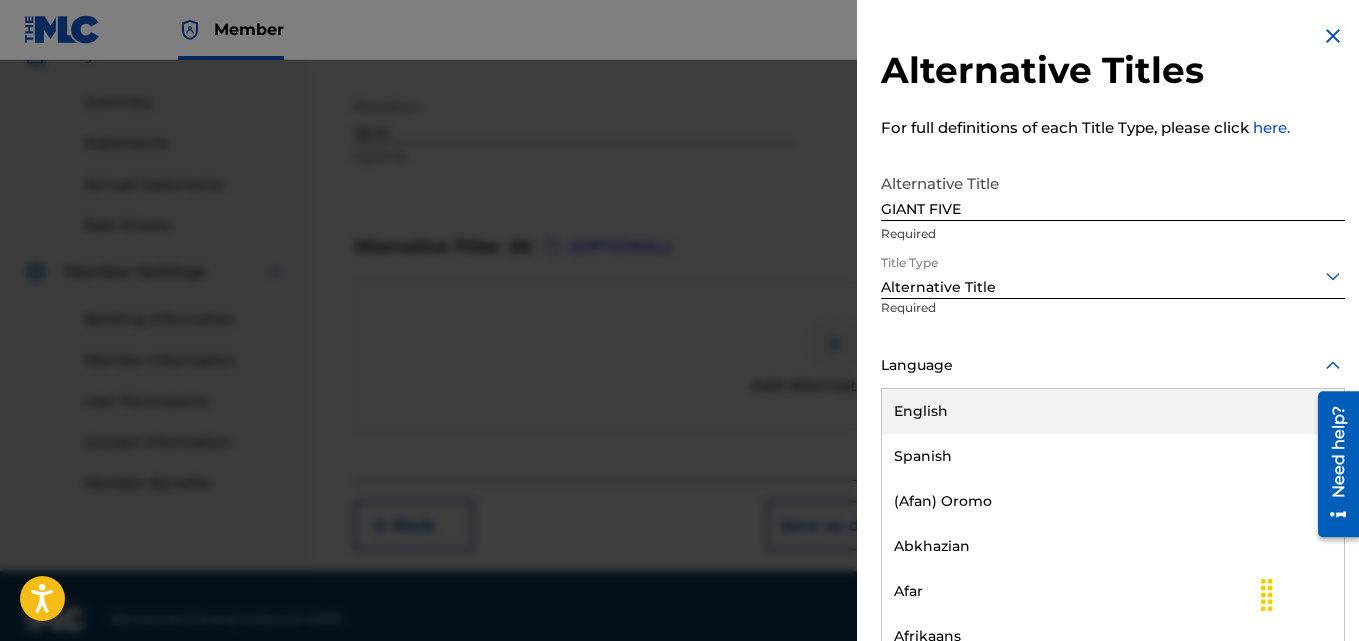scroll, scrollTop: 1, scrollLeft: 0, axis: vertical 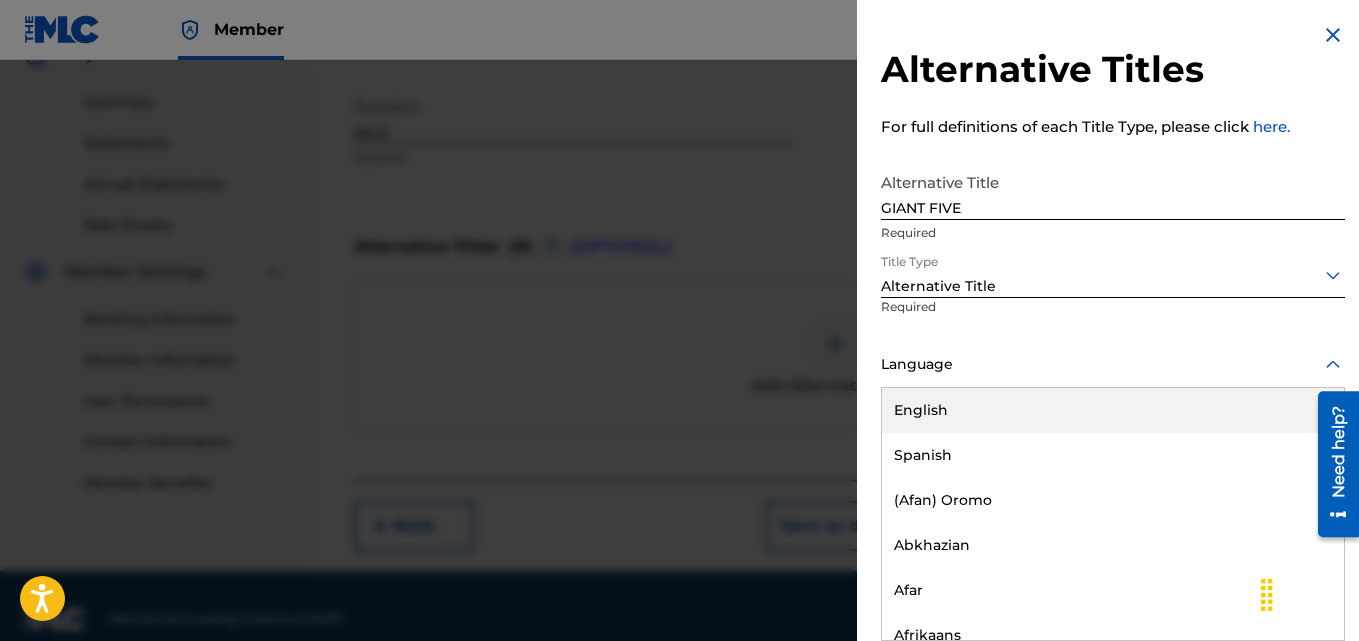 click on "Language" at bounding box center (1113, 365) 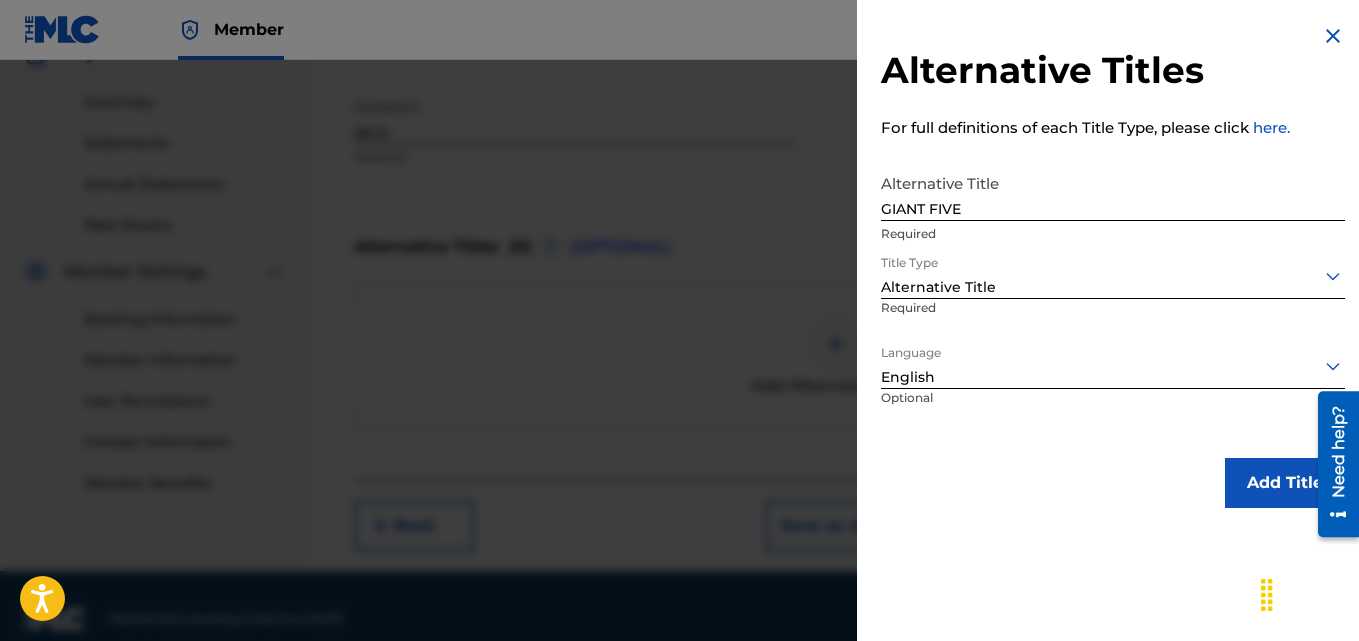 scroll, scrollTop: 0, scrollLeft: 0, axis: both 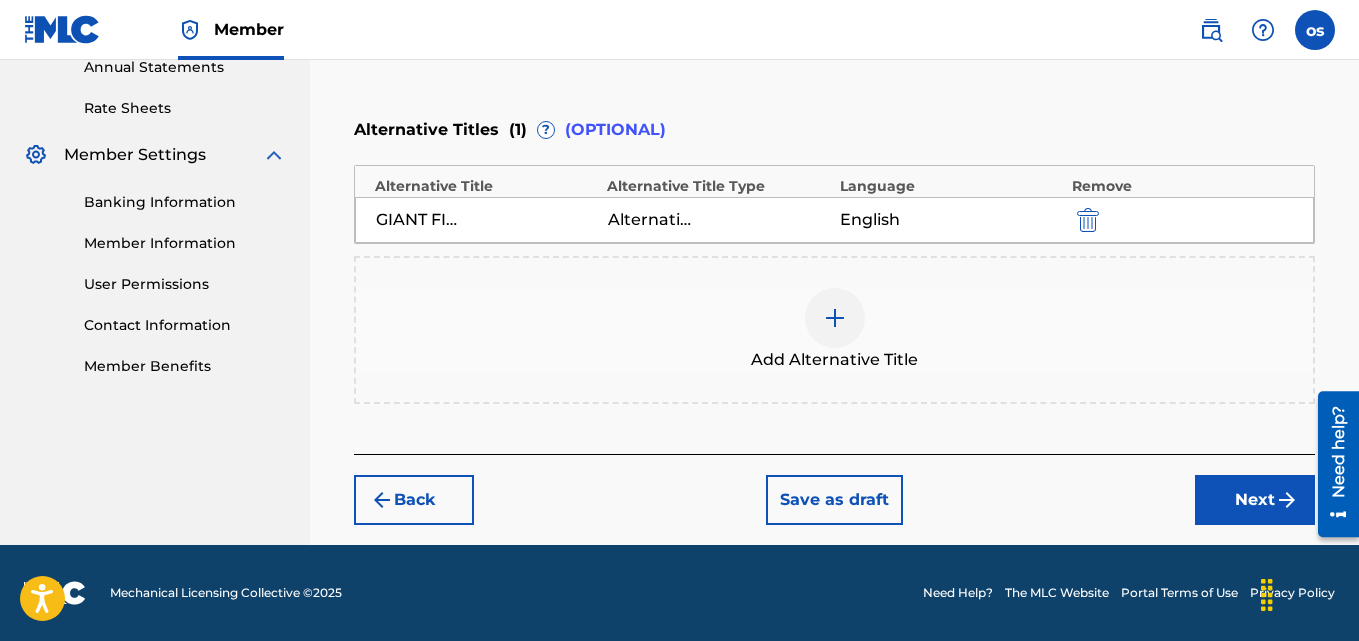 click on "Next" at bounding box center (1255, 500) 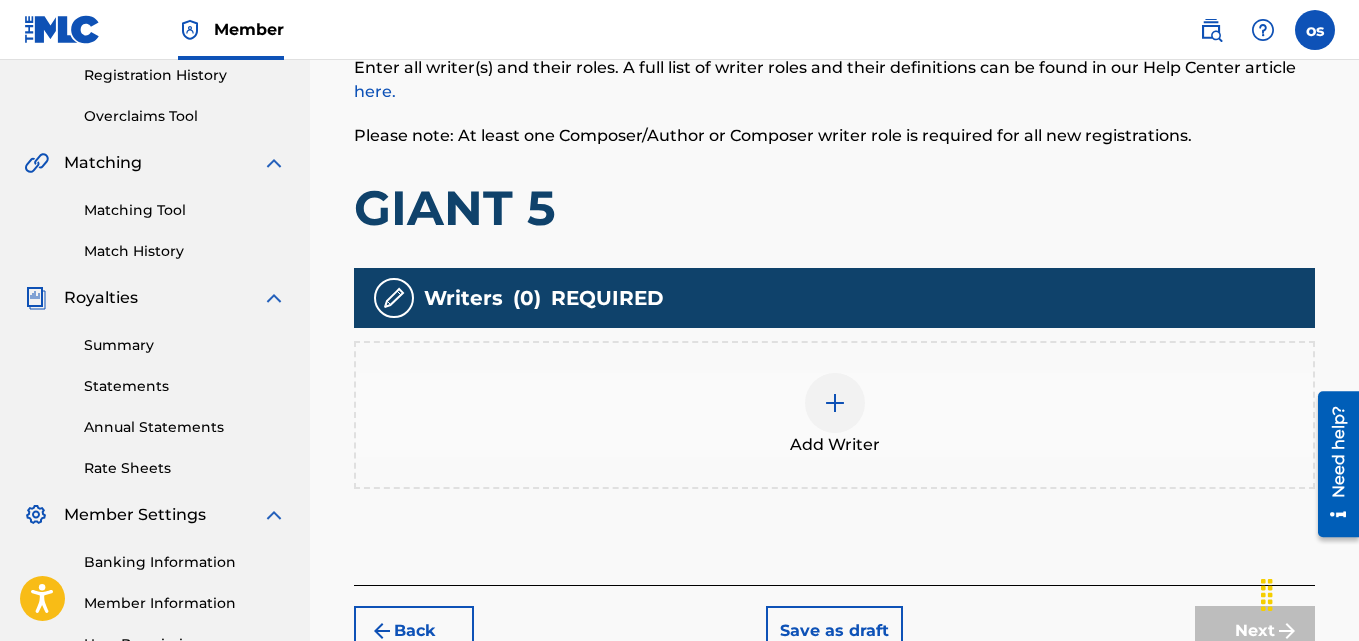 scroll, scrollTop: 599, scrollLeft: 0, axis: vertical 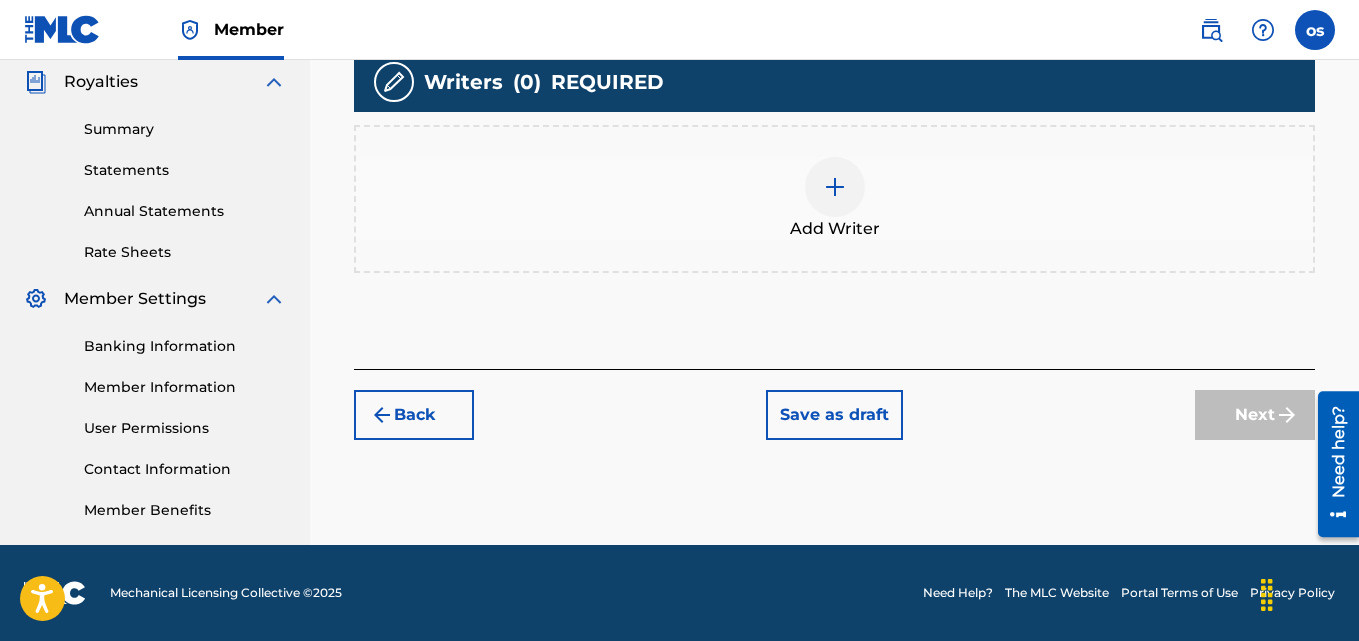 click at bounding box center [835, 187] 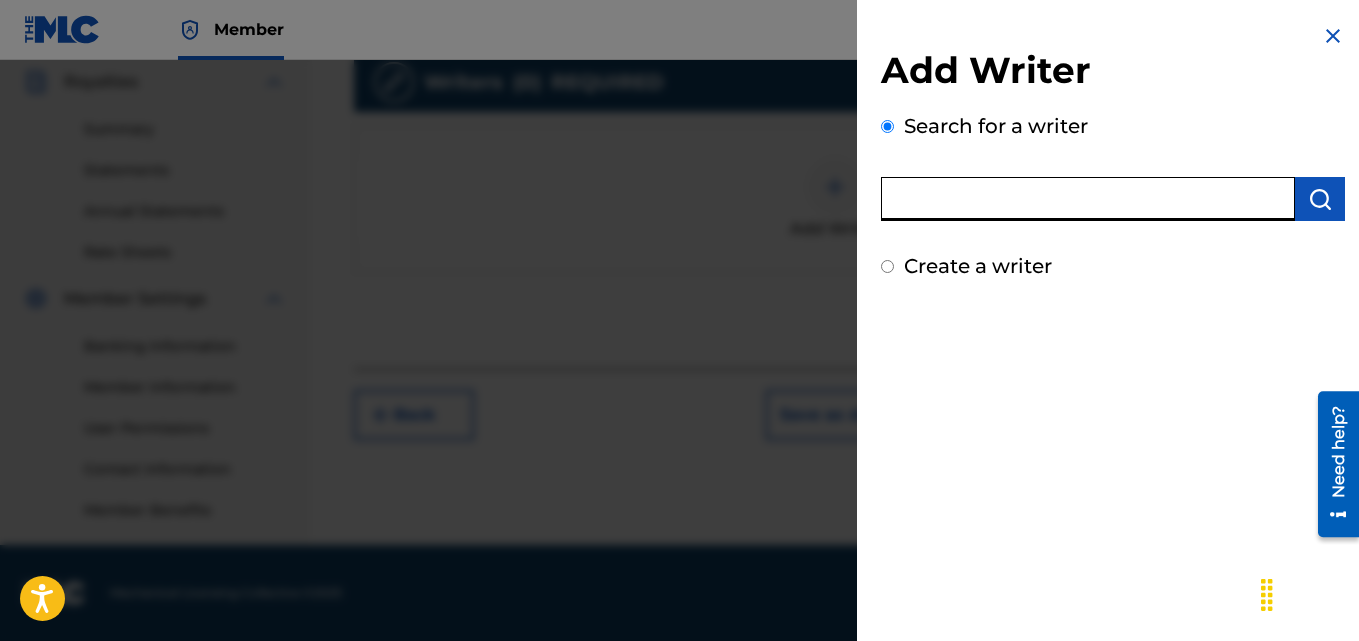 click at bounding box center (1088, 199) 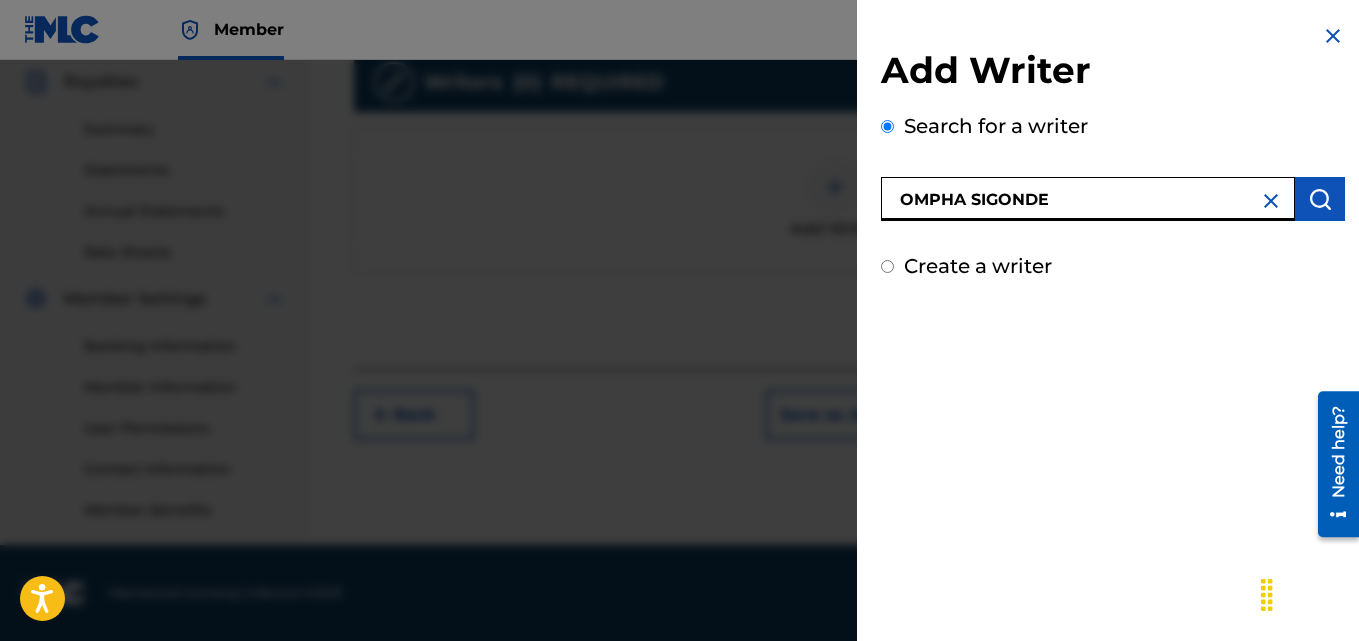 type on "OMPHA SIGONDE" 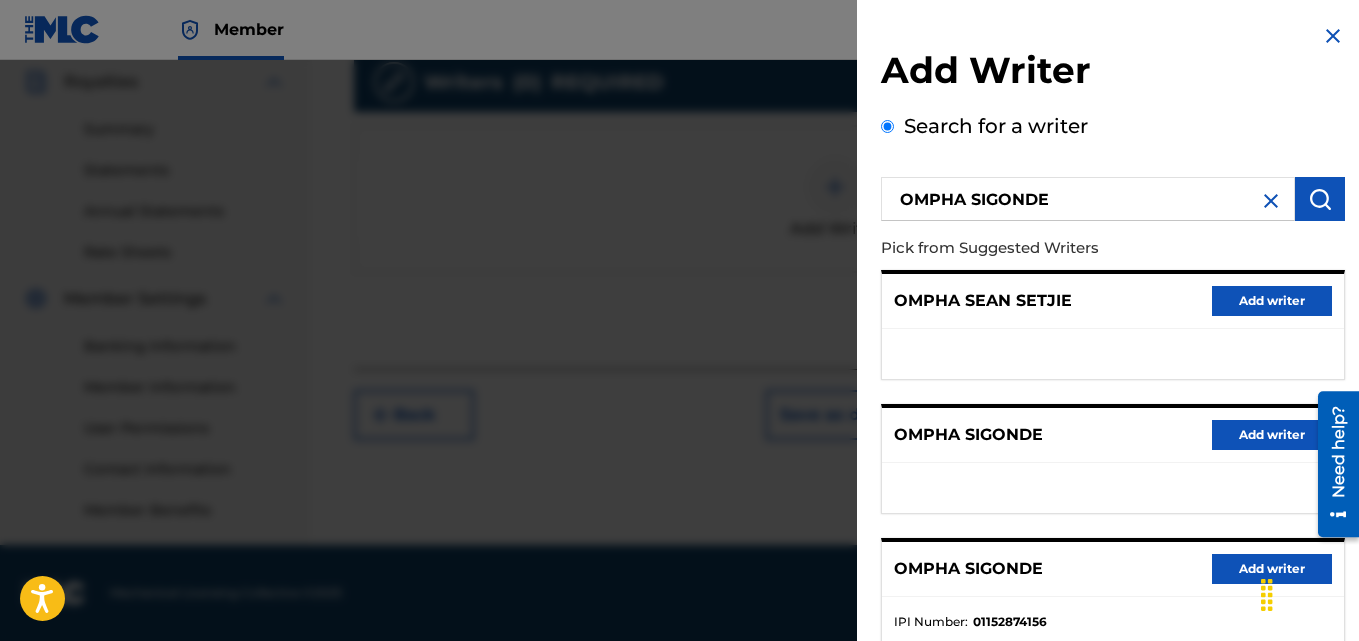 click on "Add writer" at bounding box center (1272, 569) 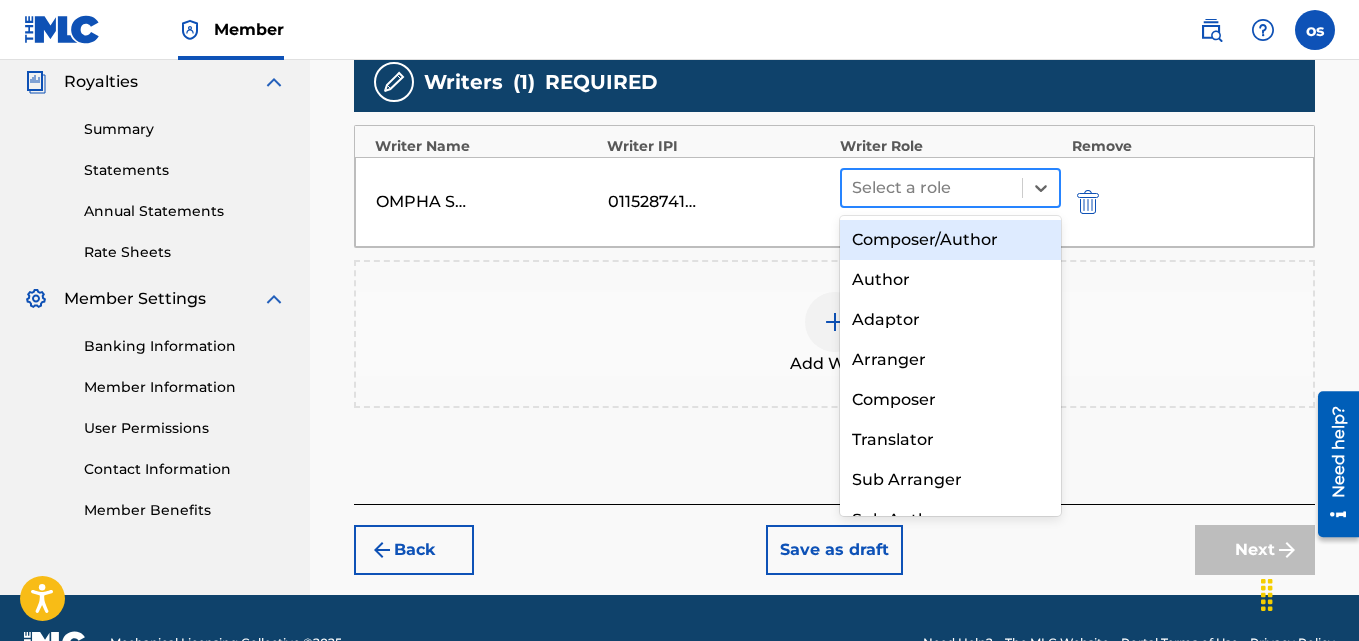 click at bounding box center [932, 188] 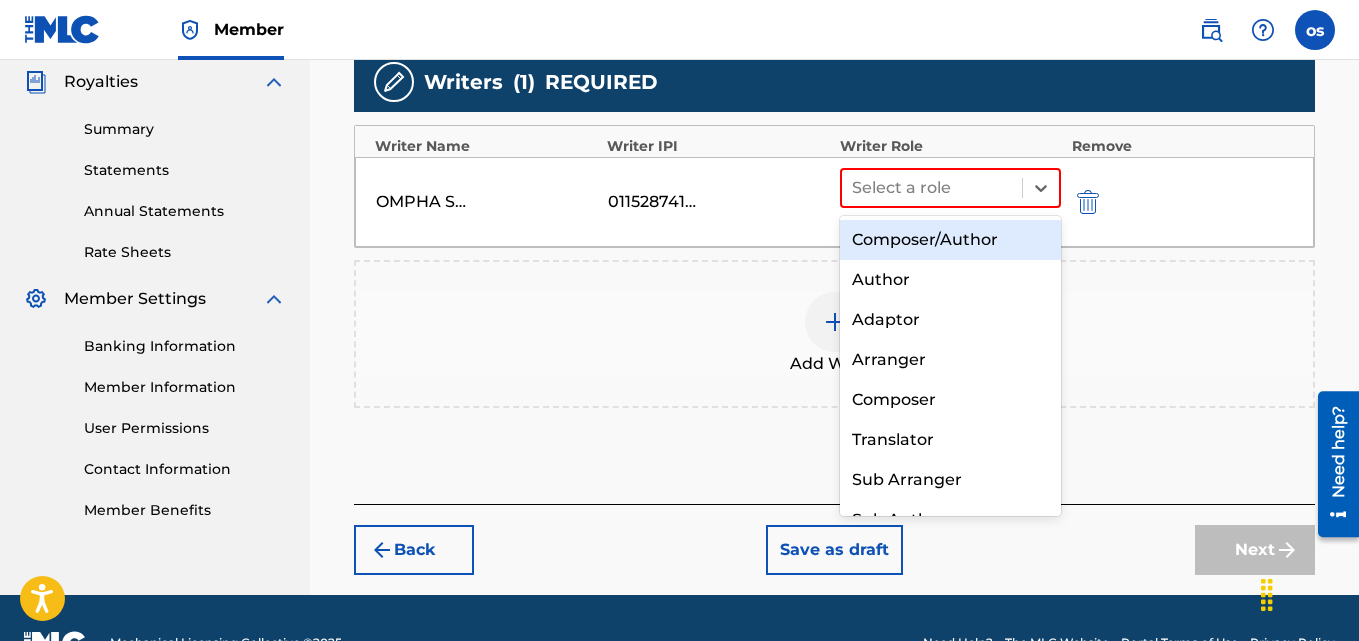 click on "Composer/Author" at bounding box center (951, 240) 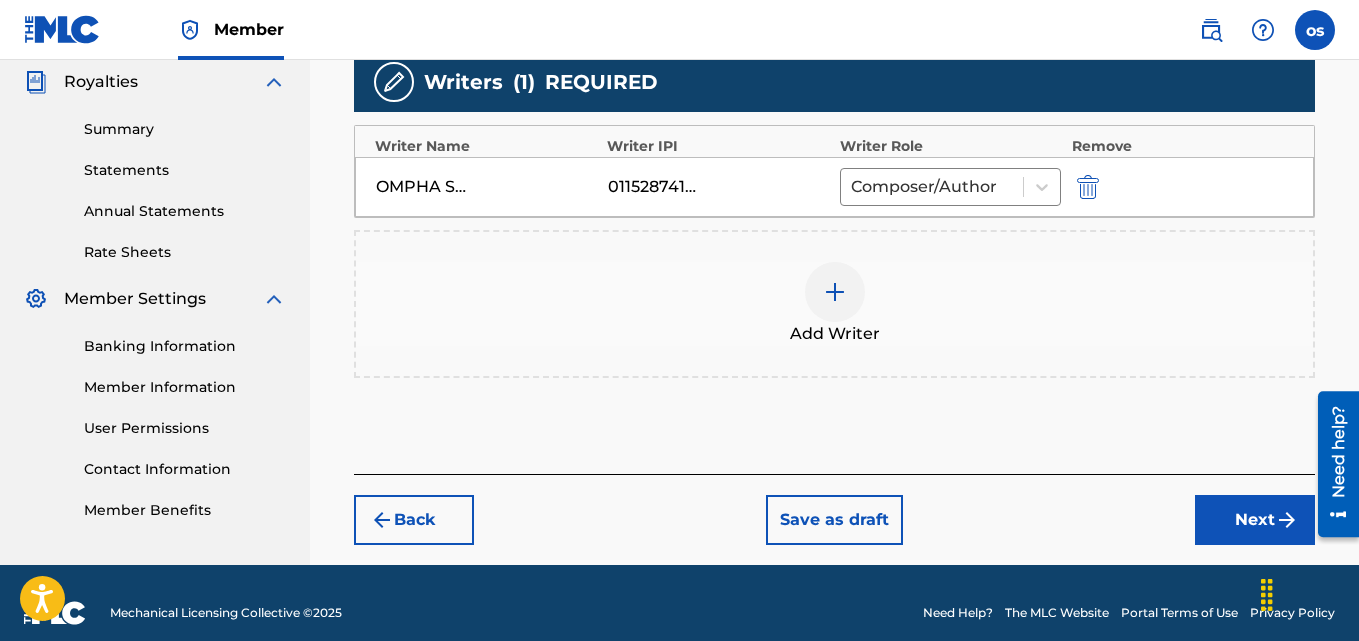 click on "Next" at bounding box center [1255, 520] 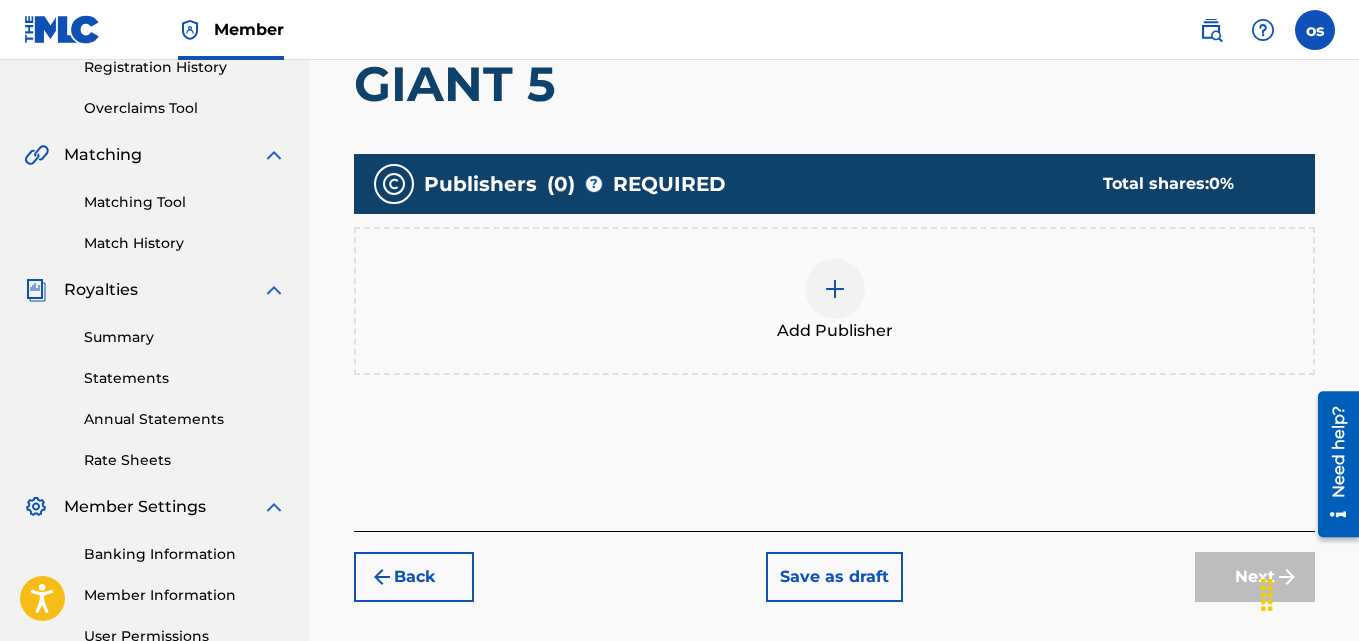 scroll, scrollTop: 427, scrollLeft: 0, axis: vertical 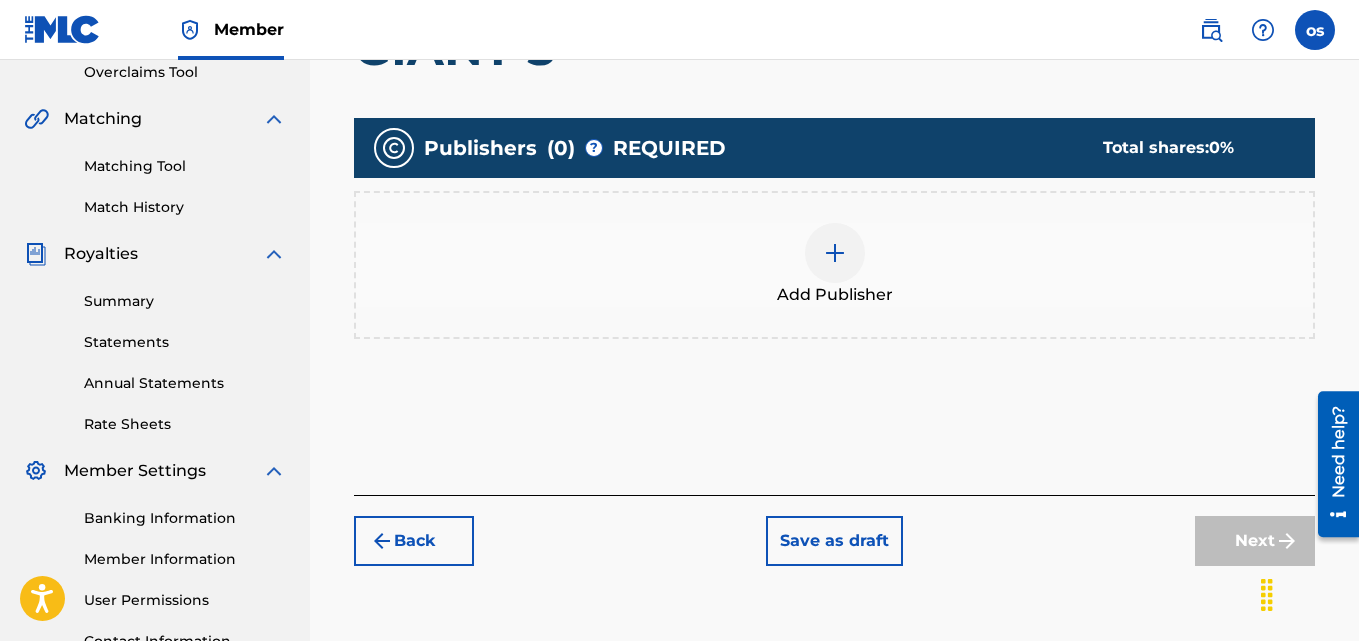 click at bounding box center [835, 253] 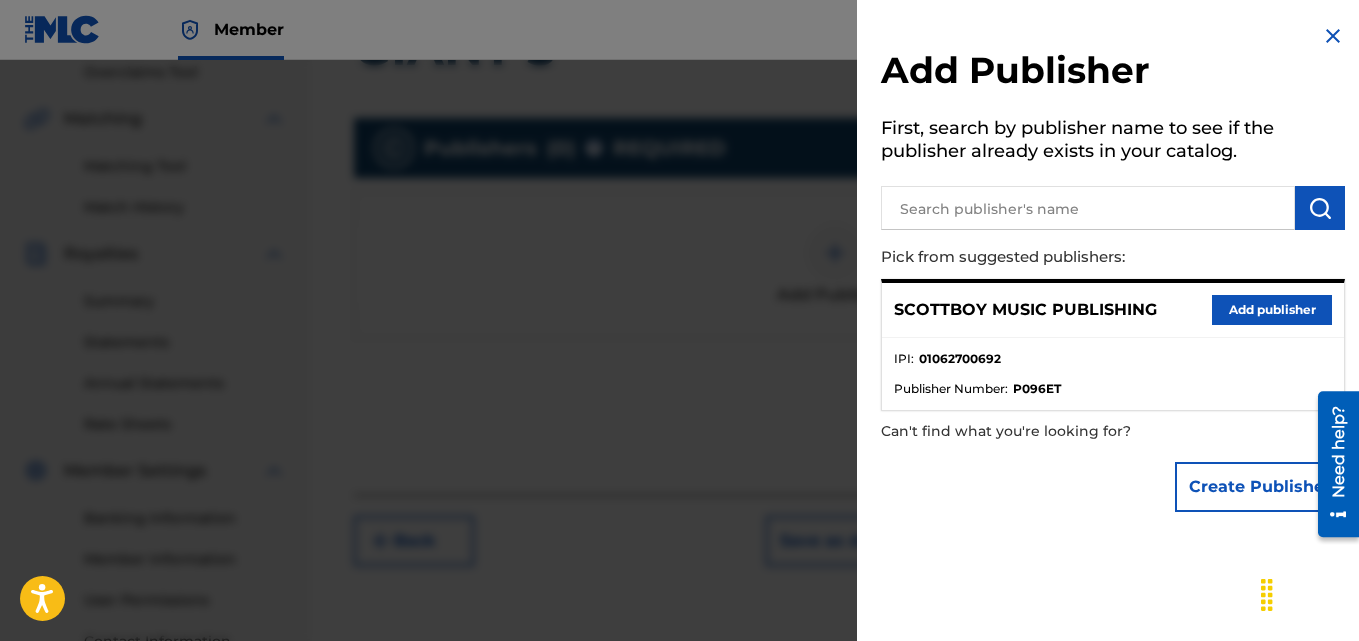 click on "Add publisher" at bounding box center [1272, 310] 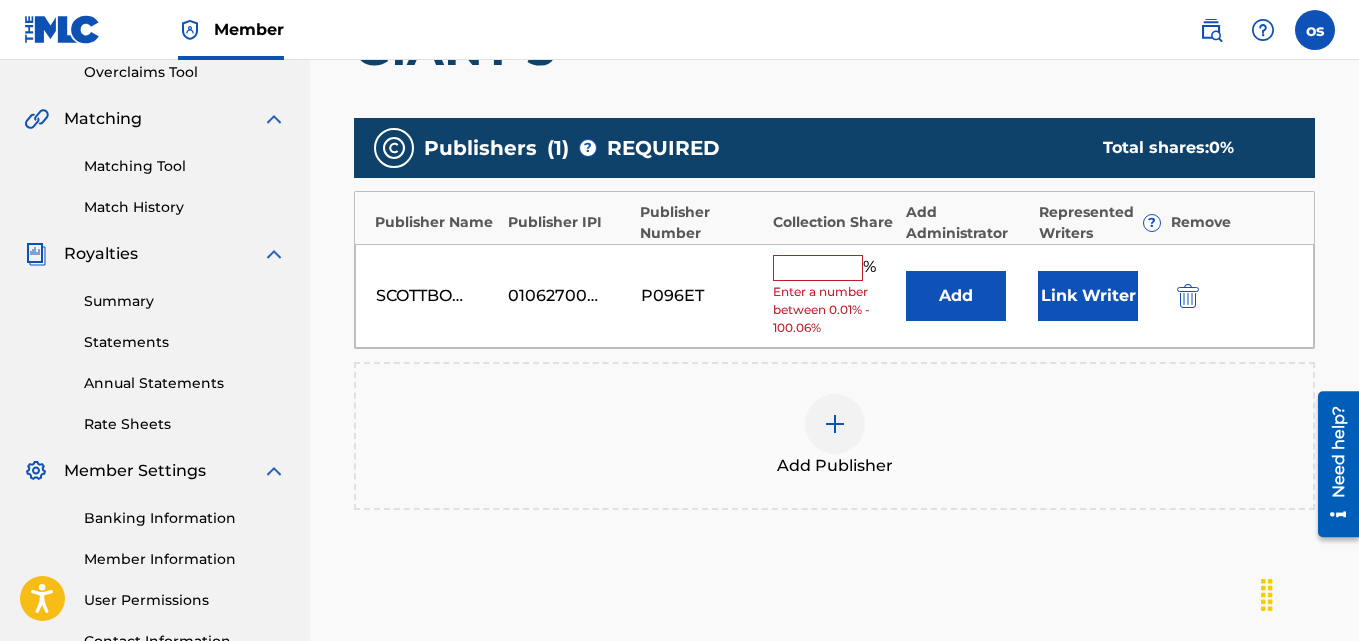 click at bounding box center [818, 268] 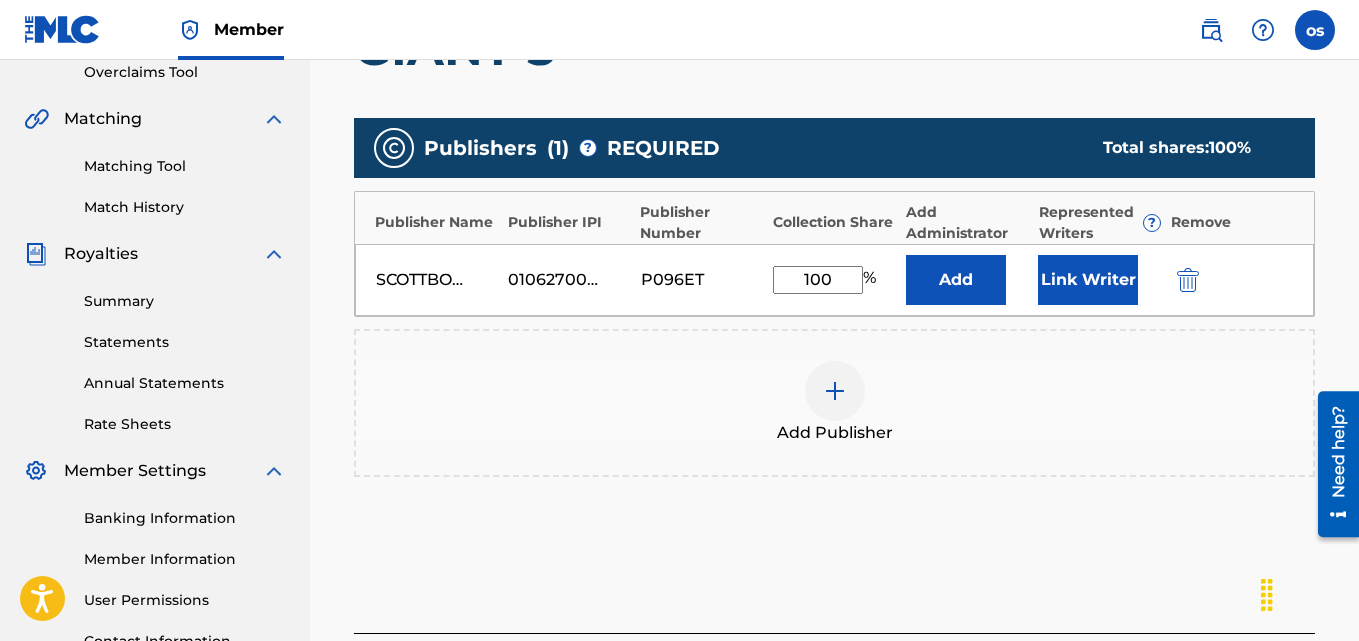click on "Link Writer" at bounding box center [1088, 280] 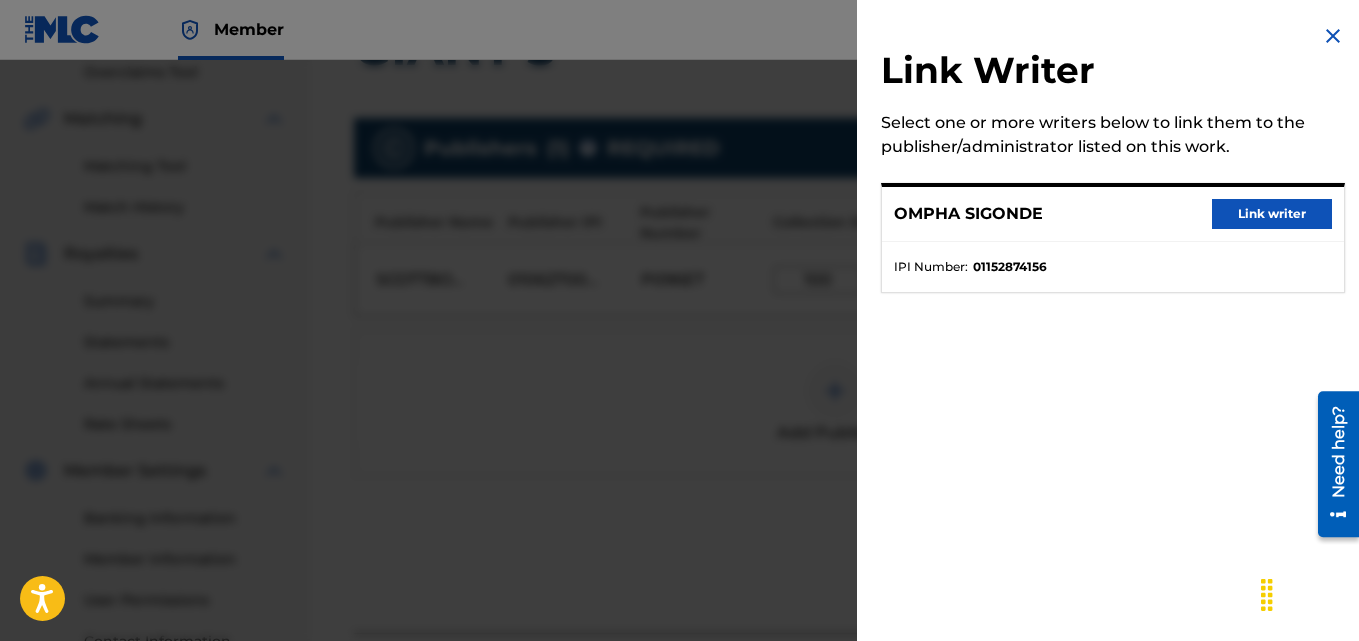 click on "Link writer" at bounding box center (1272, 214) 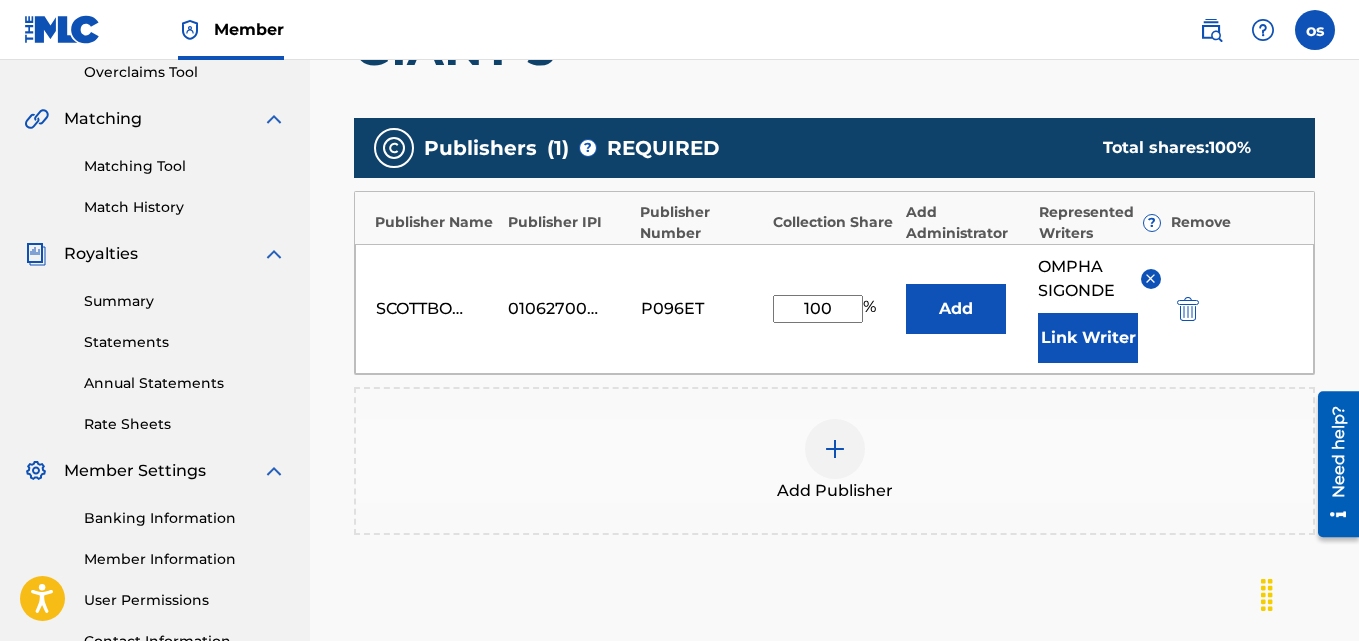 scroll, scrollTop: 664, scrollLeft: 0, axis: vertical 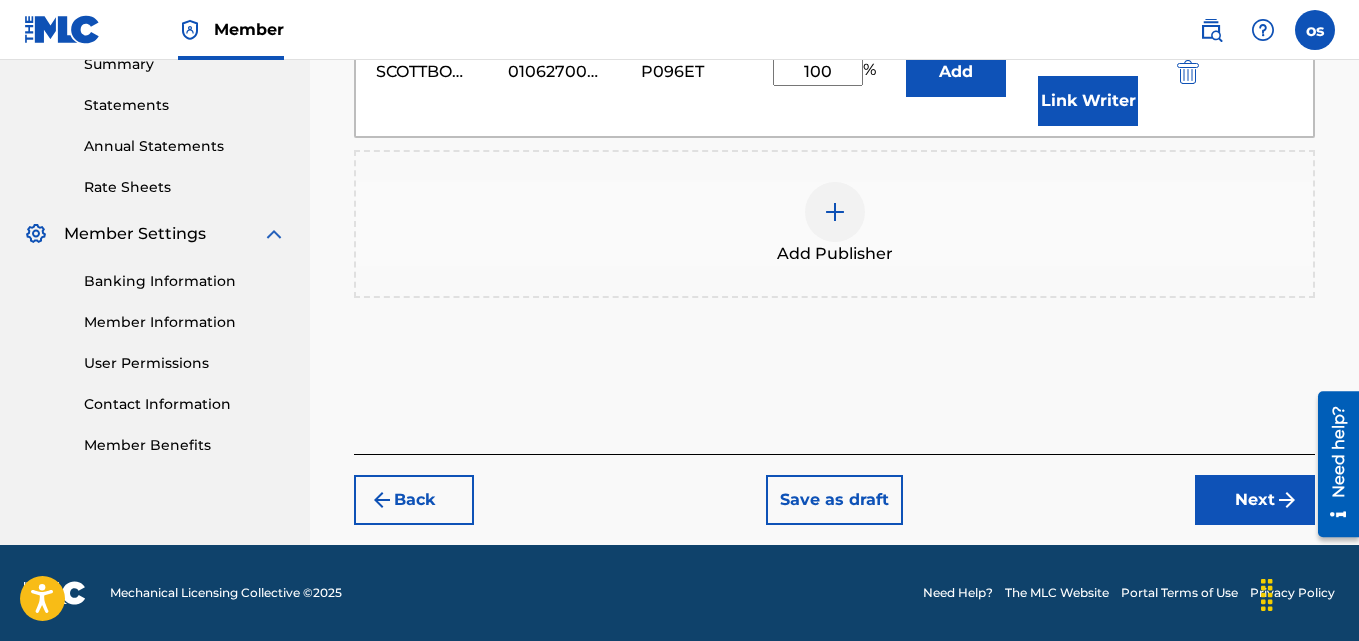 click on "Next" at bounding box center [1255, 500] 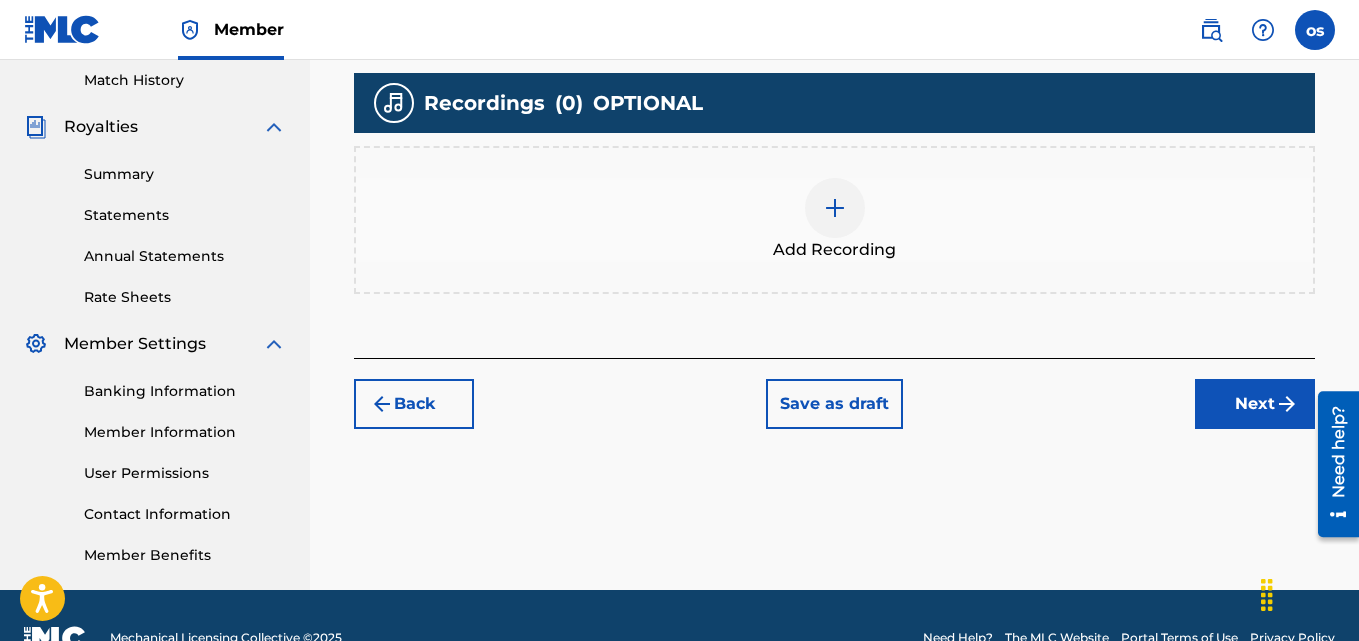 scroll, scrollTop: 599, scrollLeft: 0, axis: vertical 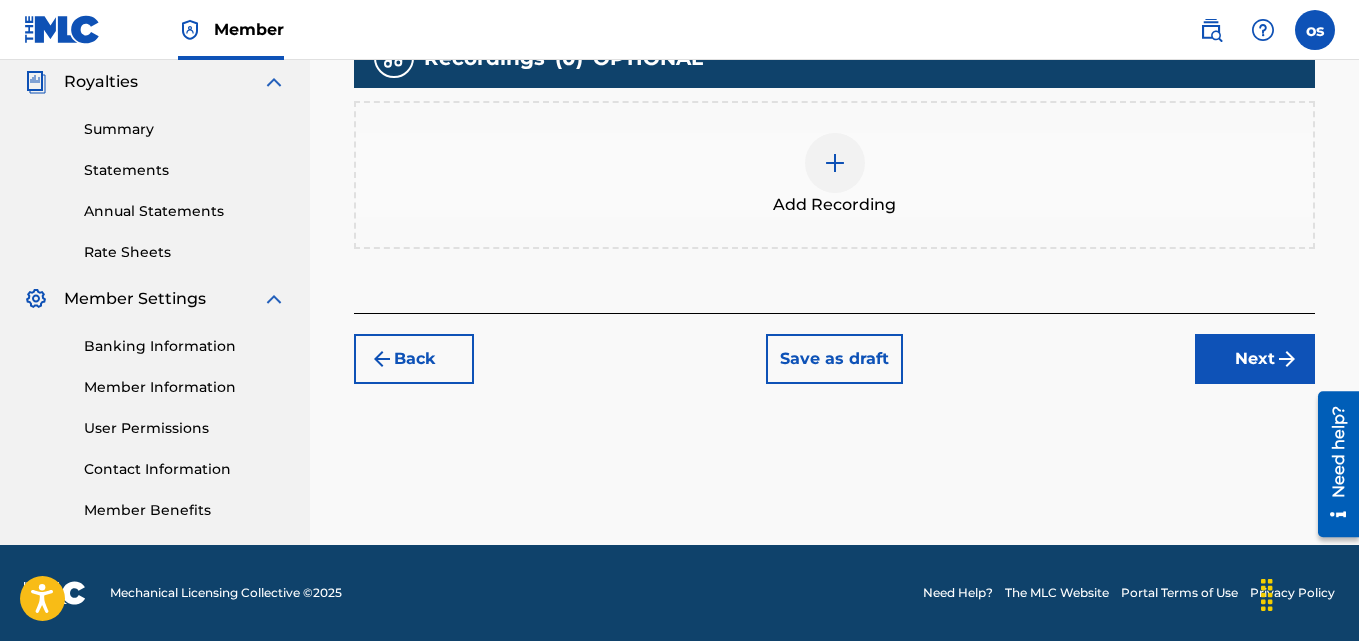 click at bounding box center [835, 163] 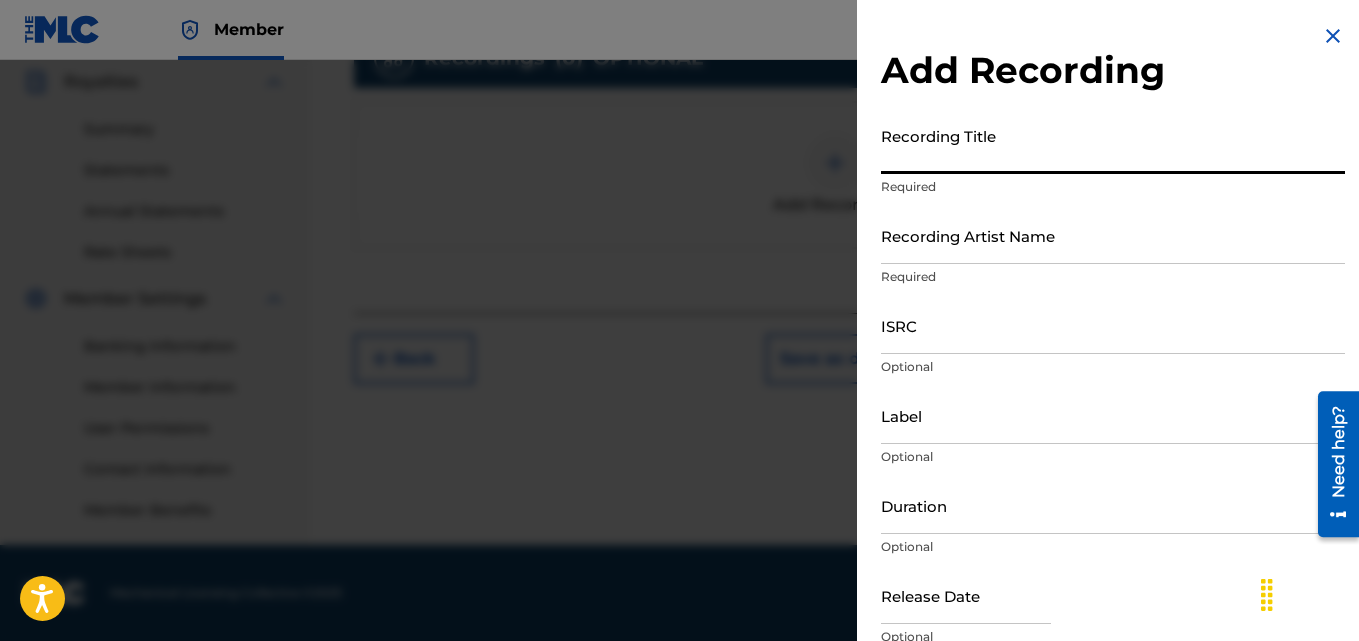 click on "Recording Title" at bounding box center (1113, 145) 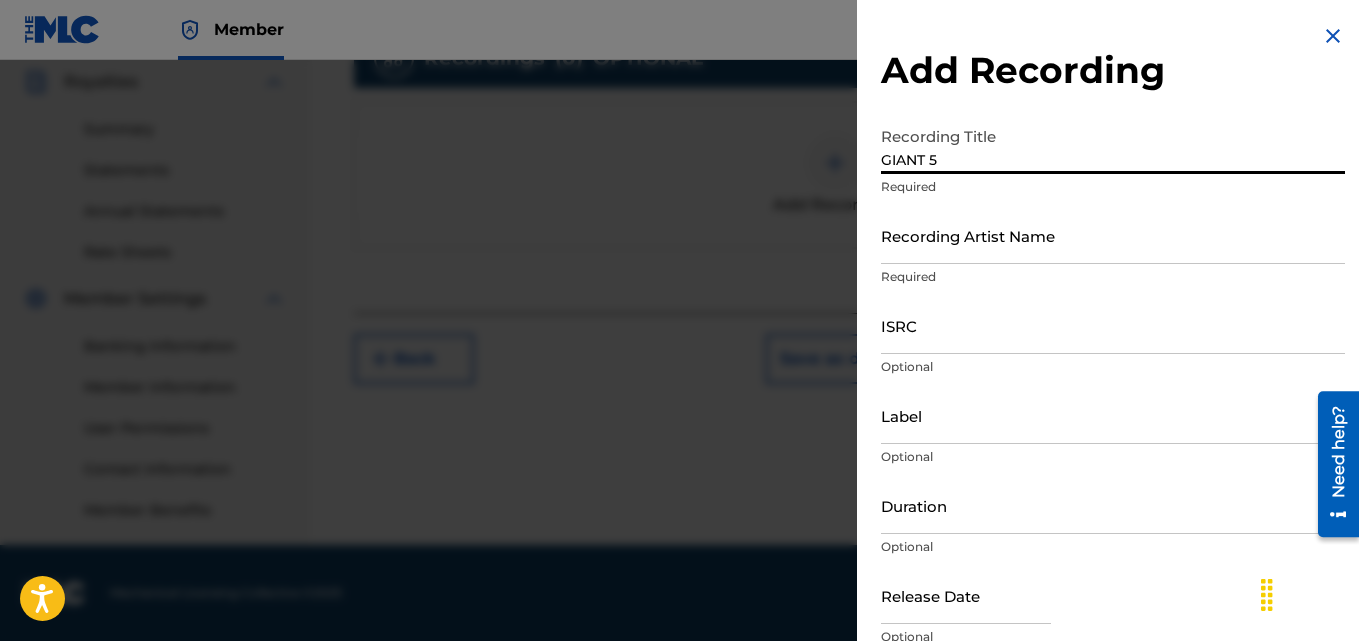 type on "GIANT 5" 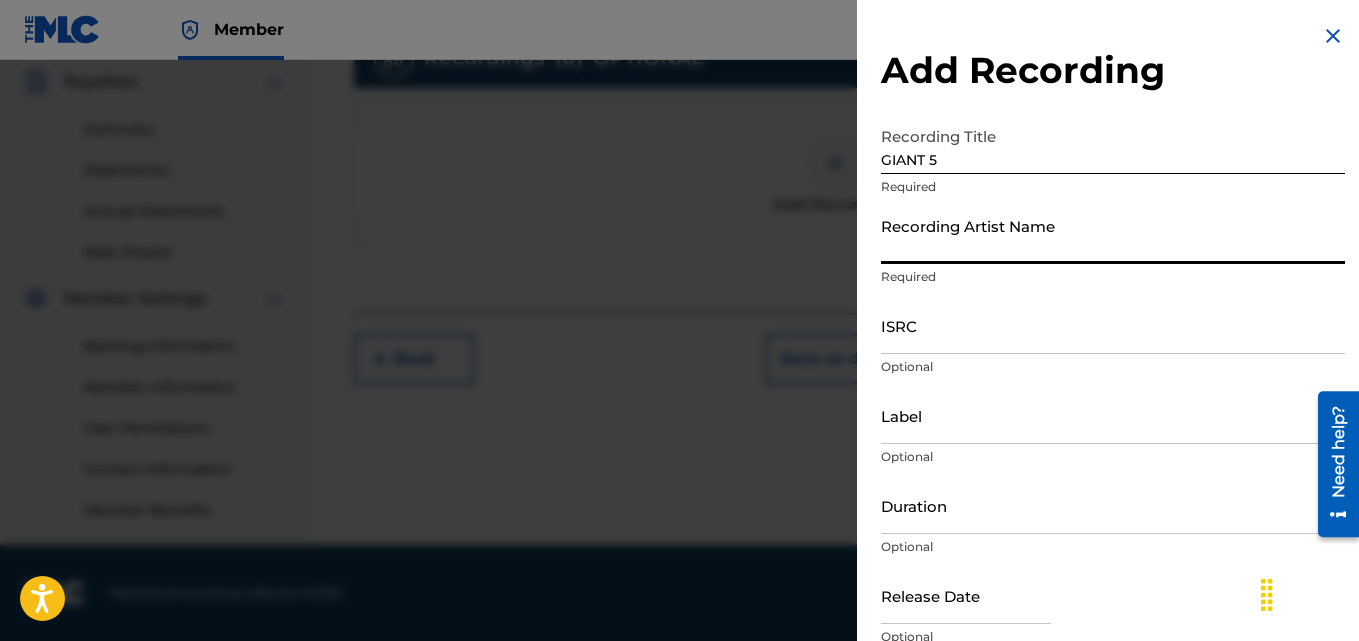 click on "Recording Artist Name" at bounding box center (1113, 235) 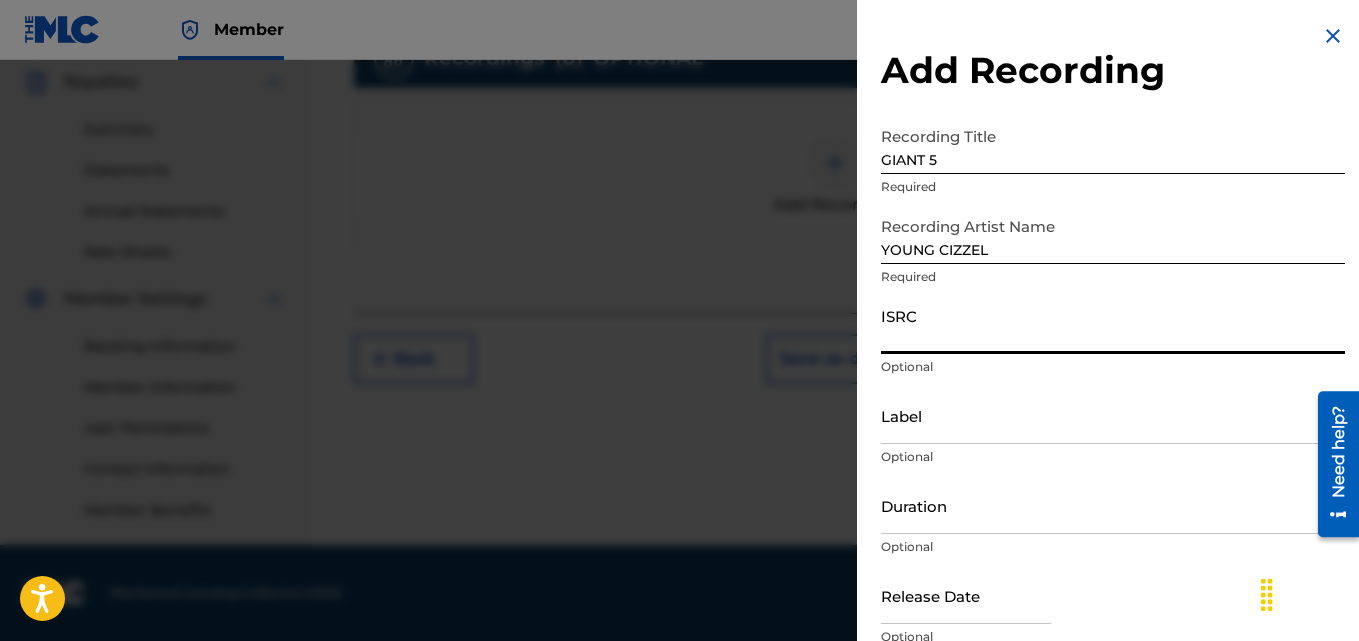 click on "ISRC" at bounding box center [1113, 325] 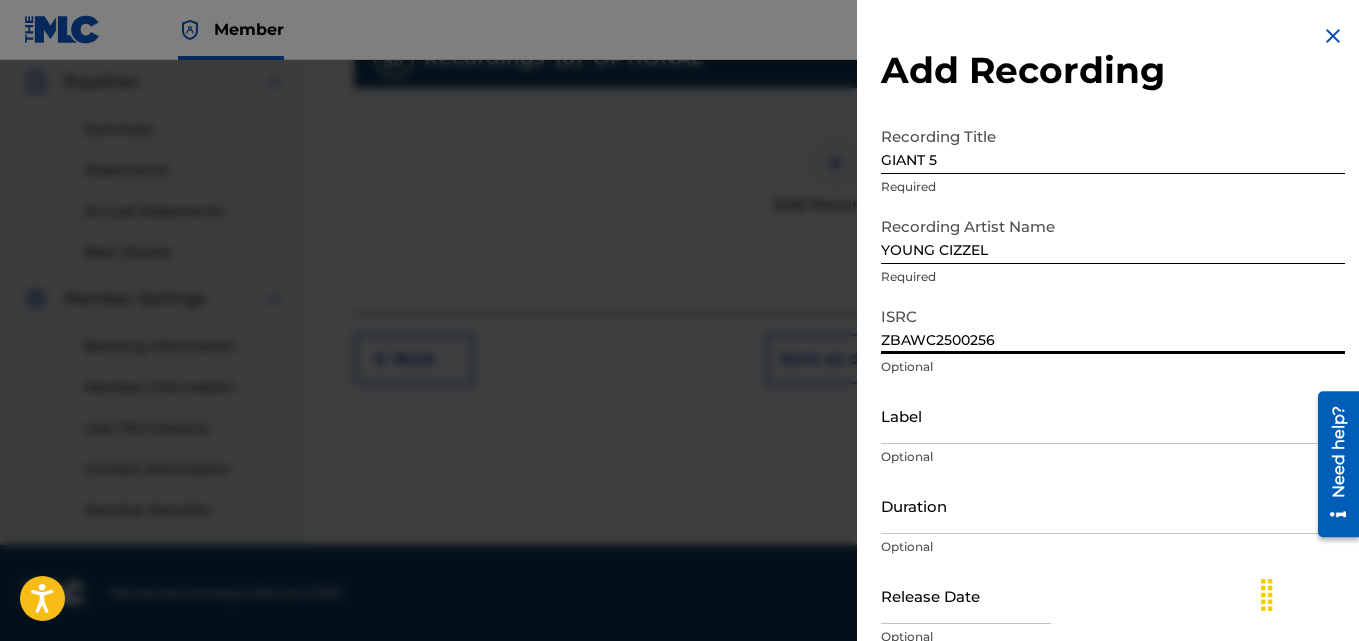 type on "ZBAWC2500256" 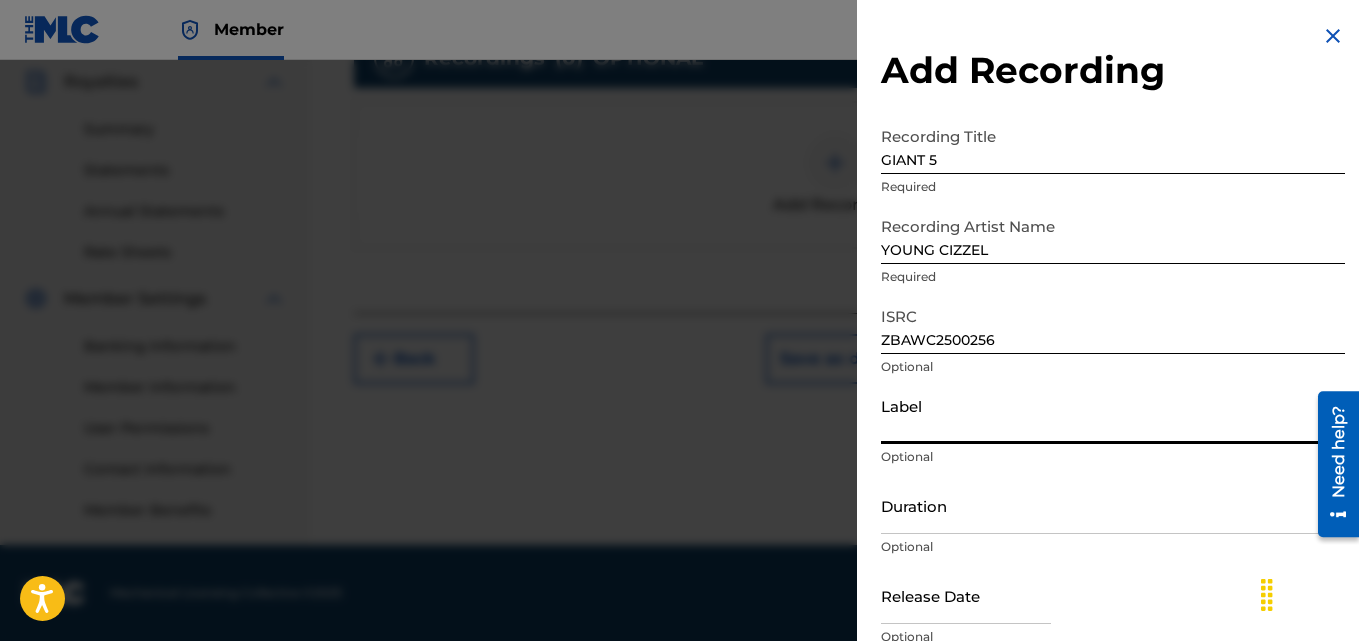 click on "Label" at bounding box center [1113, 415] 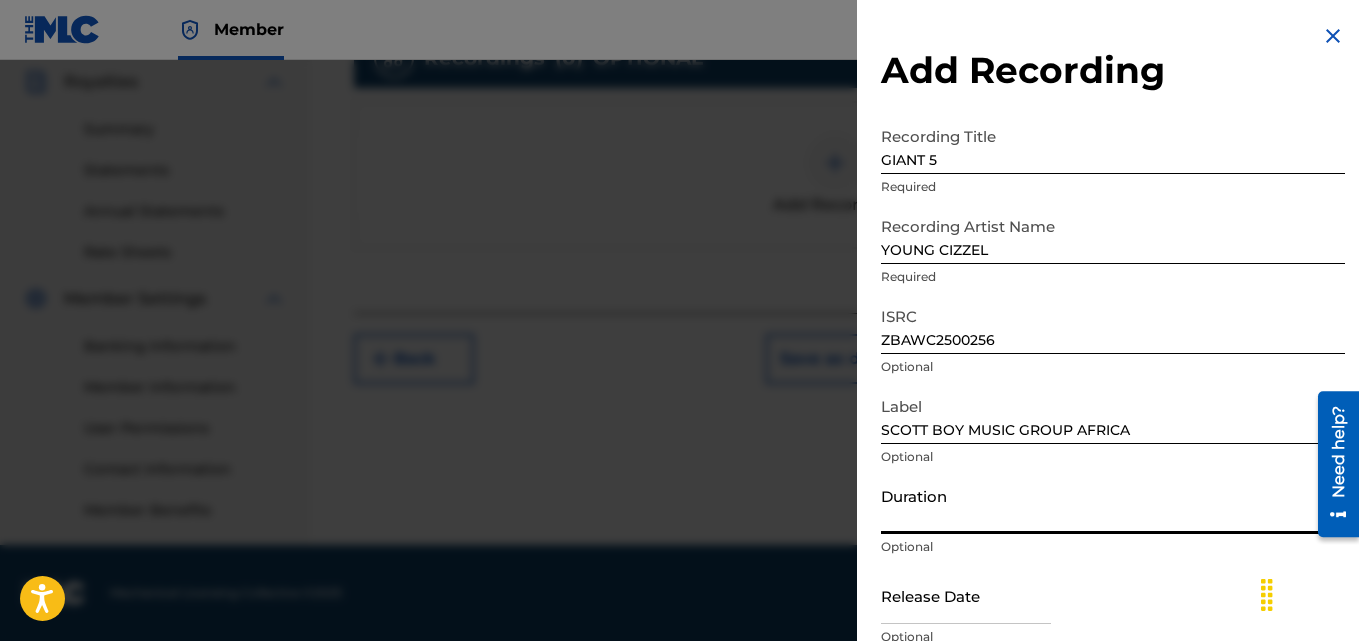 click on "Duration" at bounding box center [1113, 505] 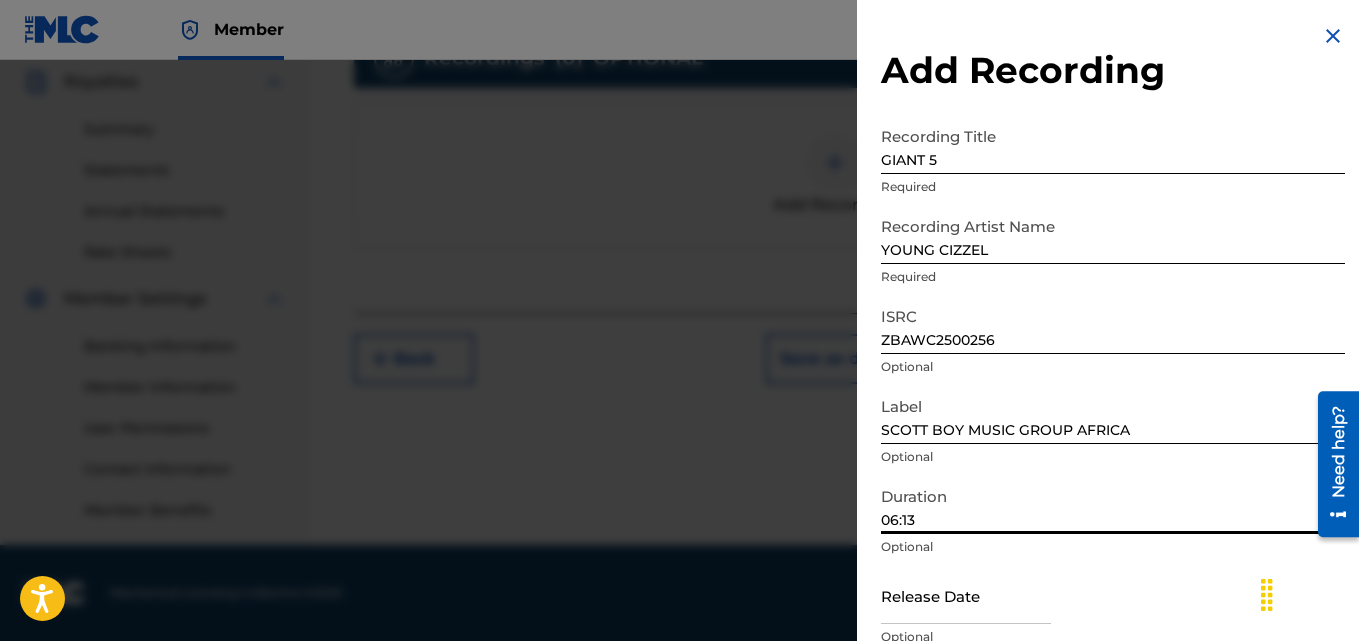 type on "06:13" 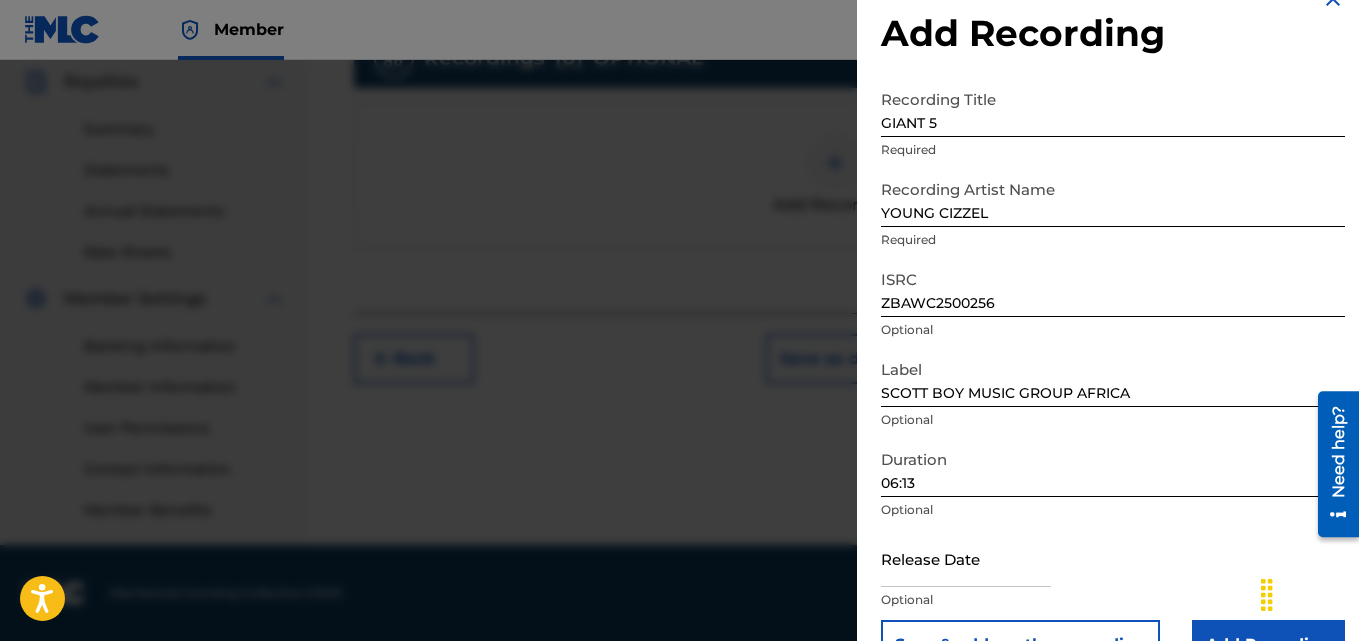 click on "Release Date Optional" at bounding box center (1113, 575) 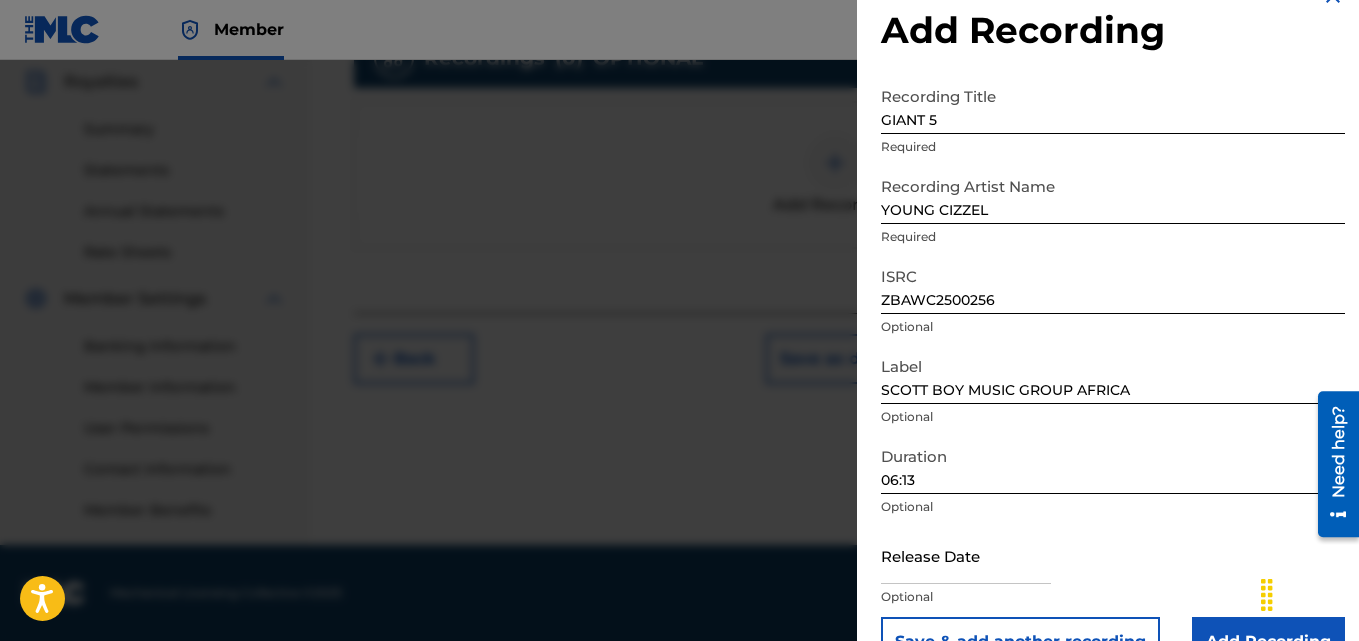 scroll, scrollTop: 90, scrollLeft: 0, axis: vertical 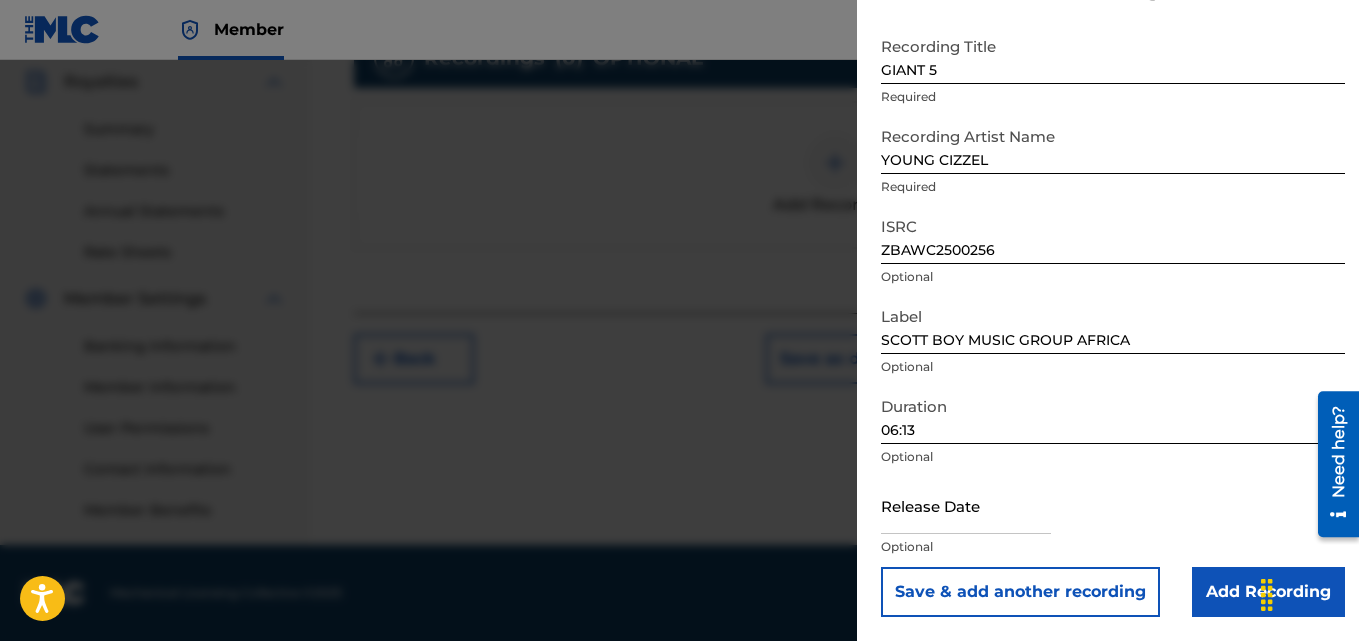 click at bounding box center [966, 505] 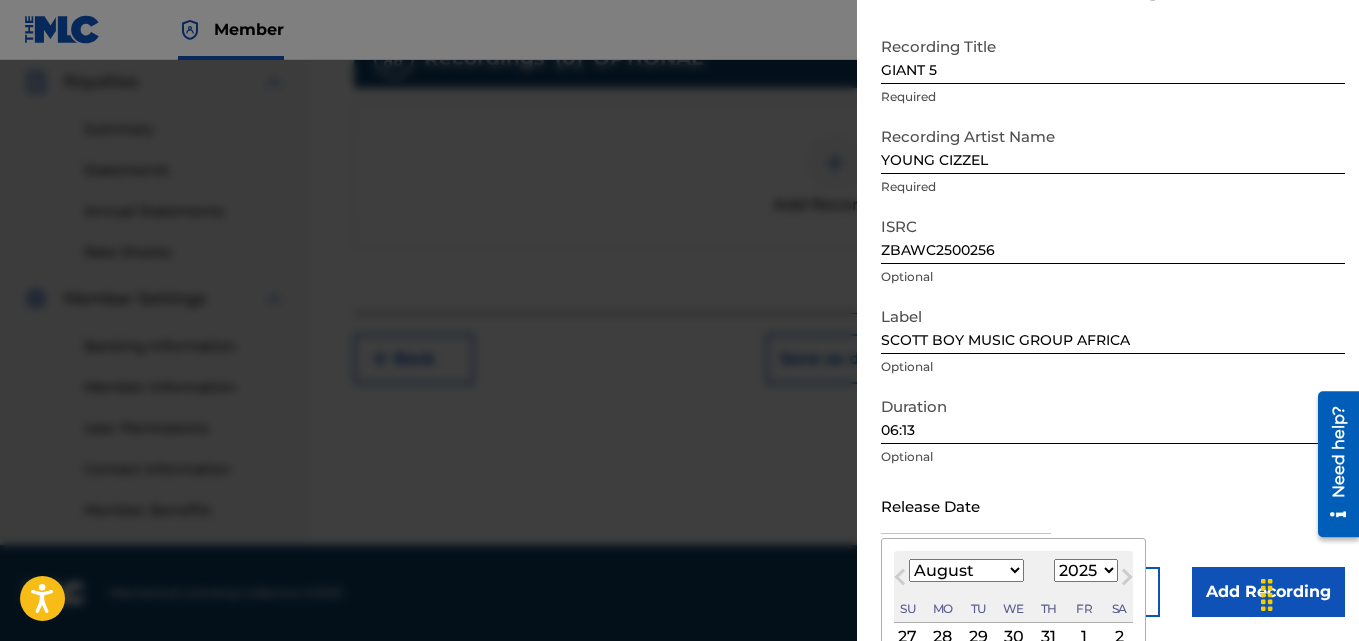 type on "August [DAY] [YEAR]" 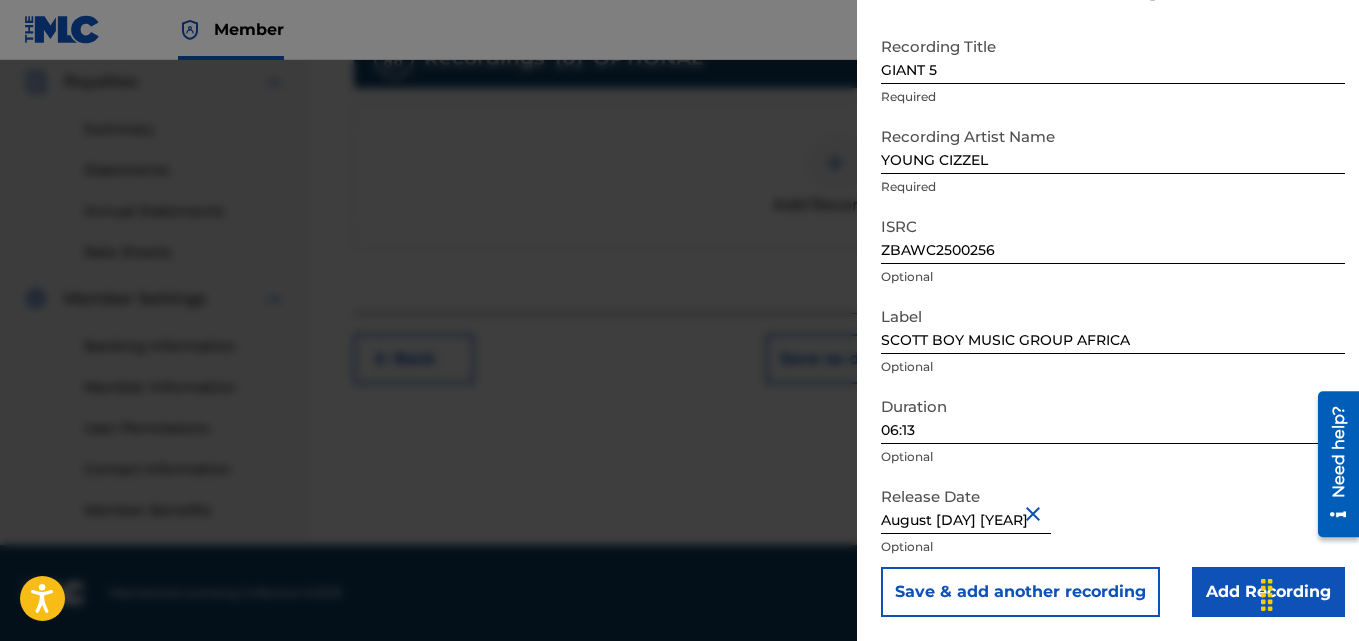 click on "Add Recording" at bounding box center [1268, 592] 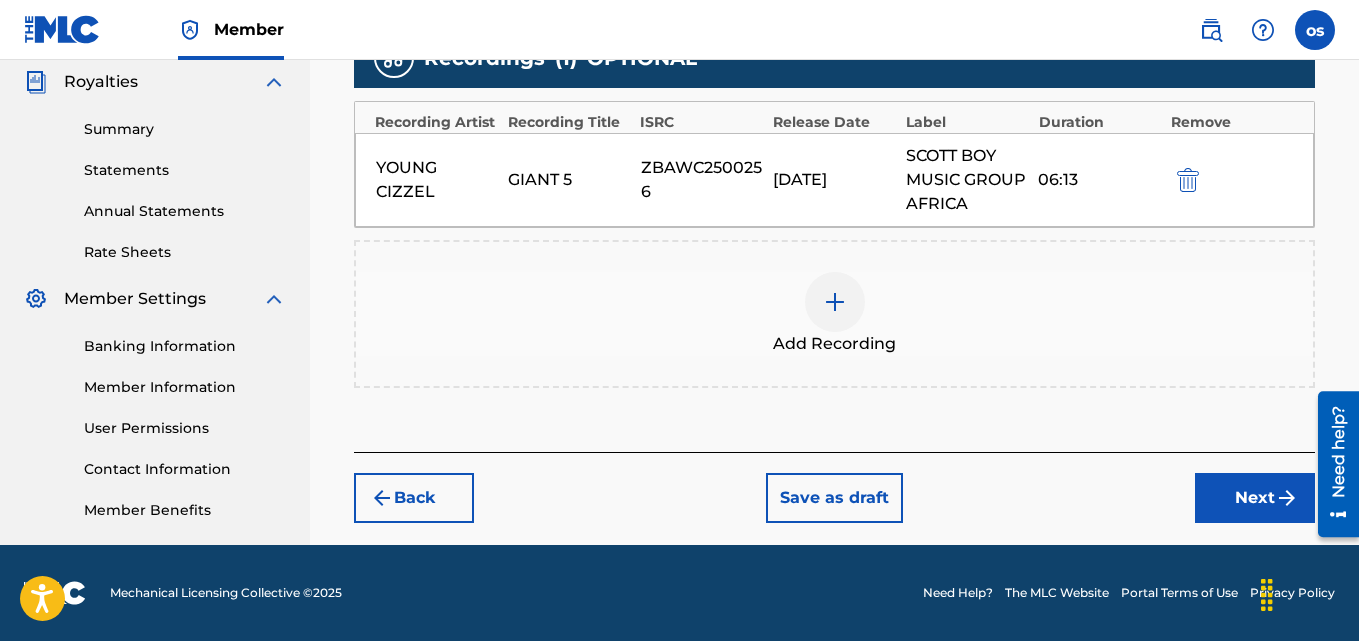 click on "Next" at bounding box center (1255, 498) 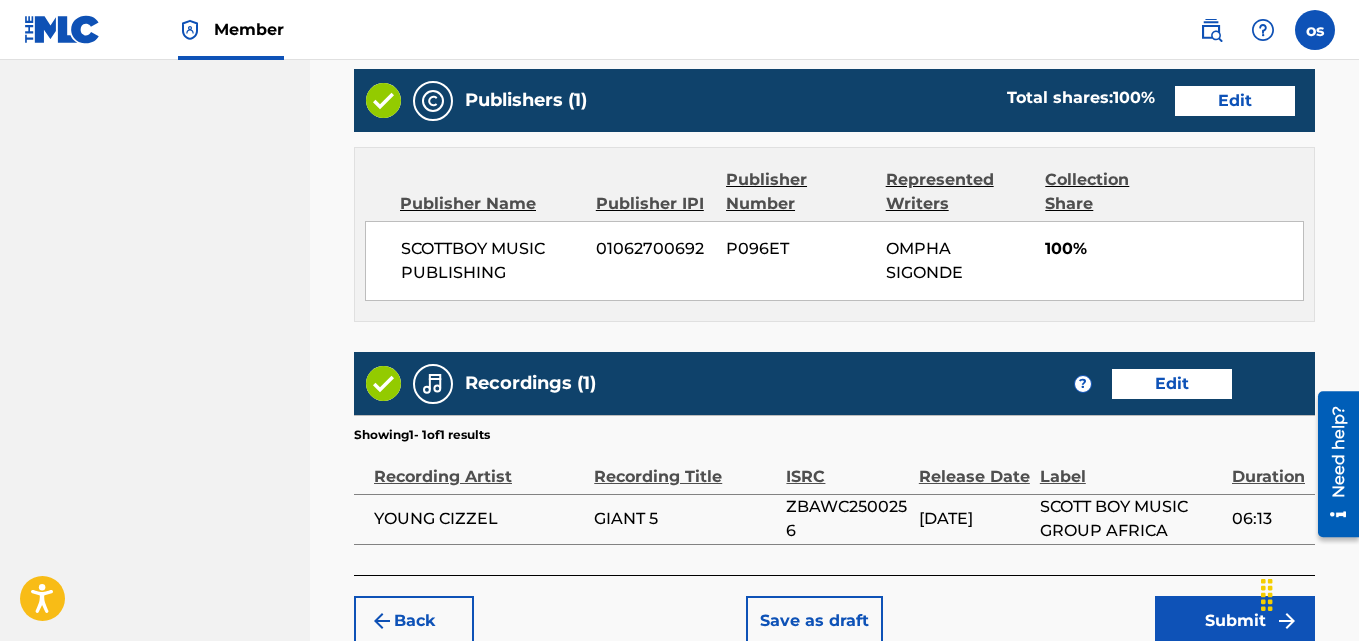 scroll, scrollTop: 1249, scrollLeft: 0, axis: vertical 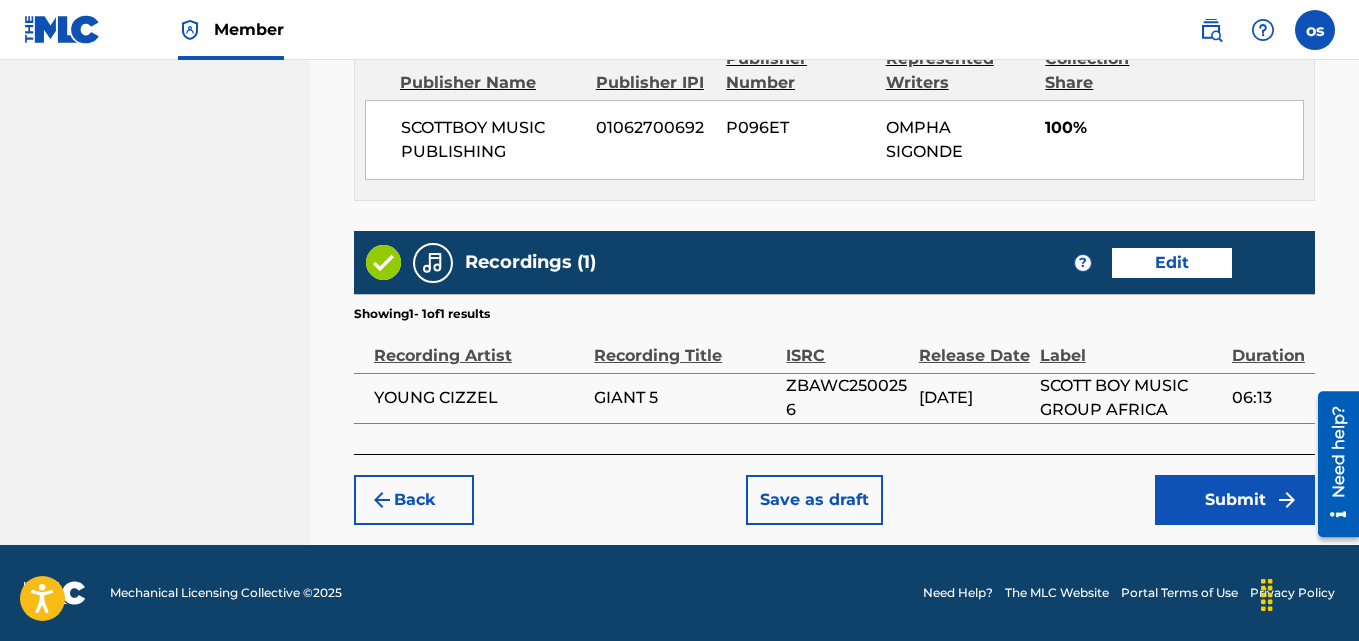 click on "Submit" at bounding box center [1235, 500] 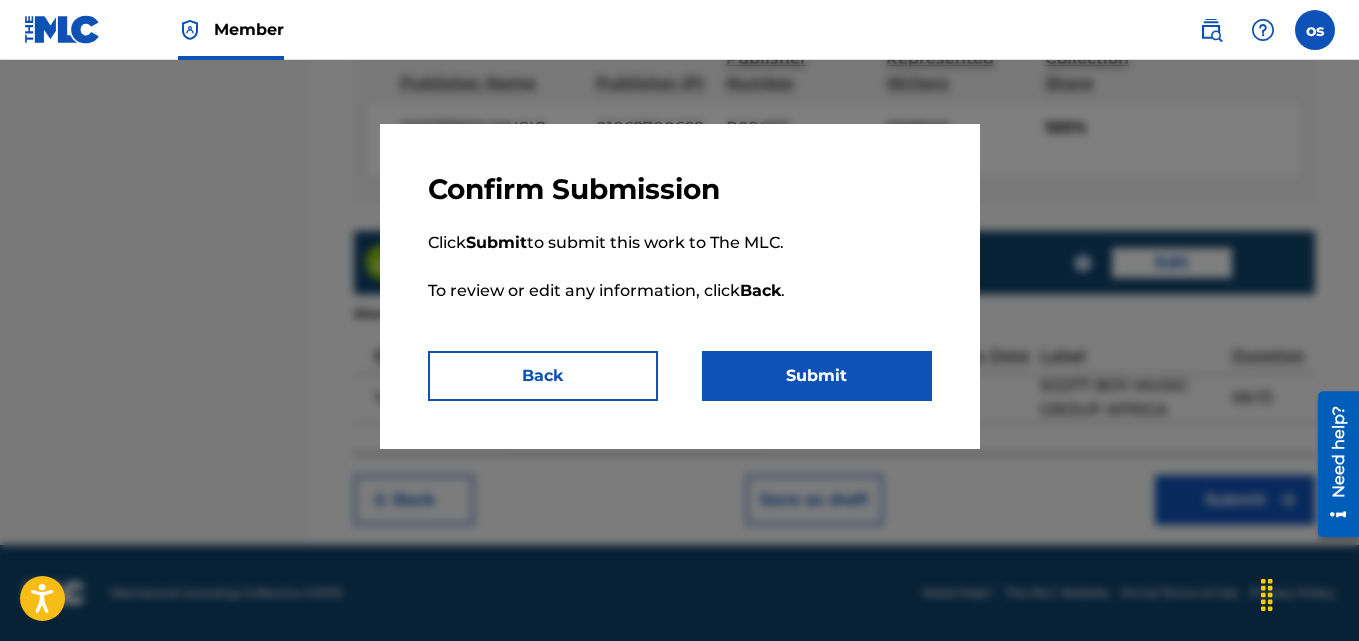 click on "Submit" at bounding box center (817, 376) 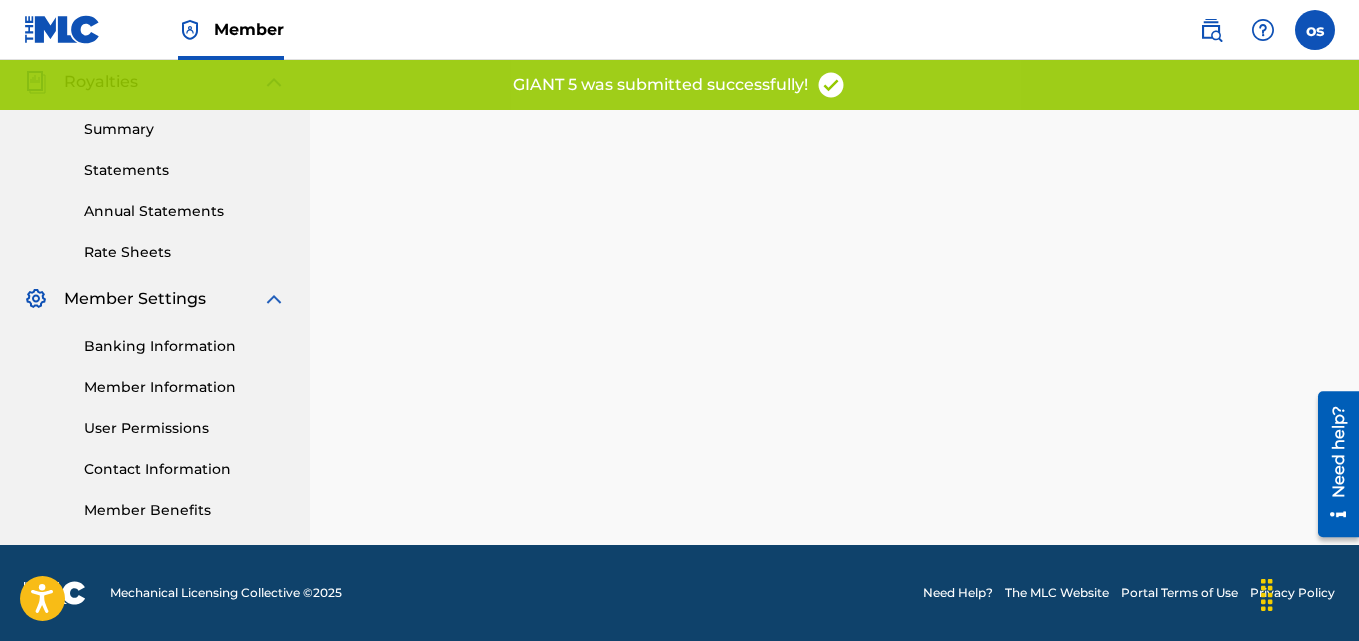 scroll, scrollTop: 0, scrollLeft: 0, axis: both 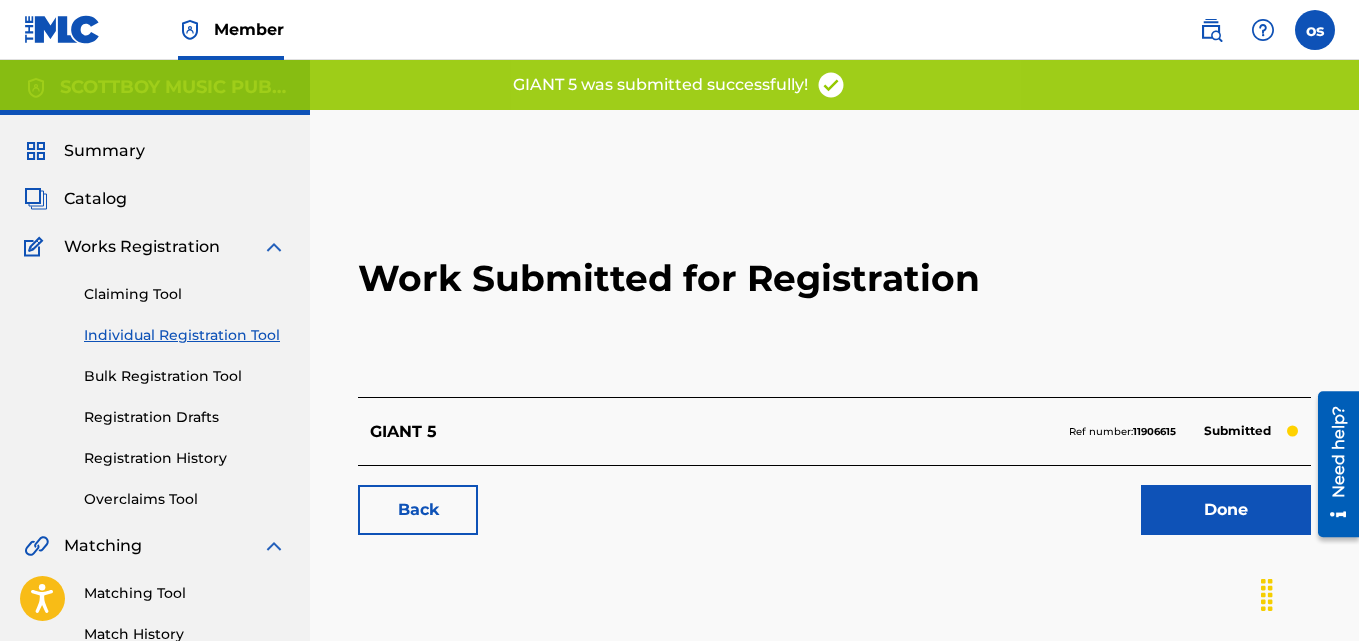 click on "Done" at bounding box center (1226, 510) 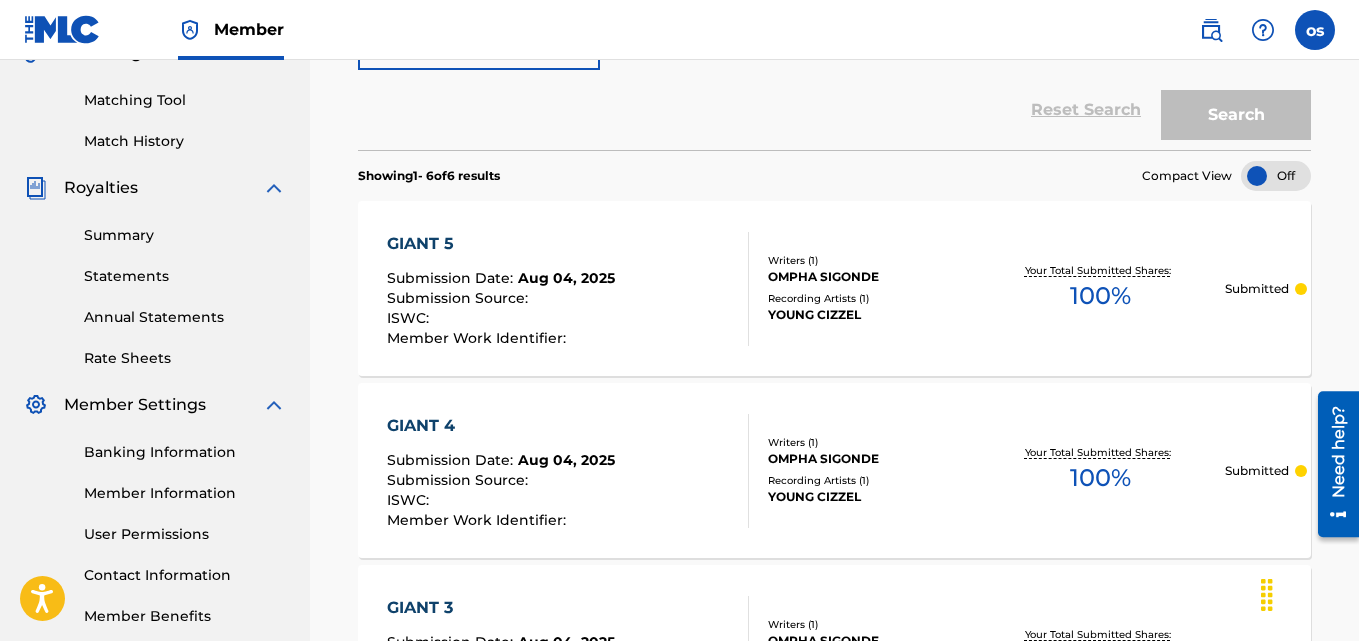 scroll, scrollTop: 989, scrollLeft: 0, axis: vertical 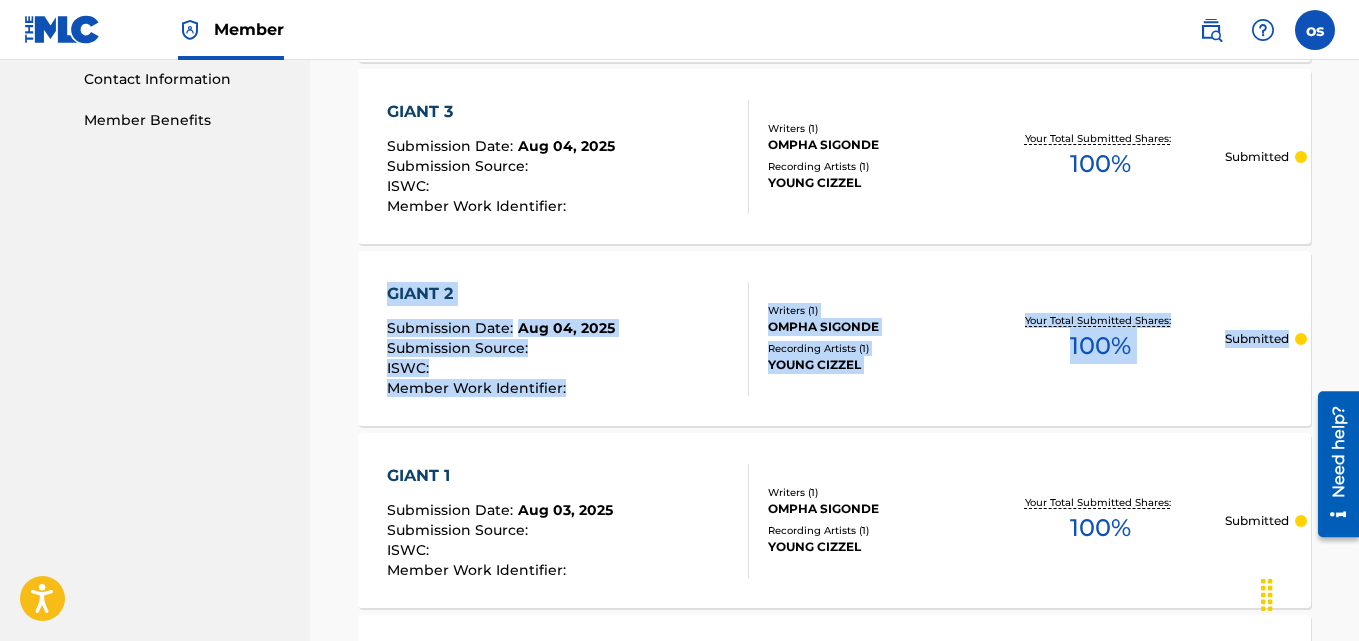 drag, startPoint x: 1355, startPoint y: 347, endPoint x: 1365, endPoint y: 199, distance: 148.33745 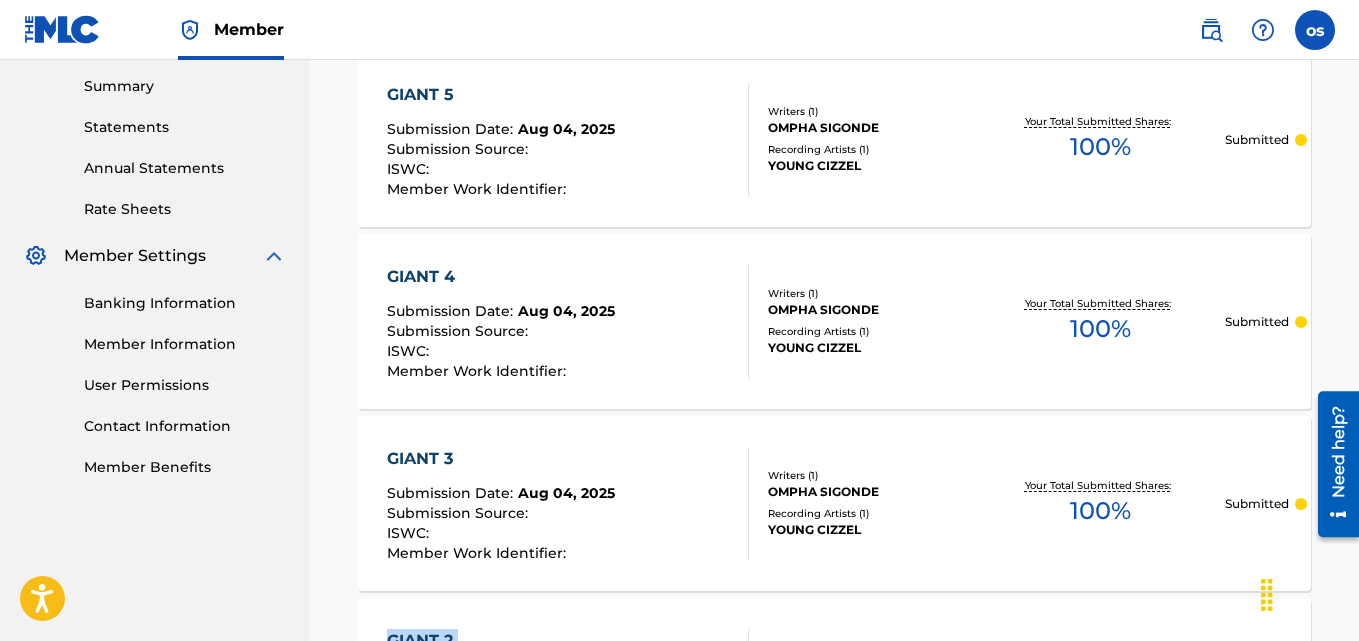 scroll, scrollTop: 483, scrollLeft: 0, axis: vertical 